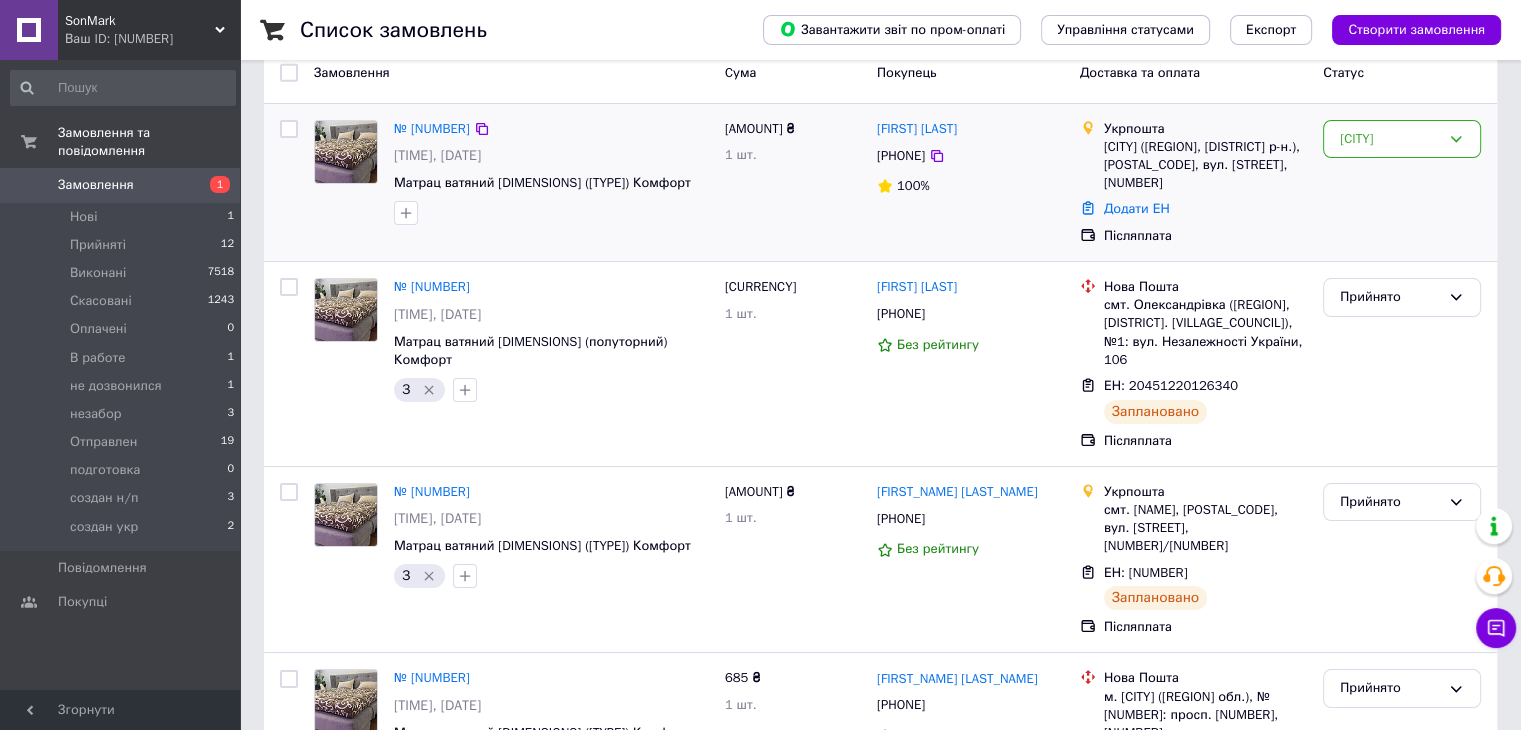 scroll, scrollTop: 0, scrollLeft: 0, axis: both 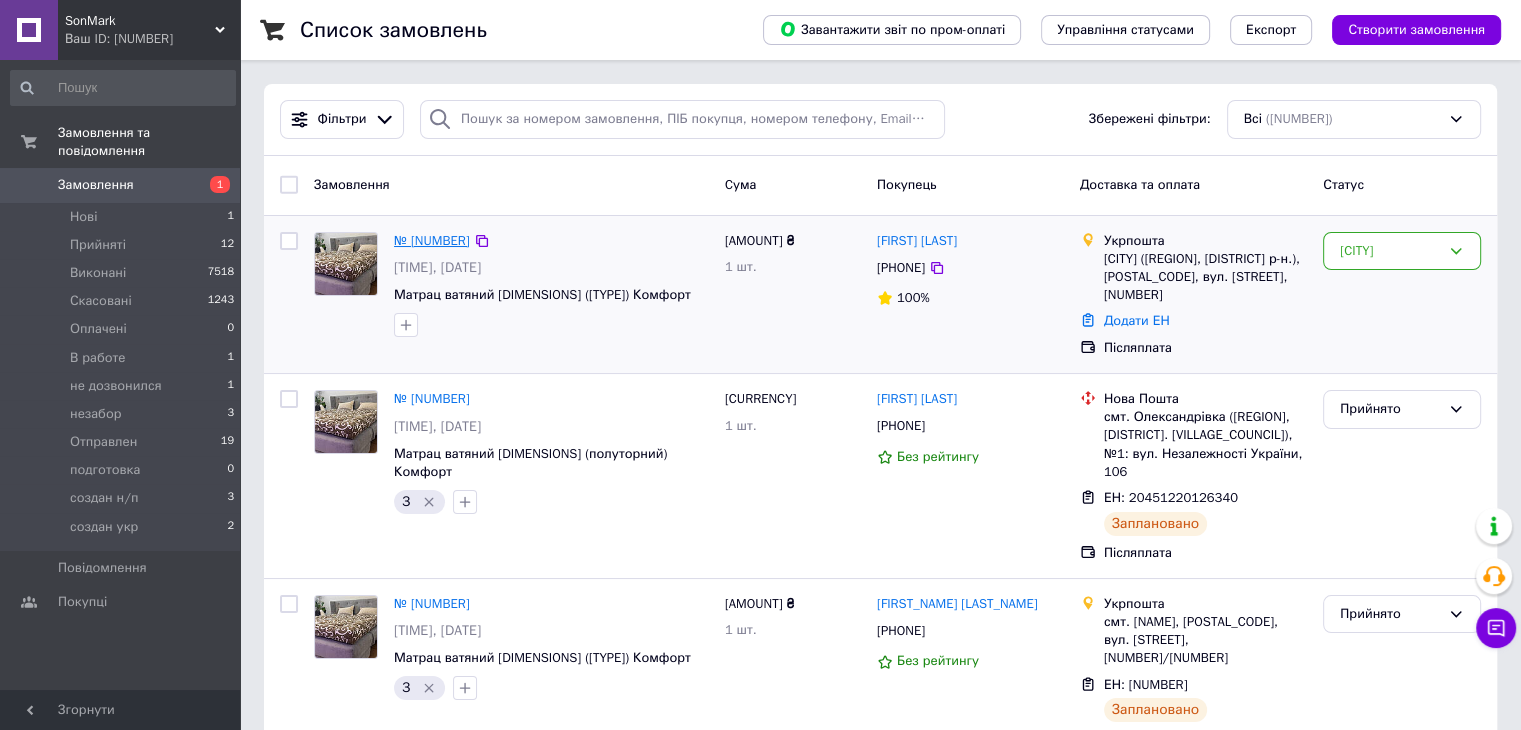 click on "№ [NUMBER]" at bounding box center (432, 240) 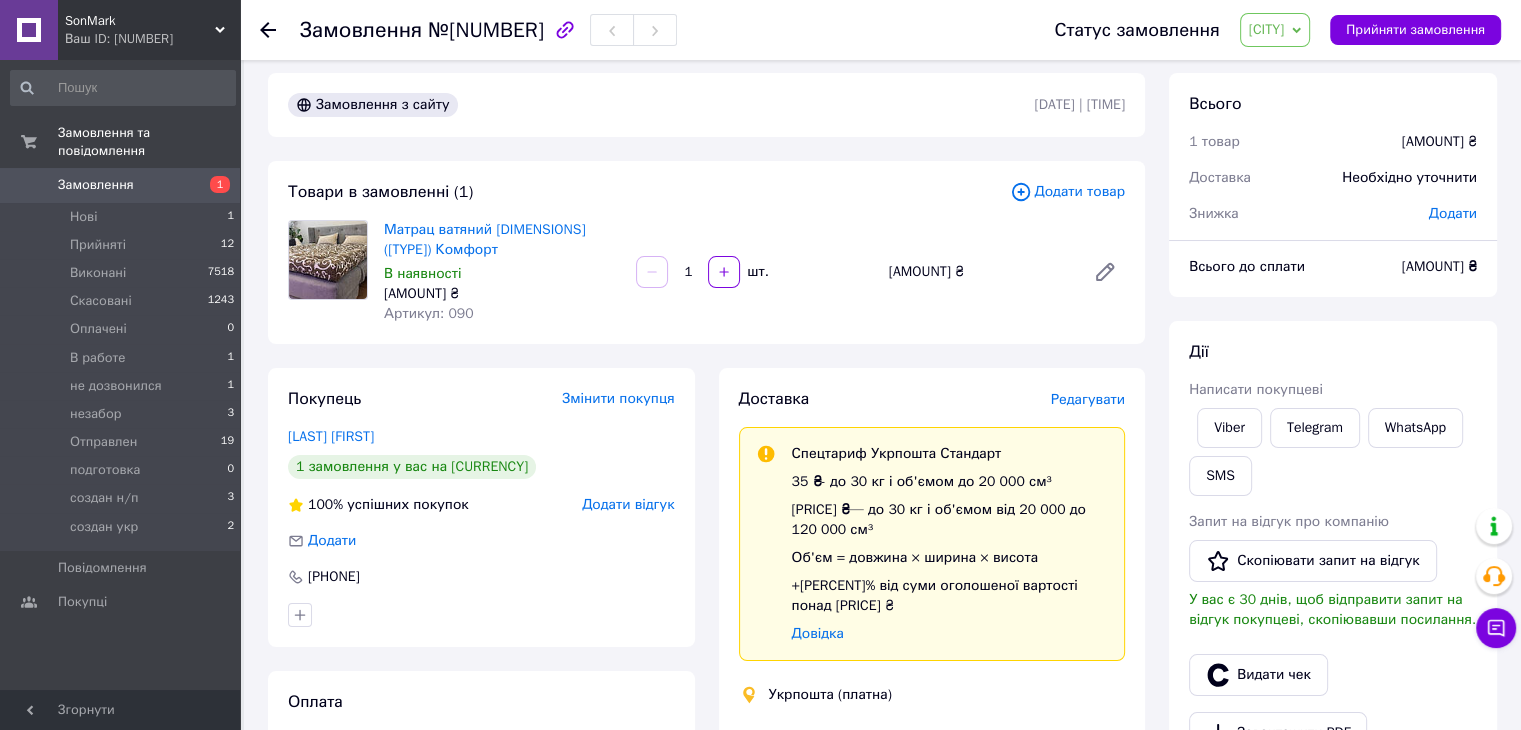 scroll, scrollTop: 0, scrollLeft: 0, axis: both 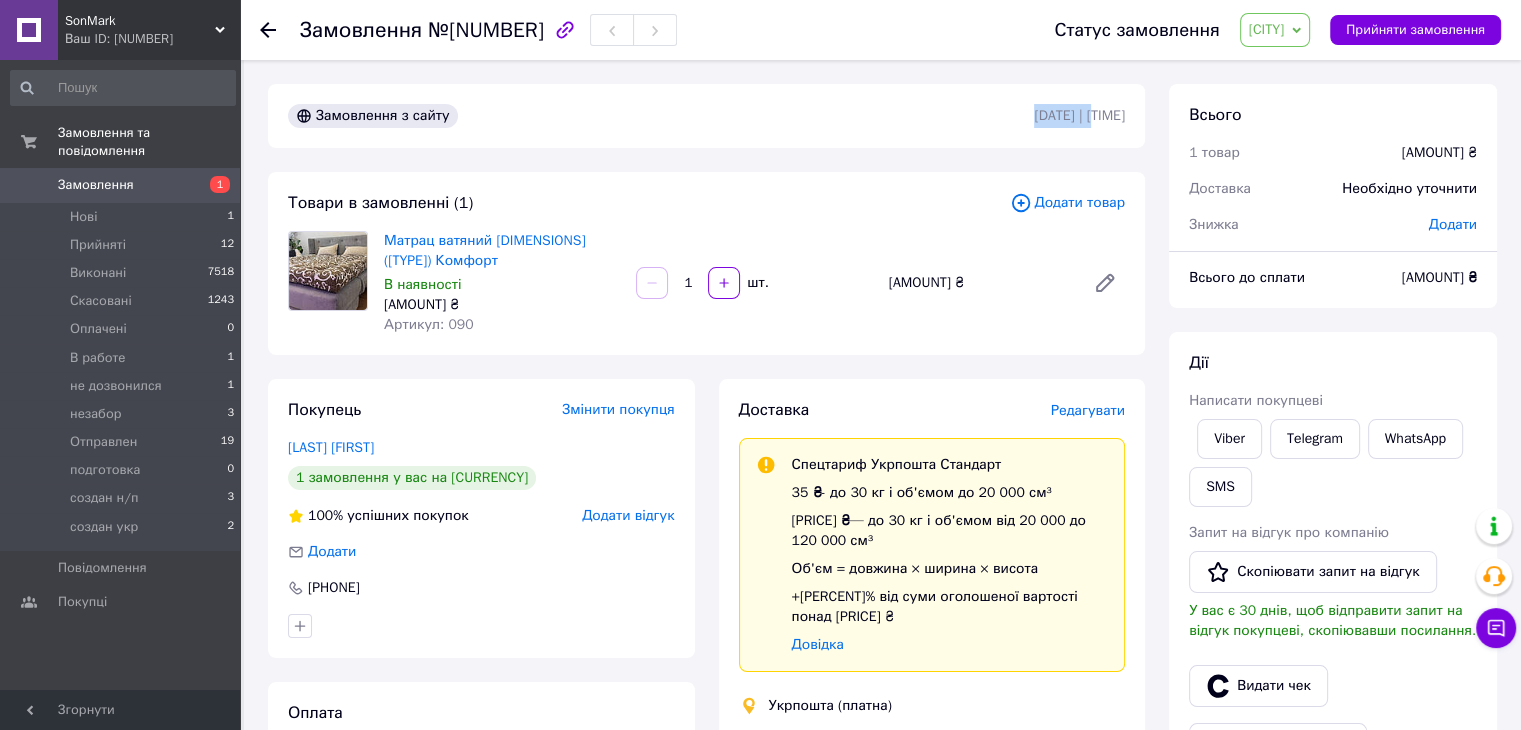 drag, startPoint x: 1011, startPoint y: 114, endPoint x: 1079, endPoint y: 114, distance: 68 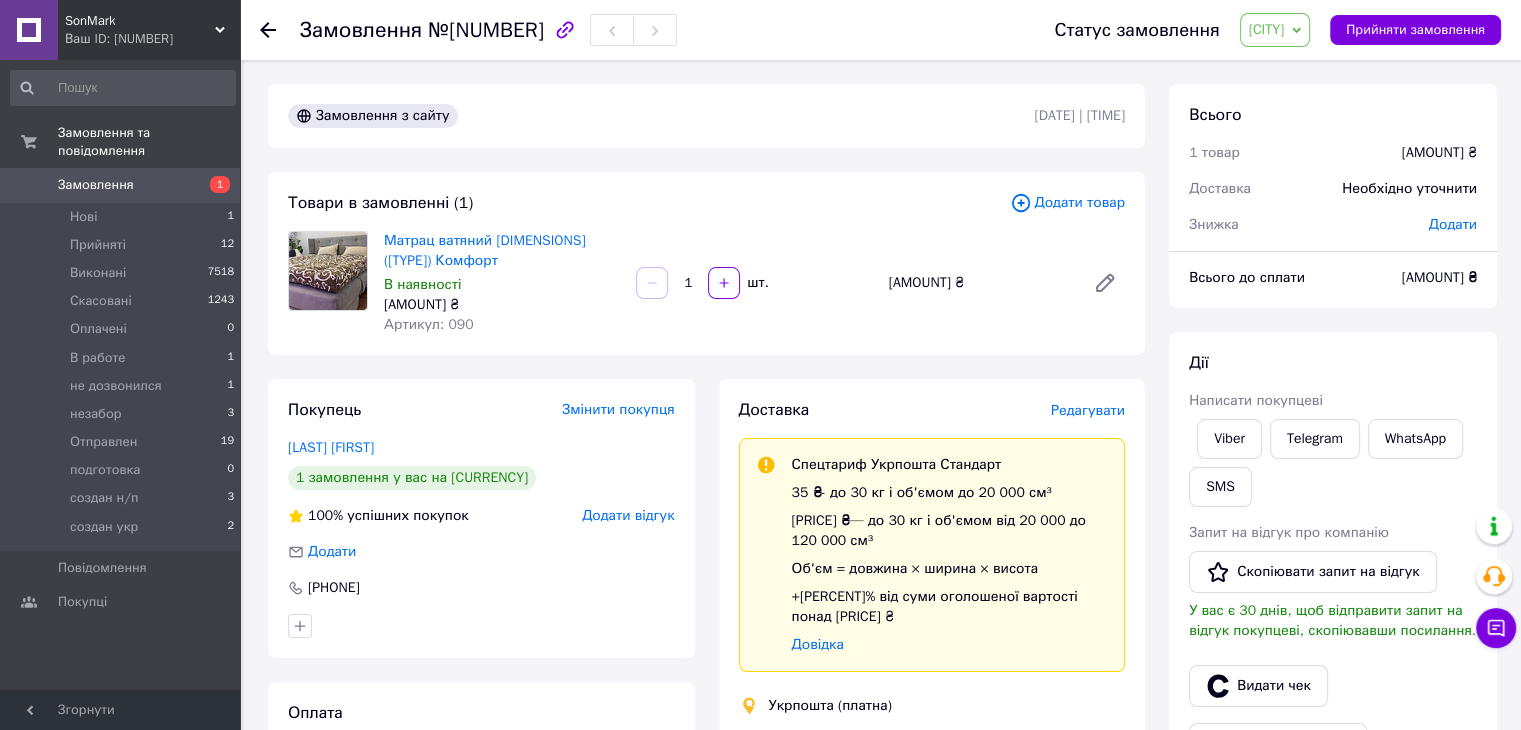 drag, startPoint x: 1093, startPoint y: 117, endPoint x: 1124, endPoint y: 117, distance: 31 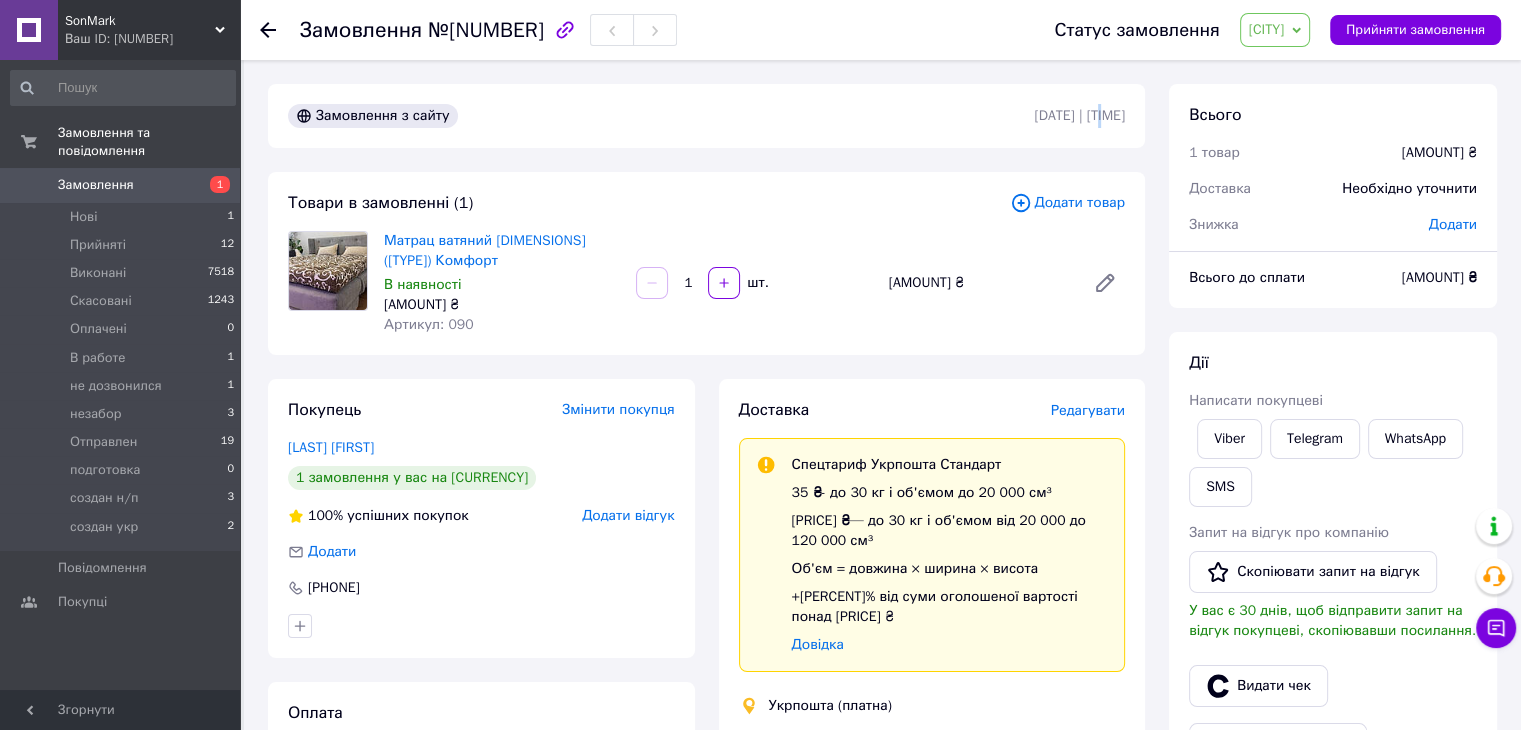 click on "[DATE] | [TIME]" at bounding box center (1079, 115) 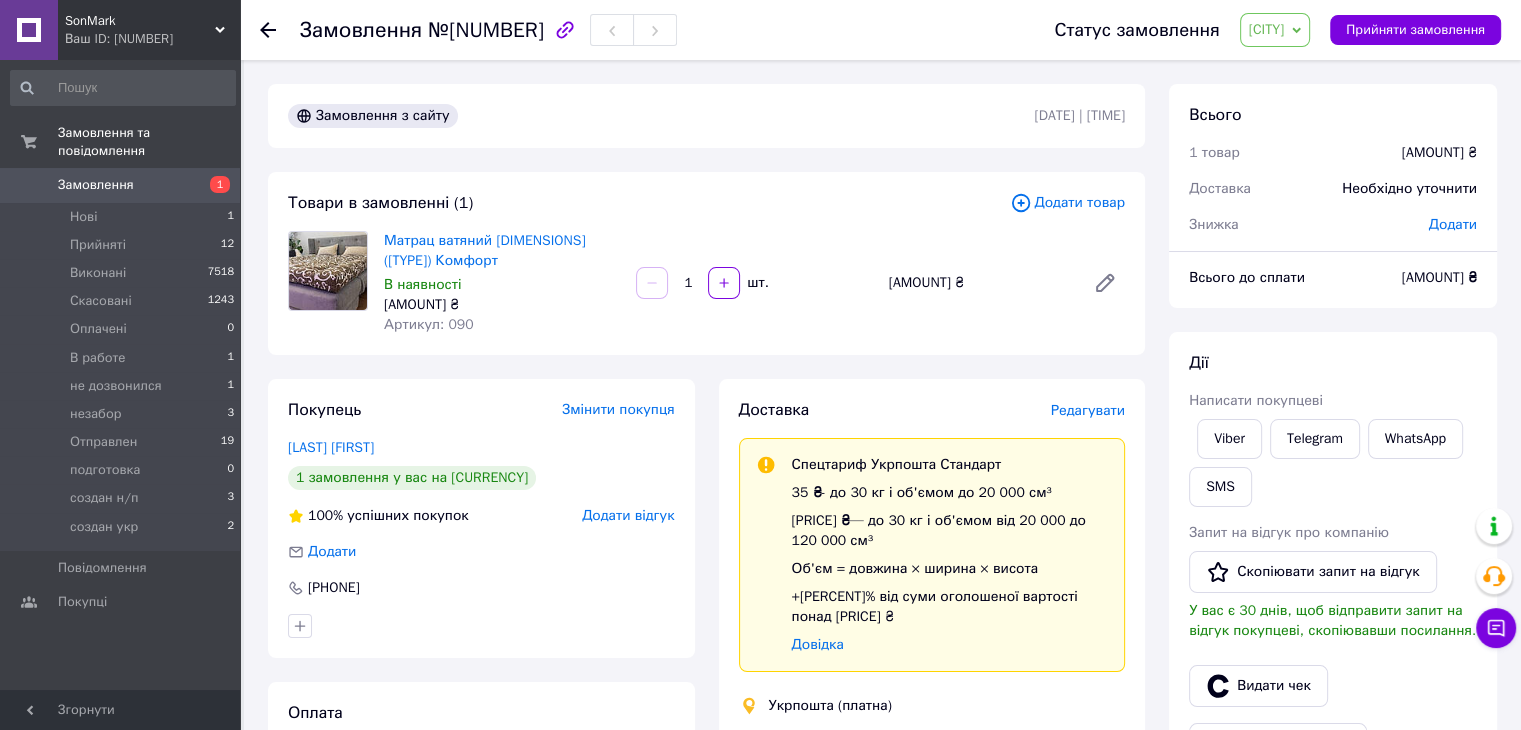 click on "Замовлення з сайту" at bounding box center [659, 116] 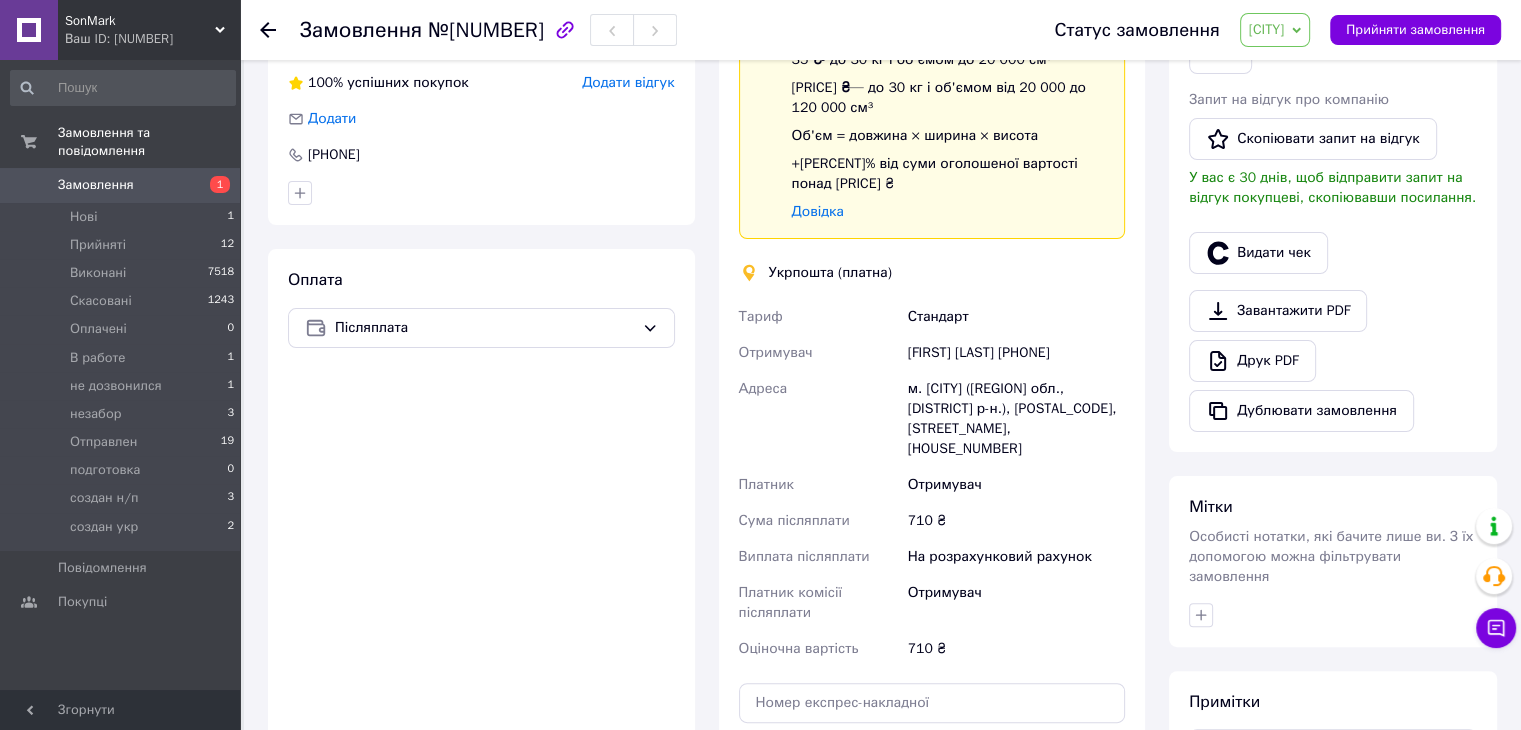scroll, scrollTop: 500, scrollLeft: 0, axis: vertical 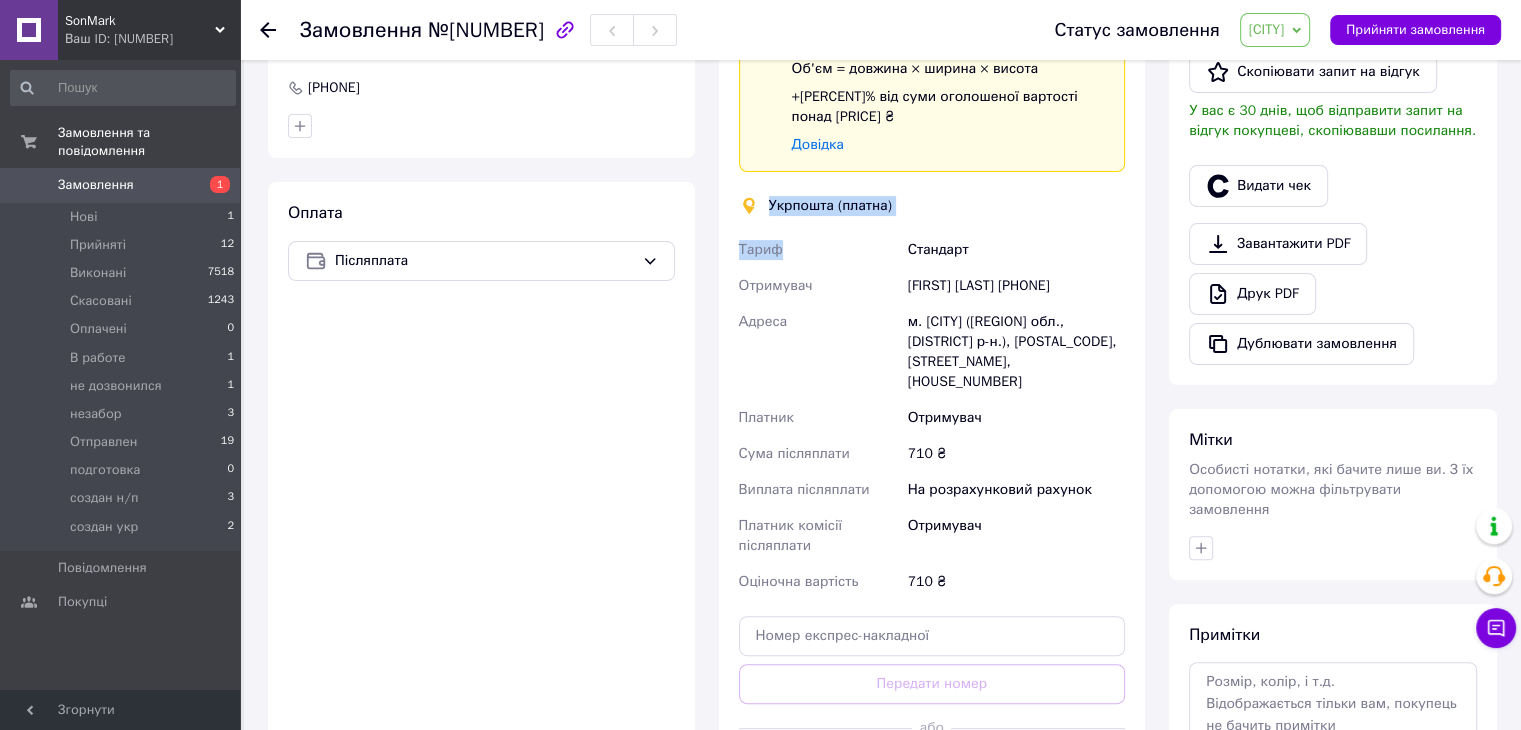 drag, startPoint x: 764, startPoint y: 186, endPoint x: 837, endPoint y: 197, distance: 73.82411 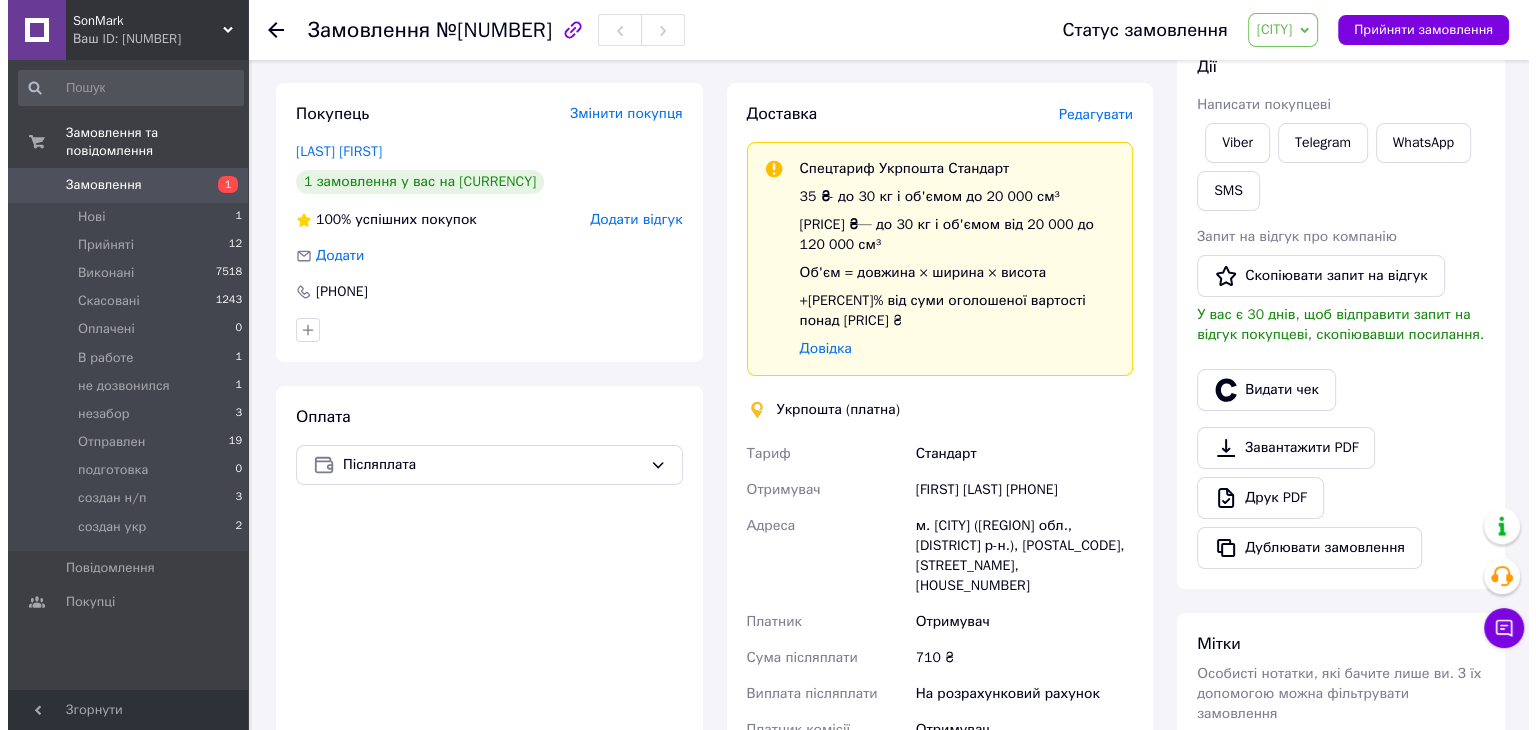 scroll, scrollTop: 300, scrollLeft: 0, axis: vertical 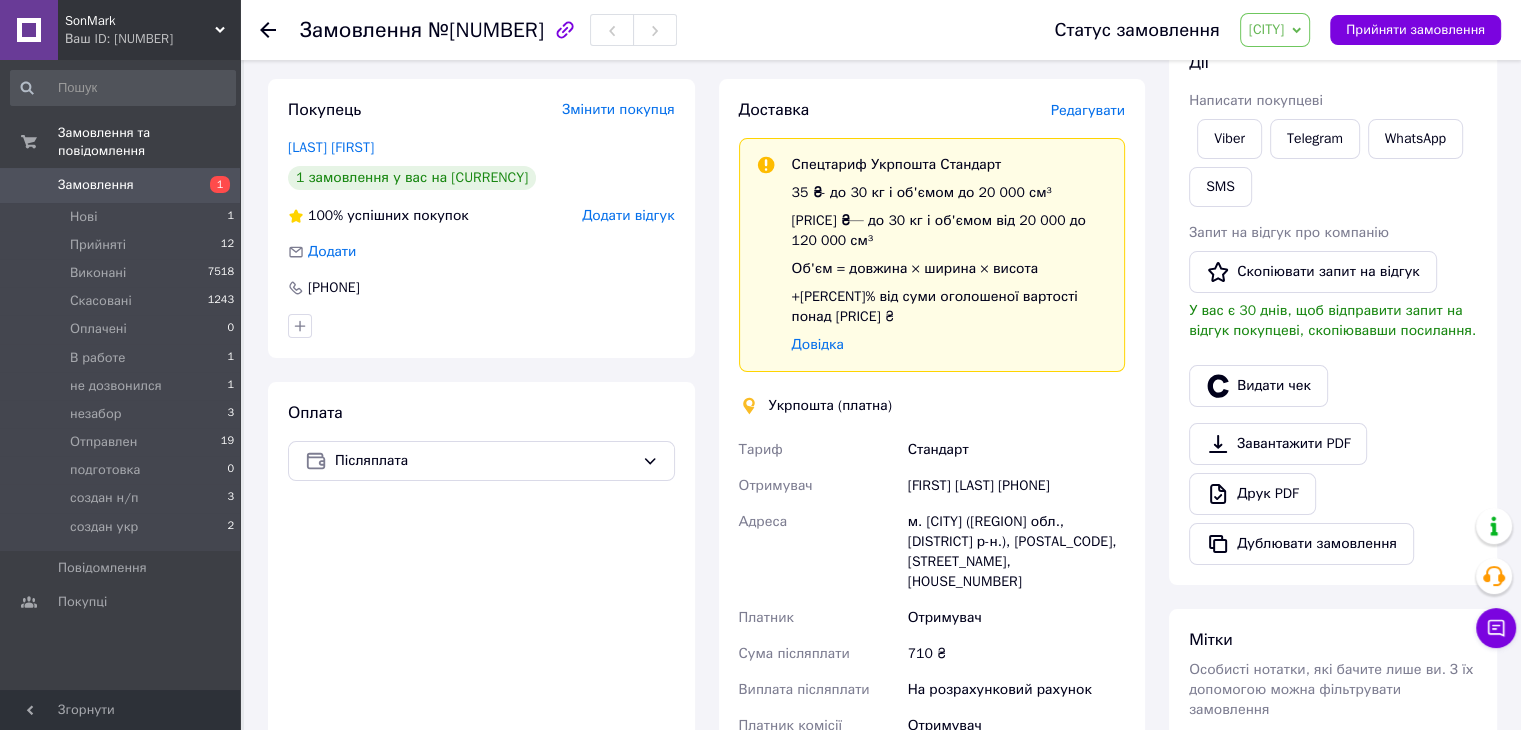 click on "Редагувати" at bounding box center [1088, 110] 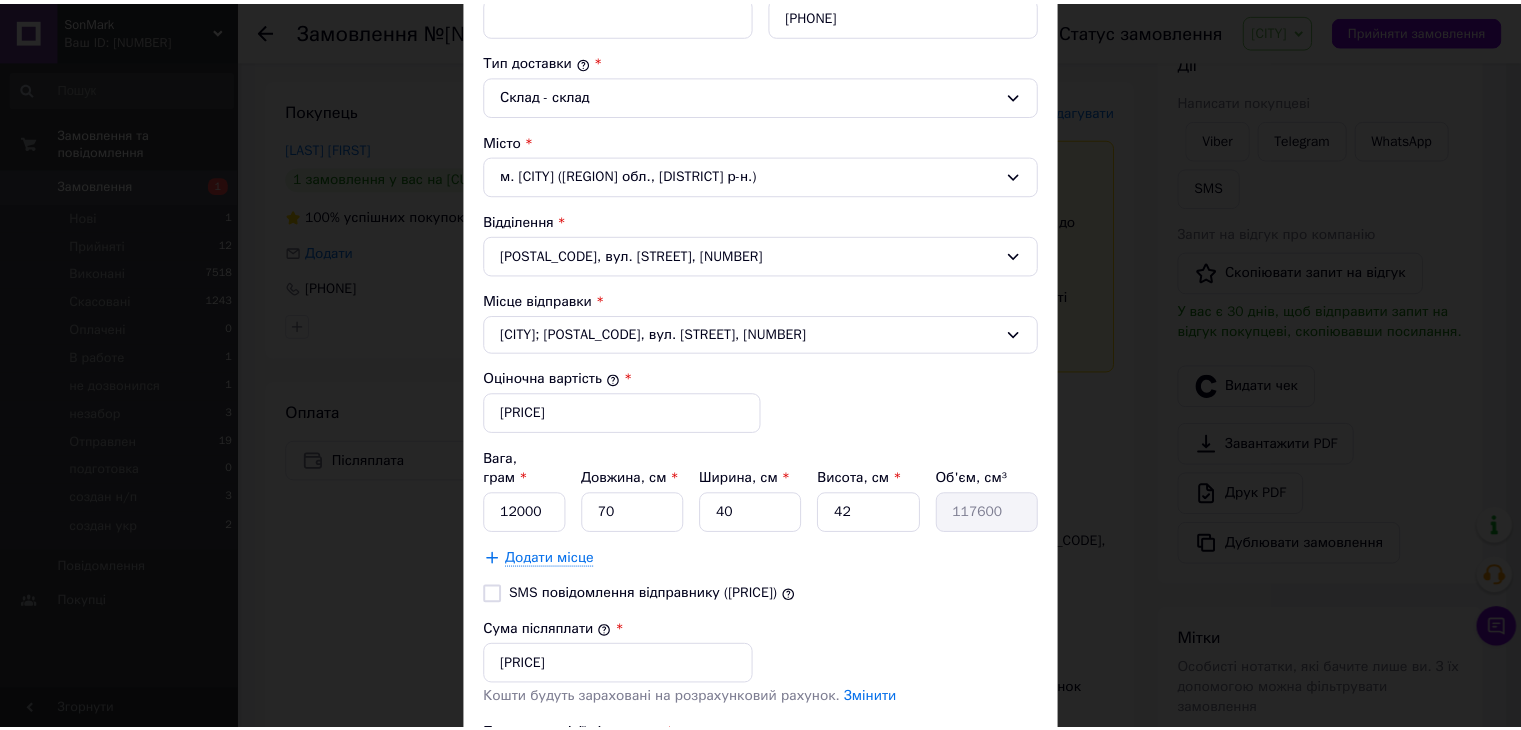 scroll, scrollTop: 701, scrollLeft: 0, axis: vertical 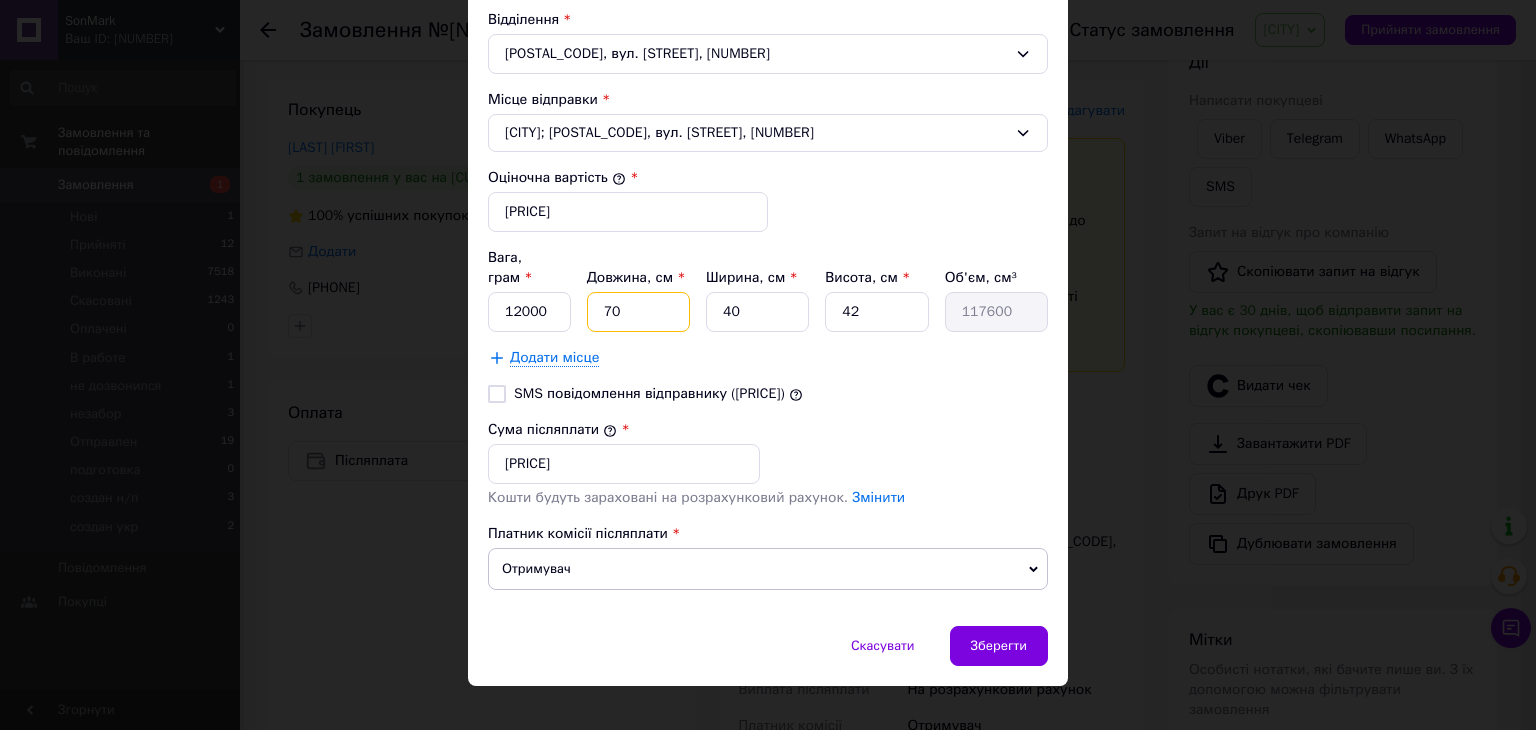 drag, startPoint x: 638, startPoint y: 288, endPoint x: 591, endPoint y: 284, distance: 47.169907 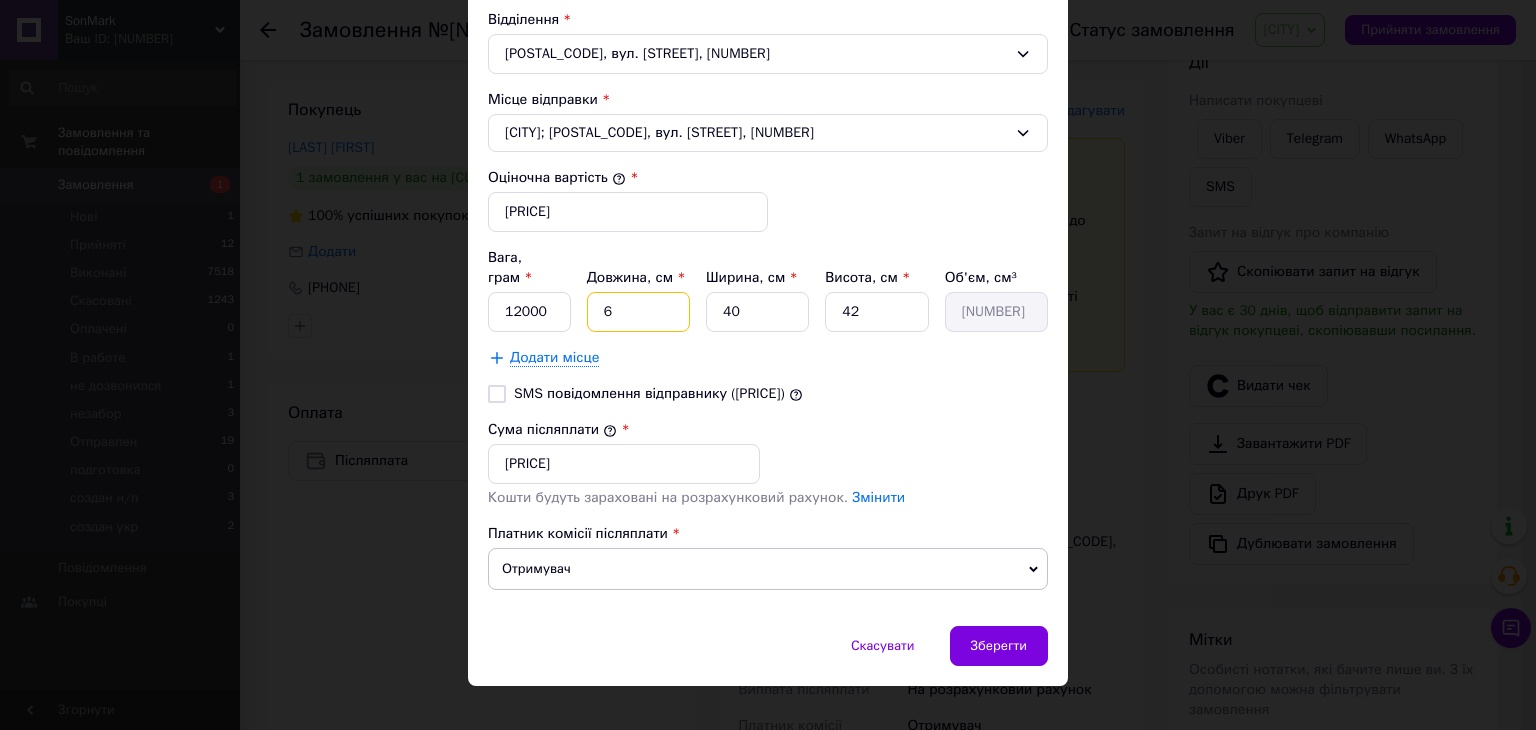 type on "6" 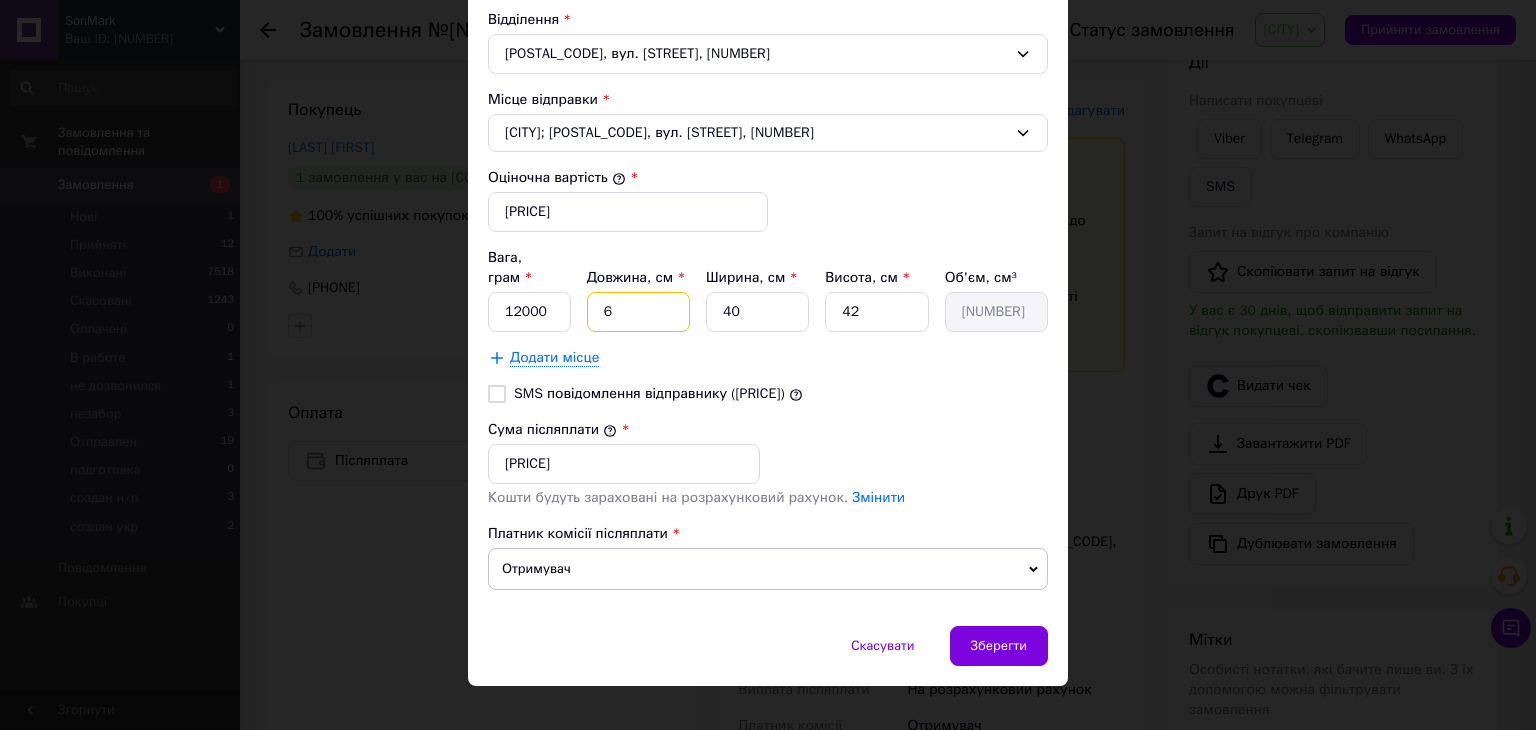type on "[NUMBER]" 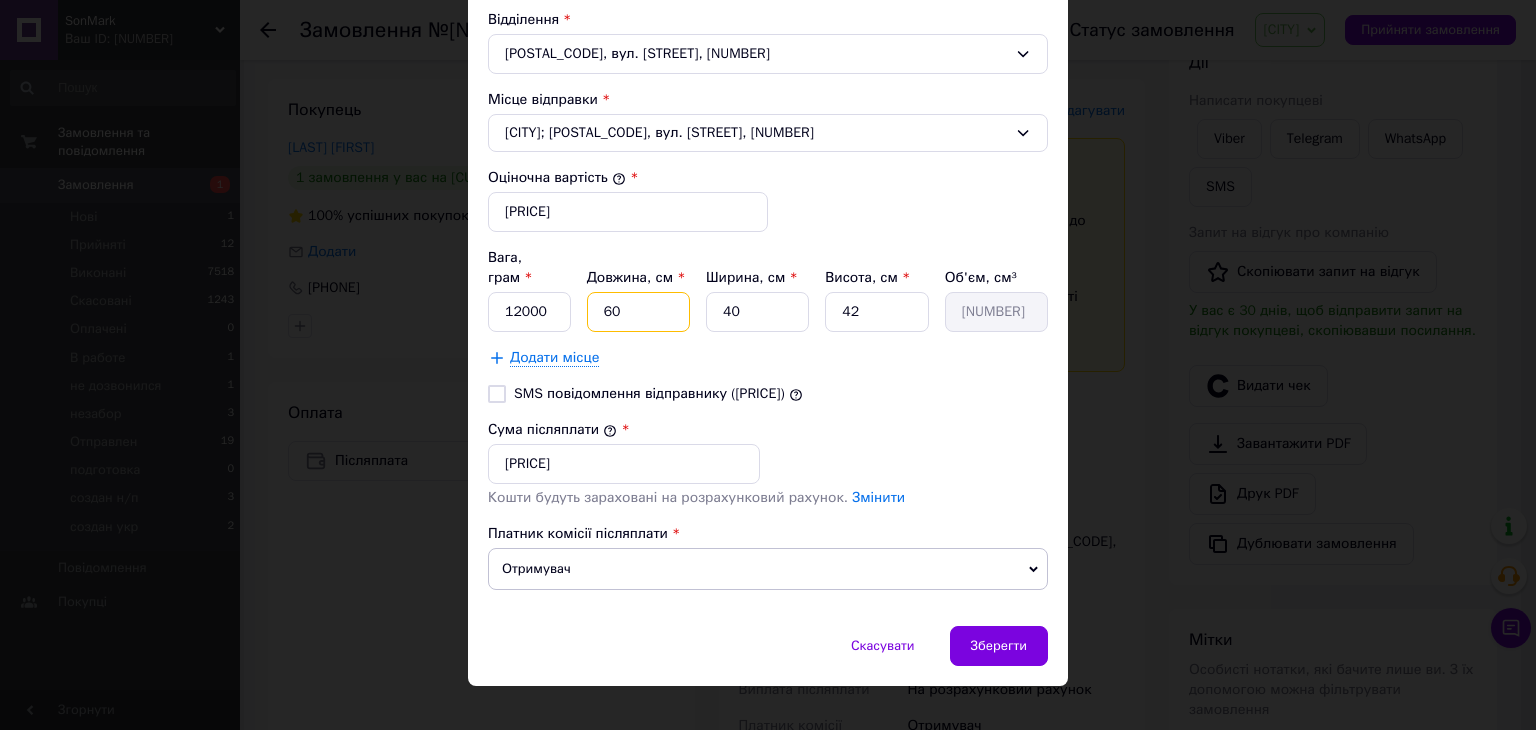 type on "60" 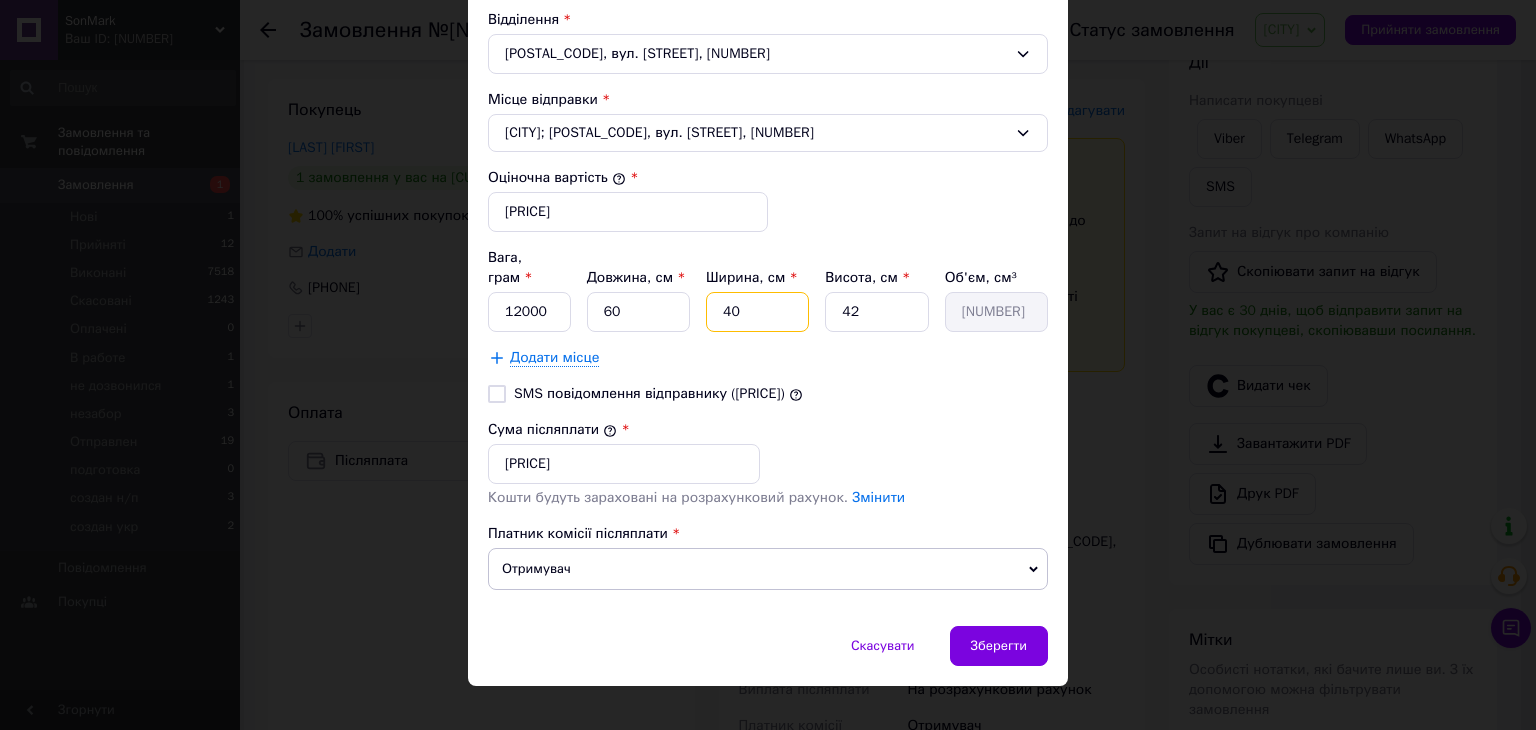 drag, startPoint x: 747, startPoint y: 285, endPoint x: 701, endPoint y: 281, distance: 46.173584 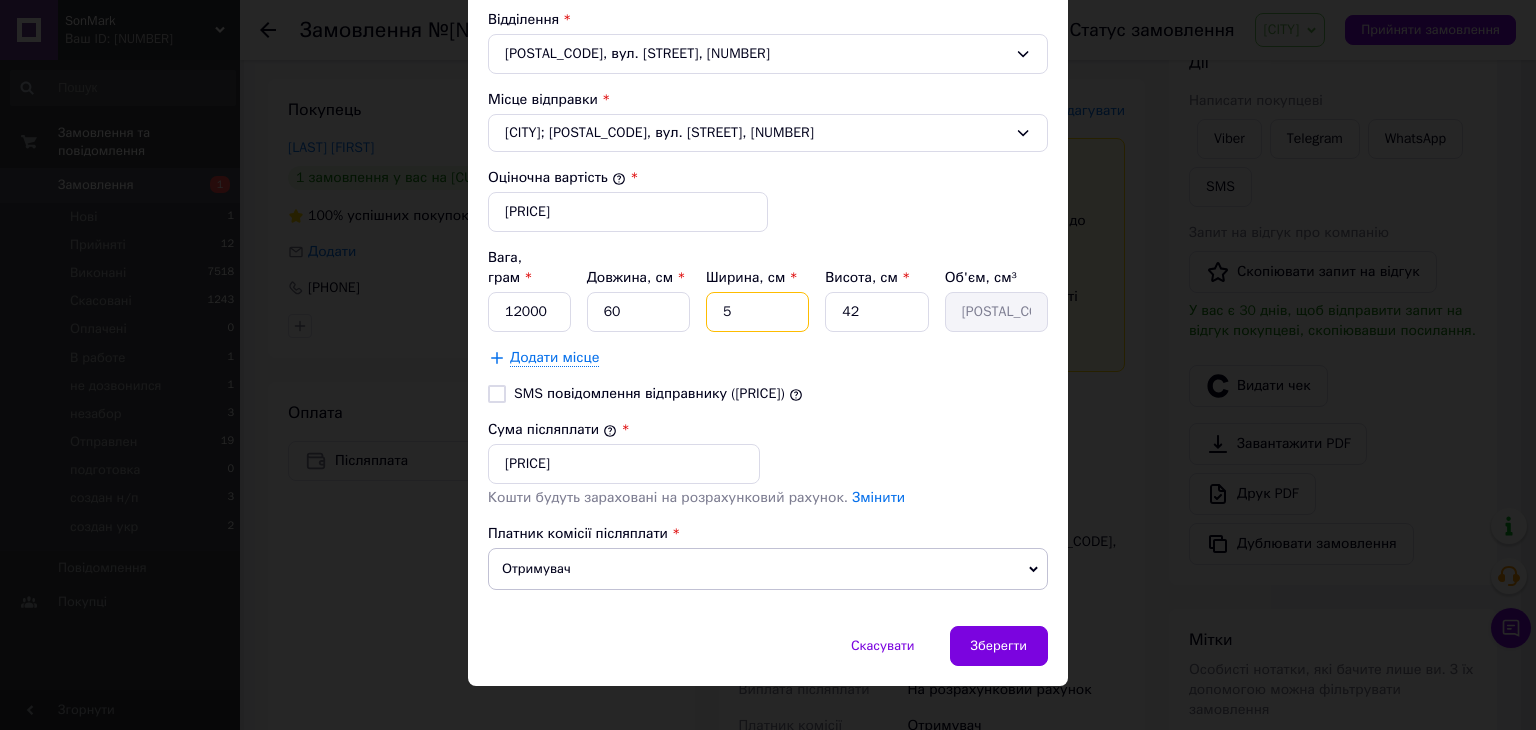 type on "50" 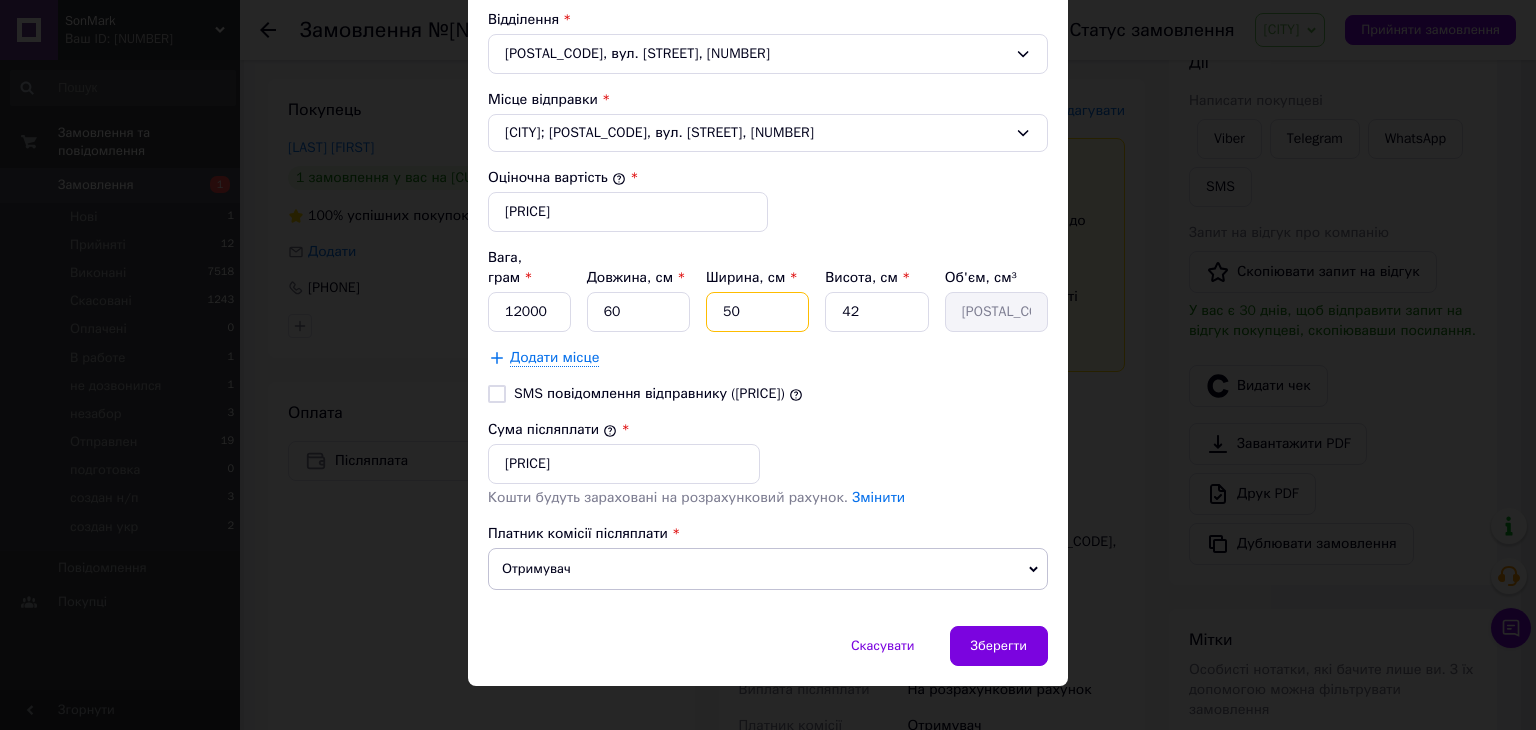 type on "50" 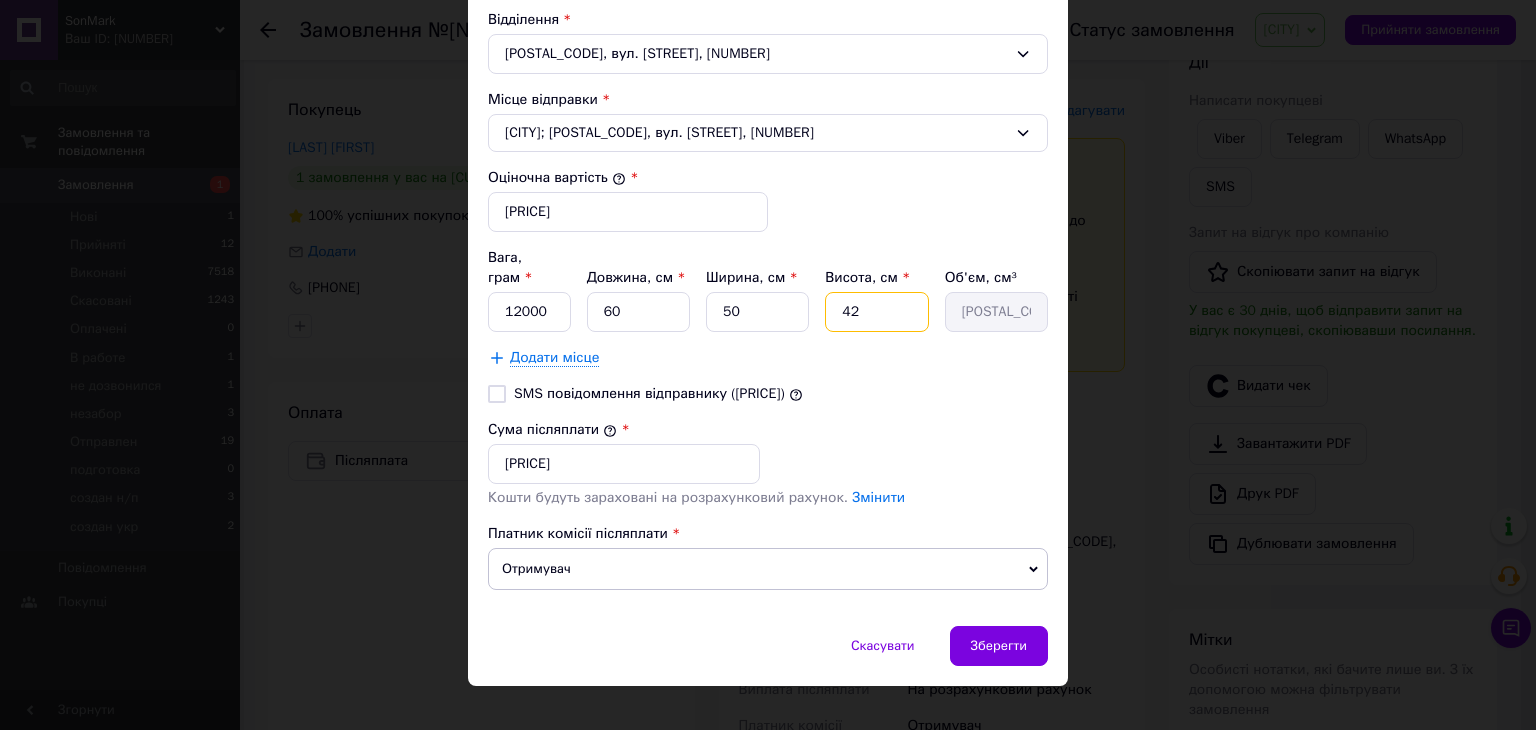 drag, startPoint x: 859, startPoint y: 296, endPoint x: 848, endPoint y: 292, distance: 11.7046995 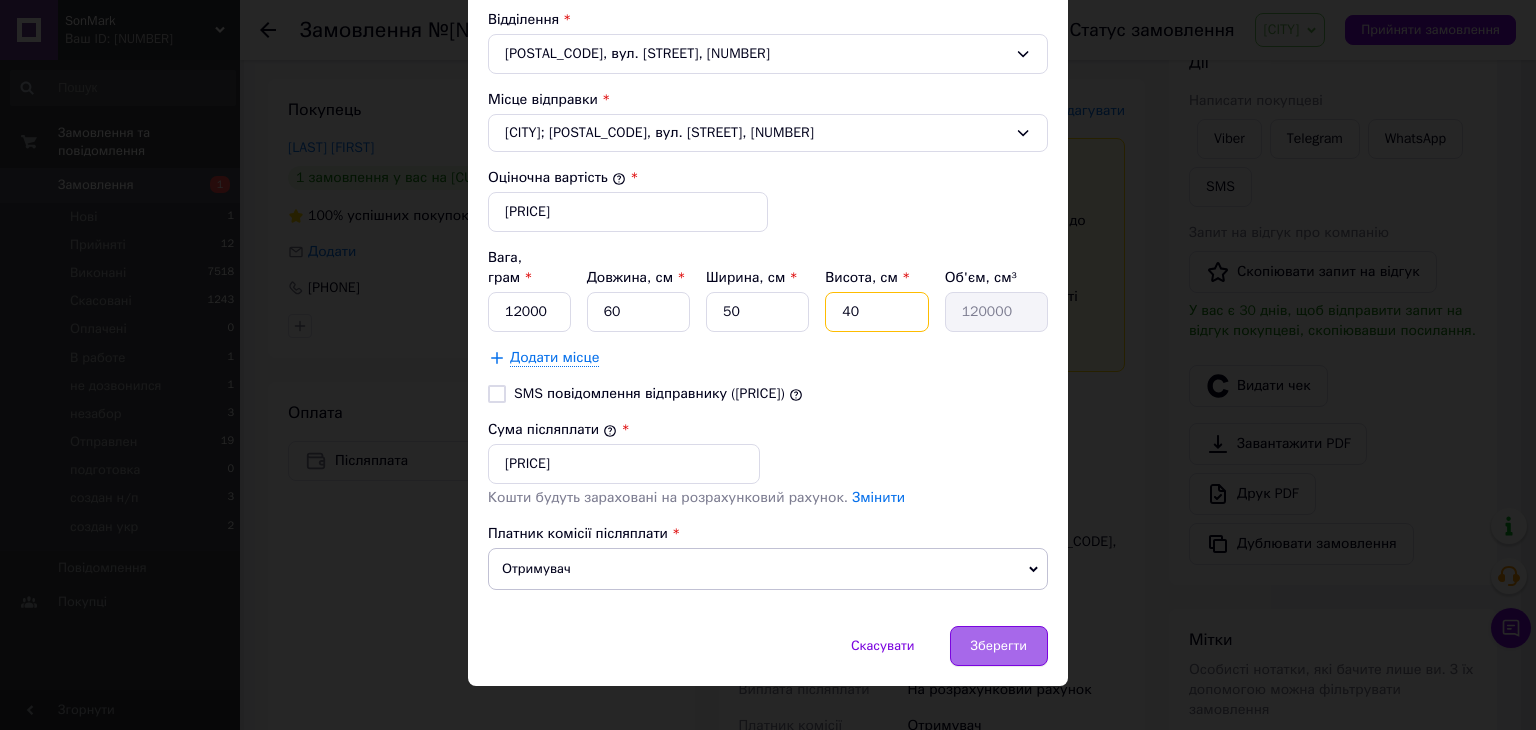 type on "40" 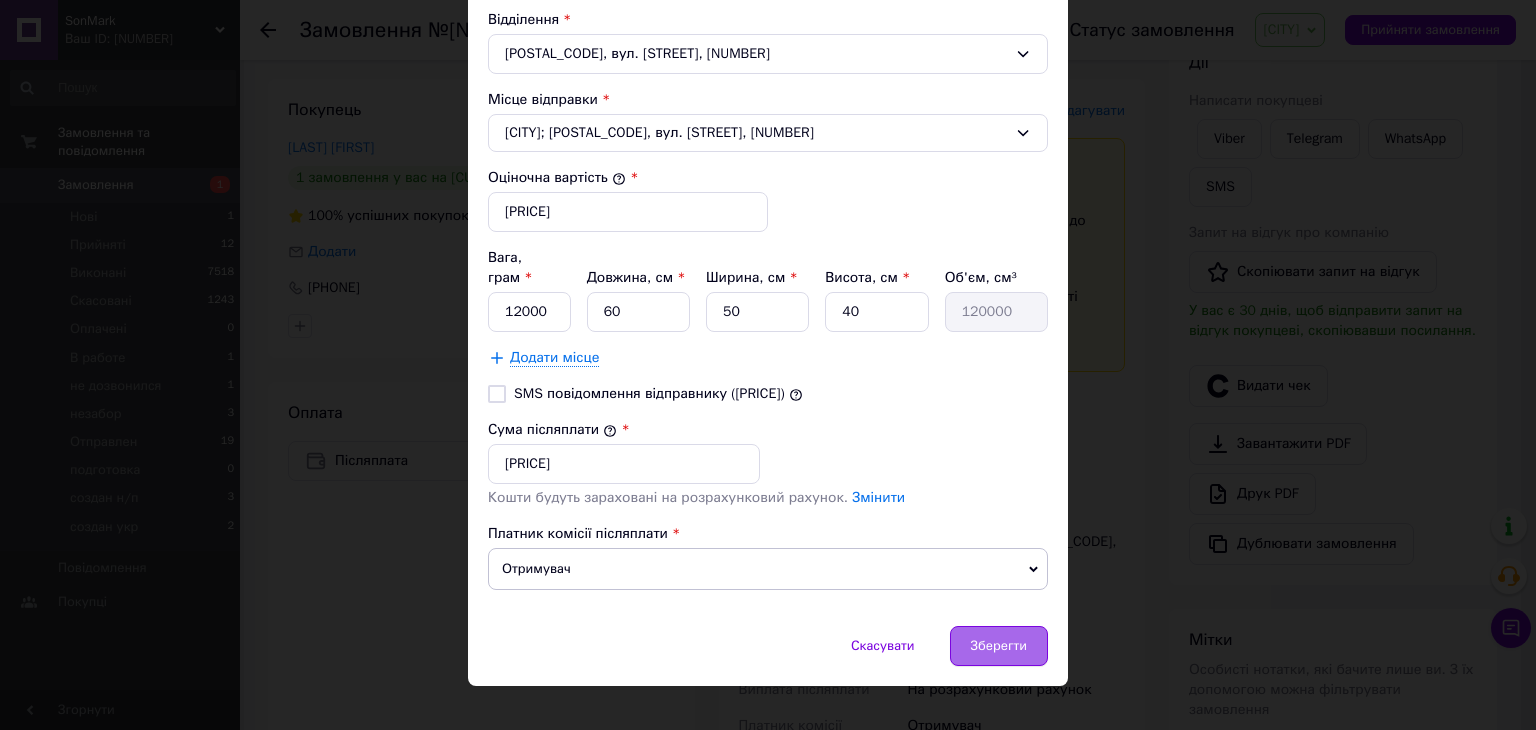 click on "Зберегти" at bounding box center [999, 646] 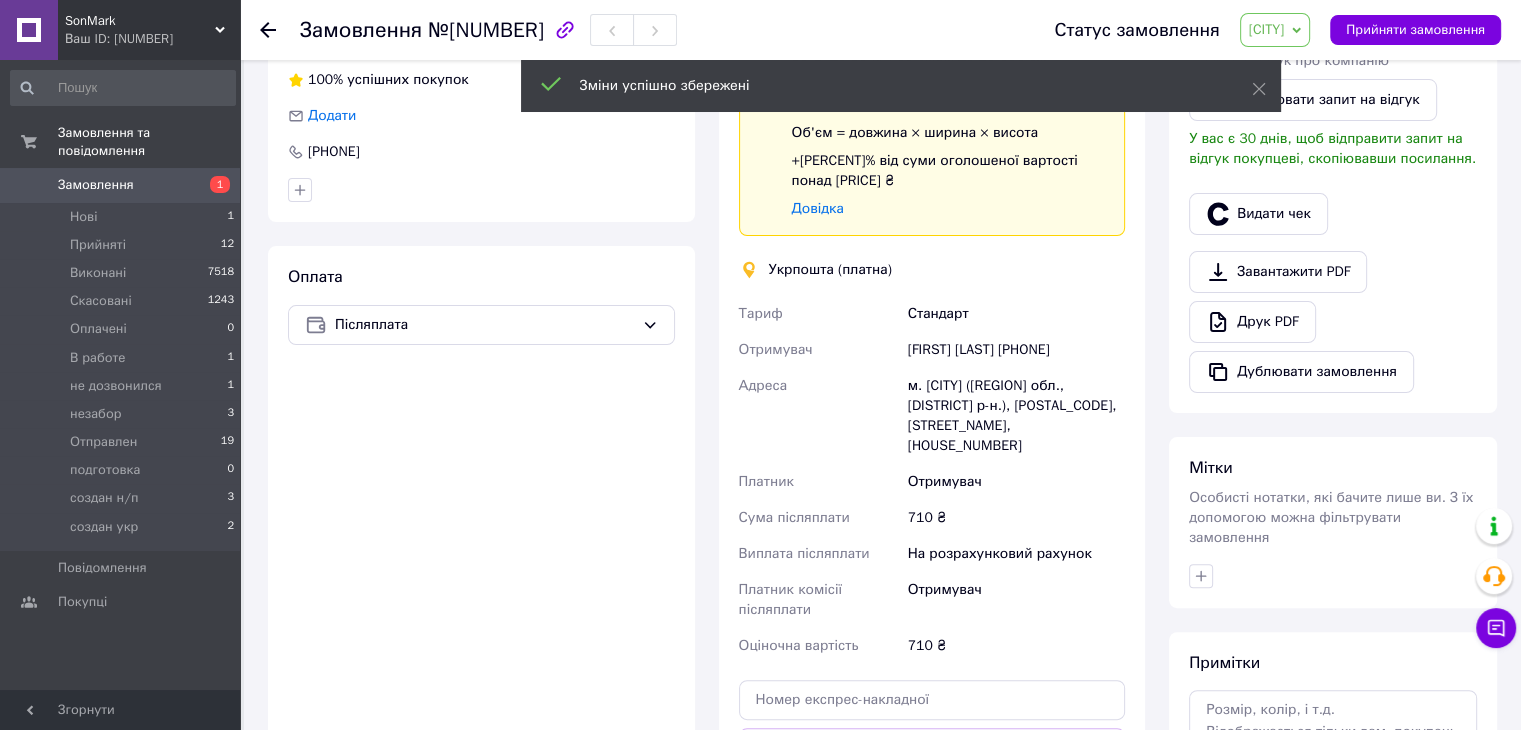 scroll, scrollTop: 600, scrollLeft: 0, axis: vertical 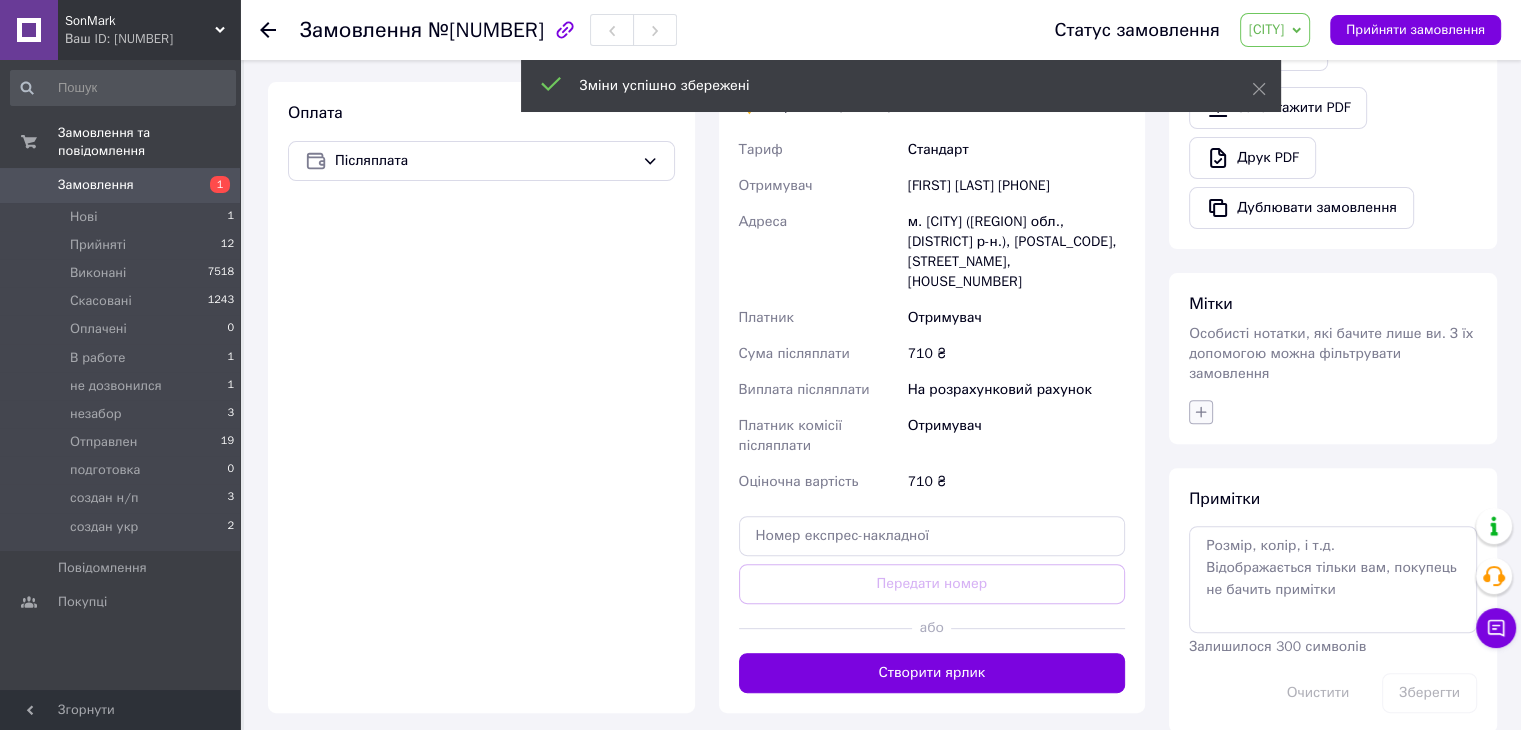 click at bounding box center [1201, 412] 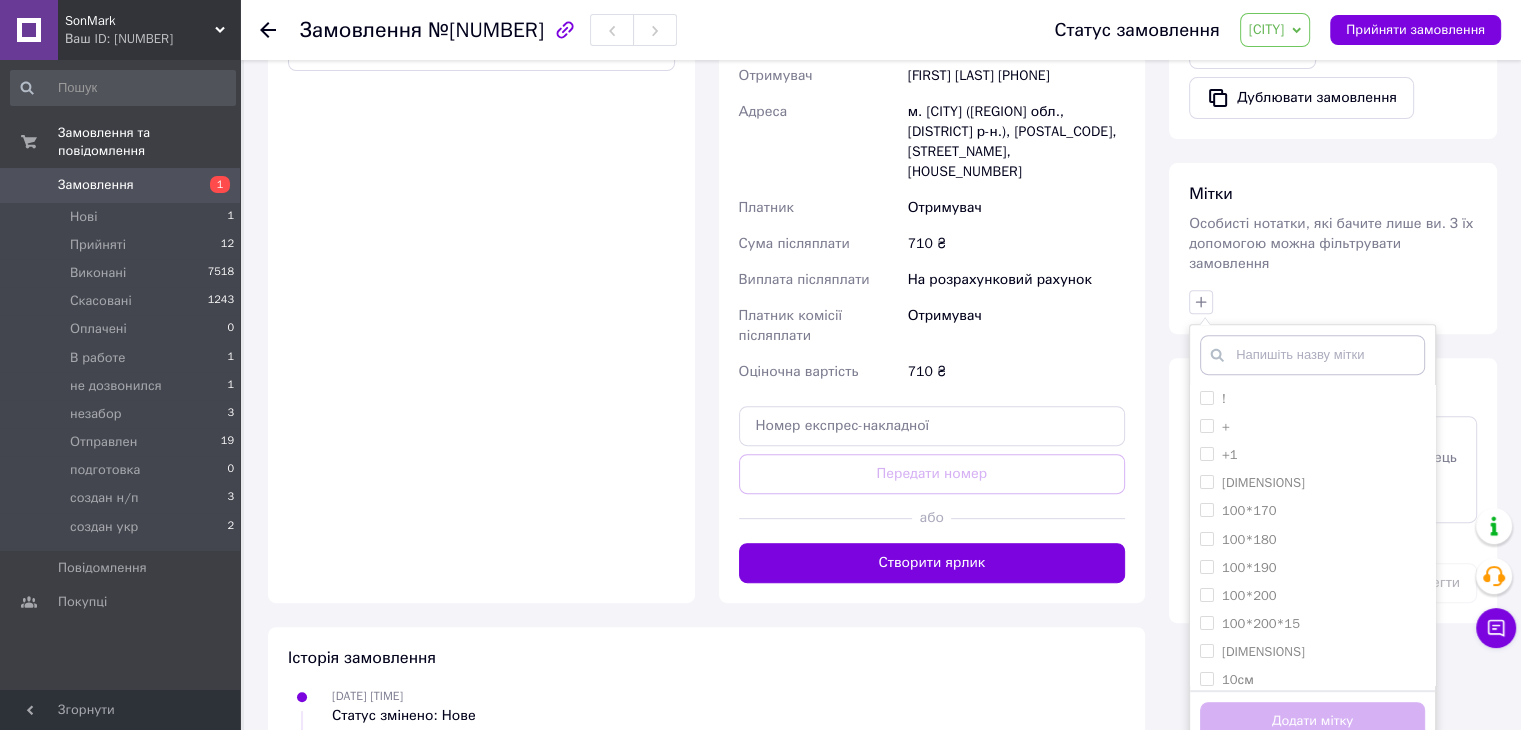 scroll, scrollTop: 885, scrollLeft: 0, axis: vertical 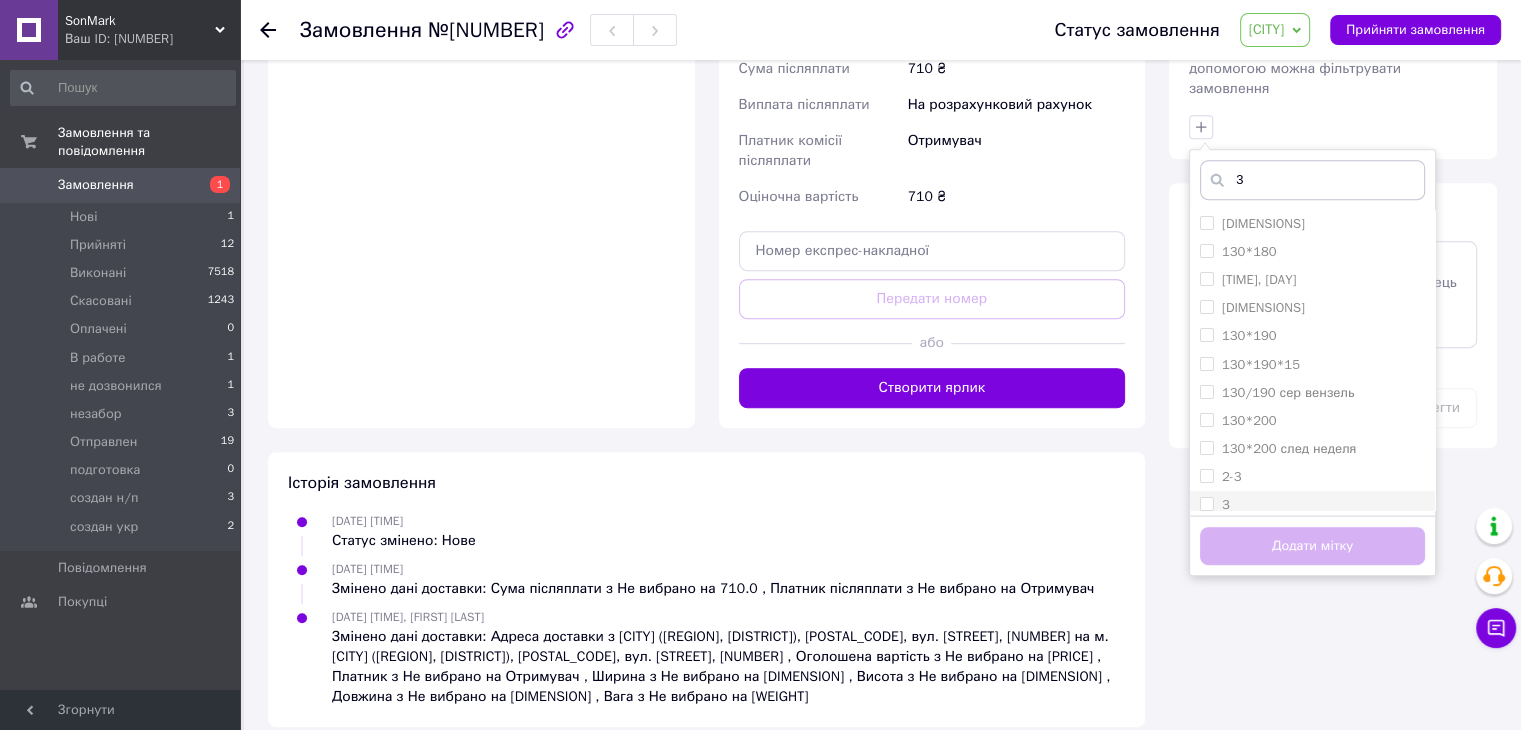 type on "3" 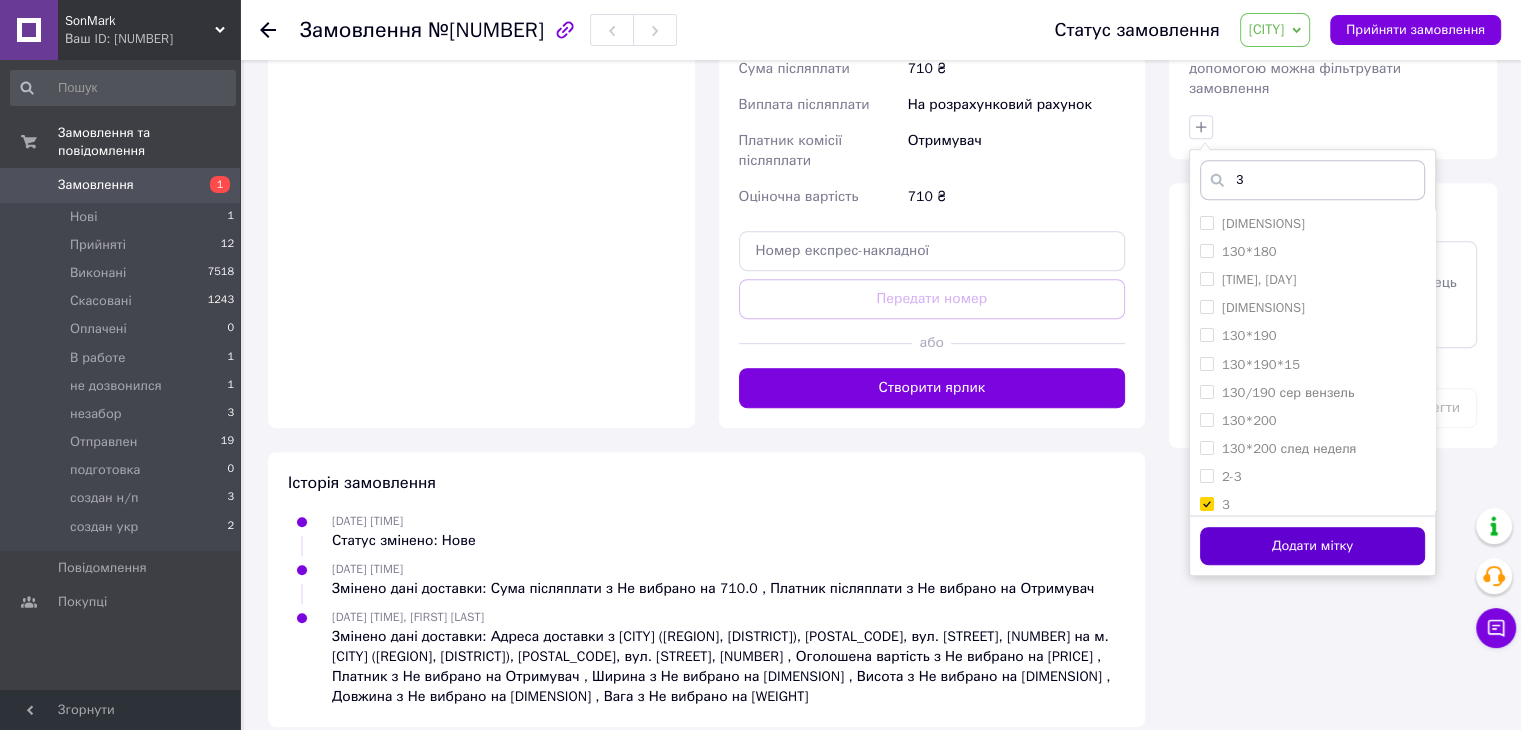 click on "Додати мітку" at bounding box center [1312, 546] 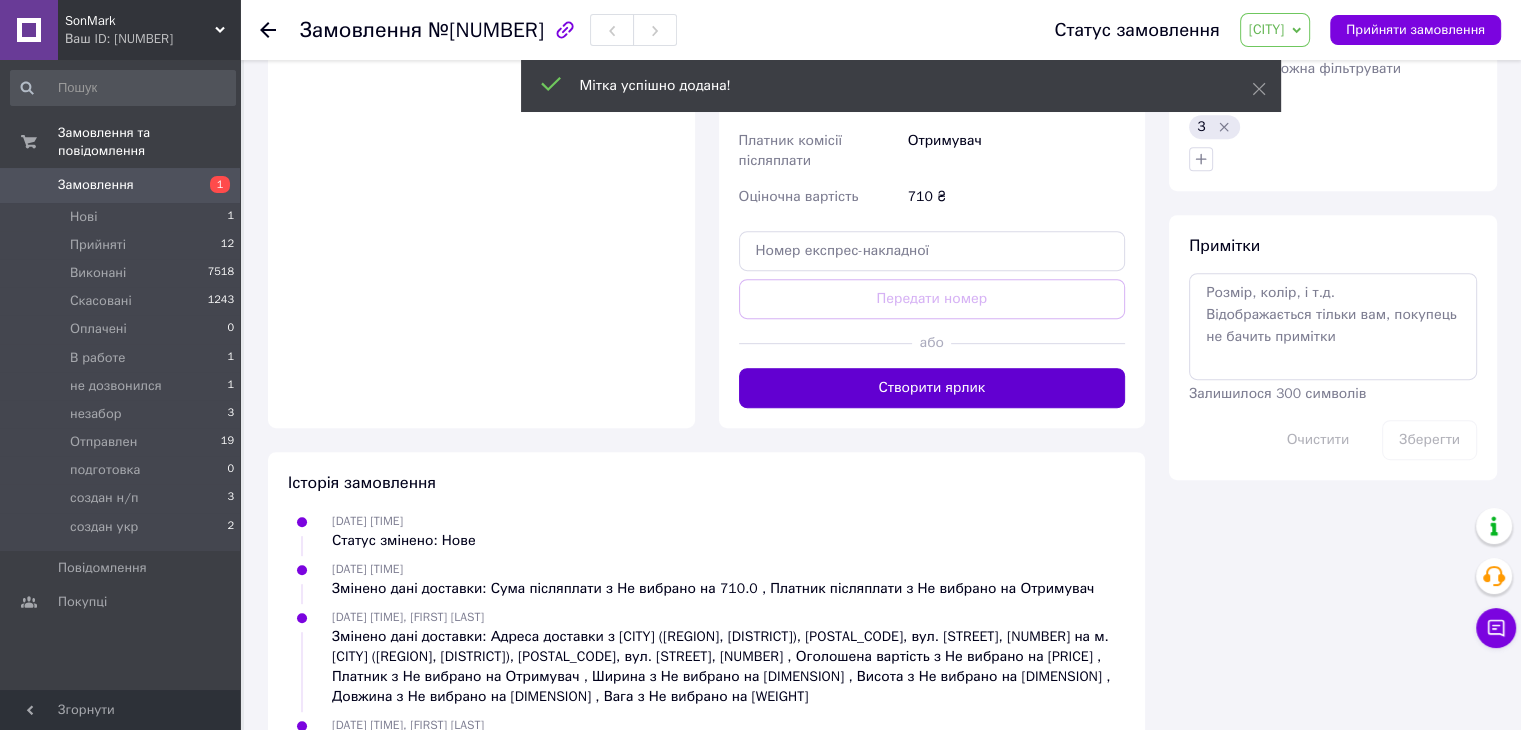 click on "Створити ярлик" at bounding box center [932, 388] 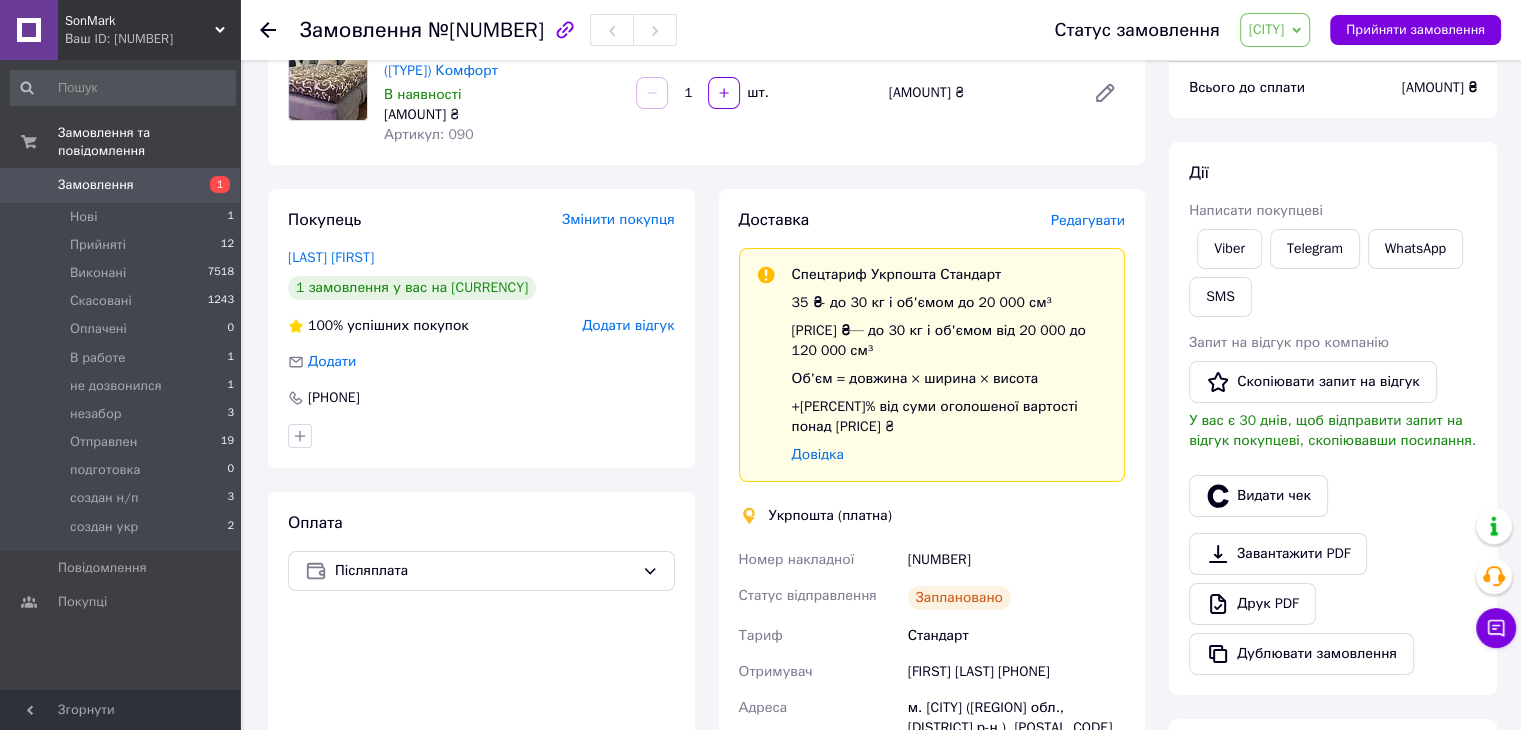 scroll, scrollTop: 185, scrollLeft: 0, axis: vertical 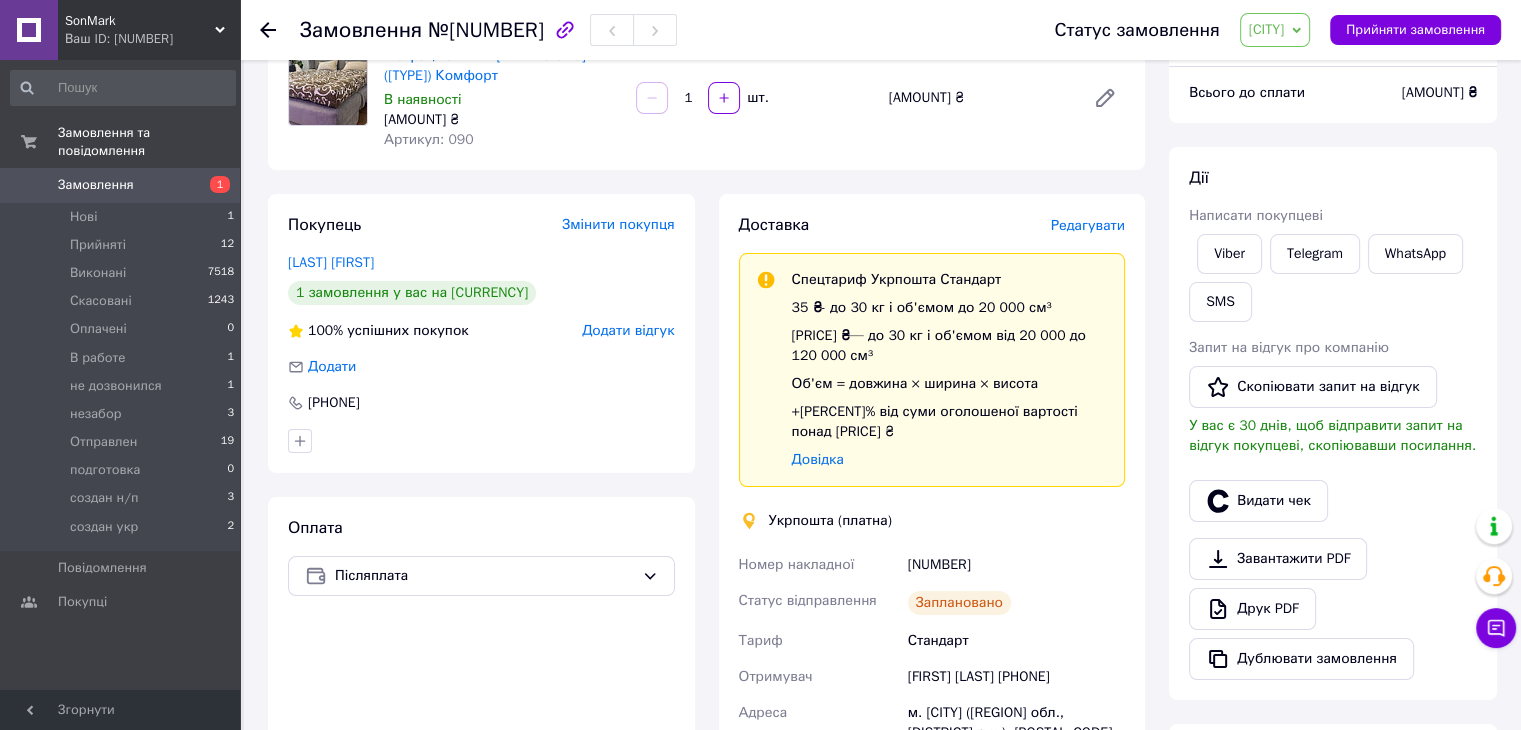 click on "[CITY]" at bounding box center [1275, 30] 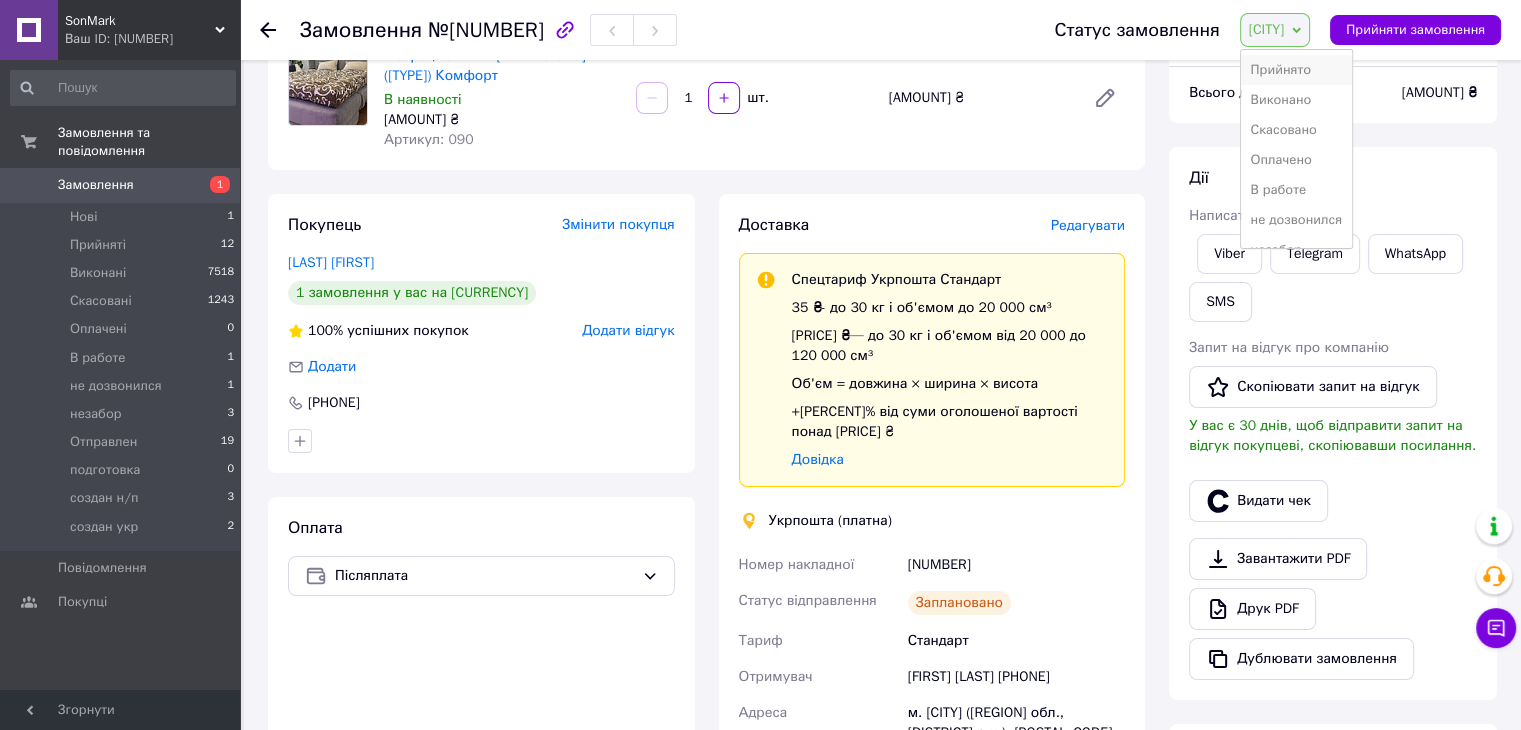 click on "Прийнято" at bounding box center [1297, 70] 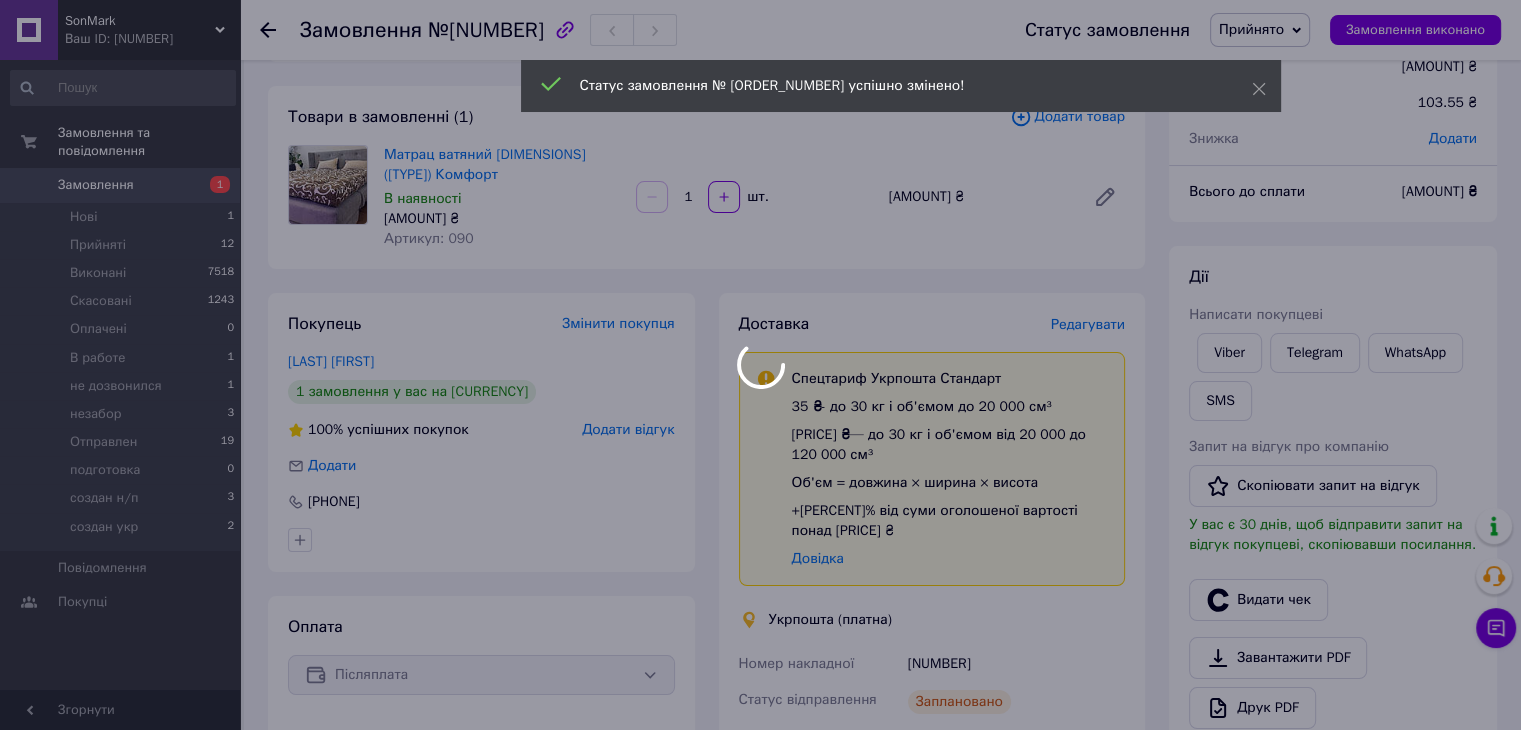 scroll, scrollTop: 85, scrollLeft: 0, axis: vertical 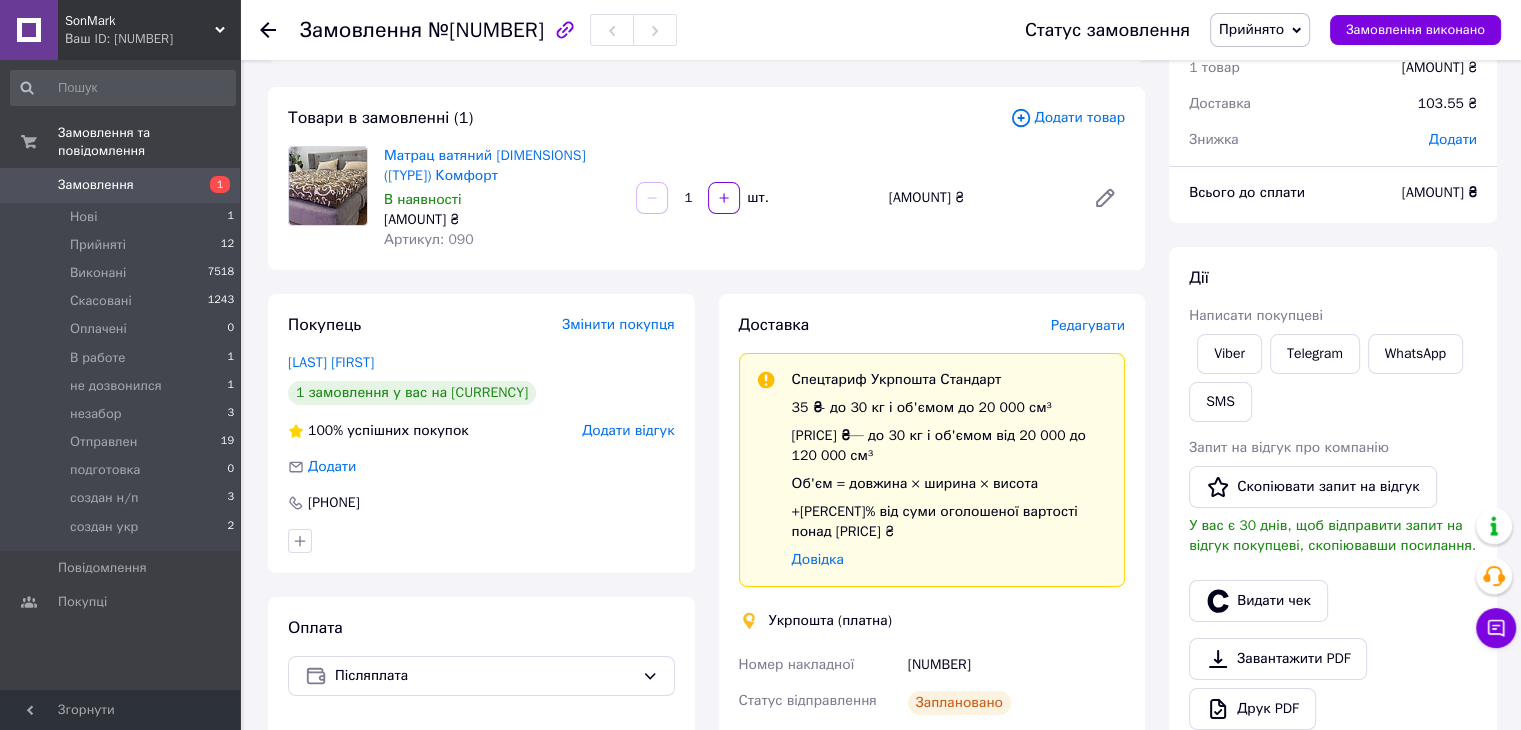 drag, startPoint x: 451, startPoint y: 31, endPoint x: 544, endPoint y: 28, distance: 93.04838 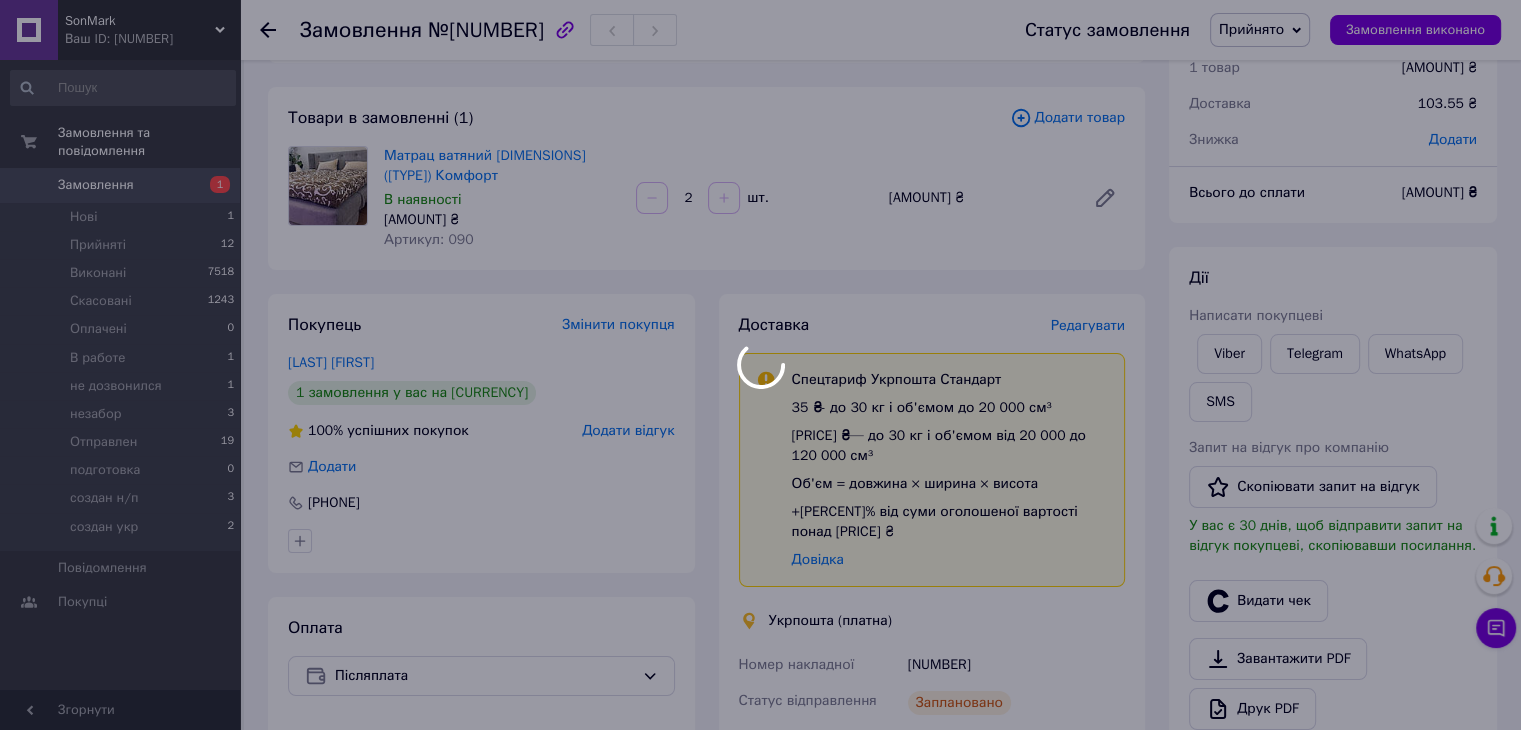 type on "2" 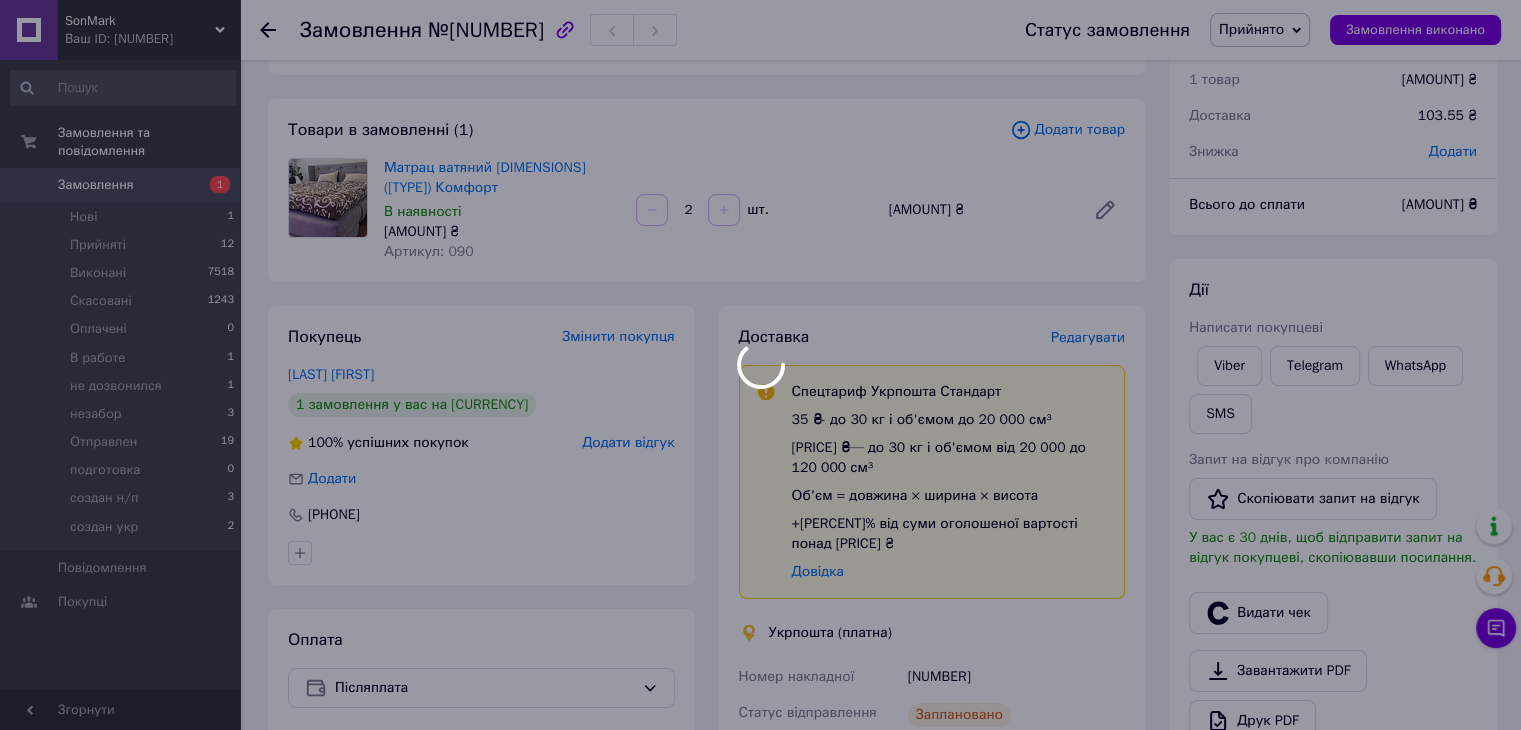 type 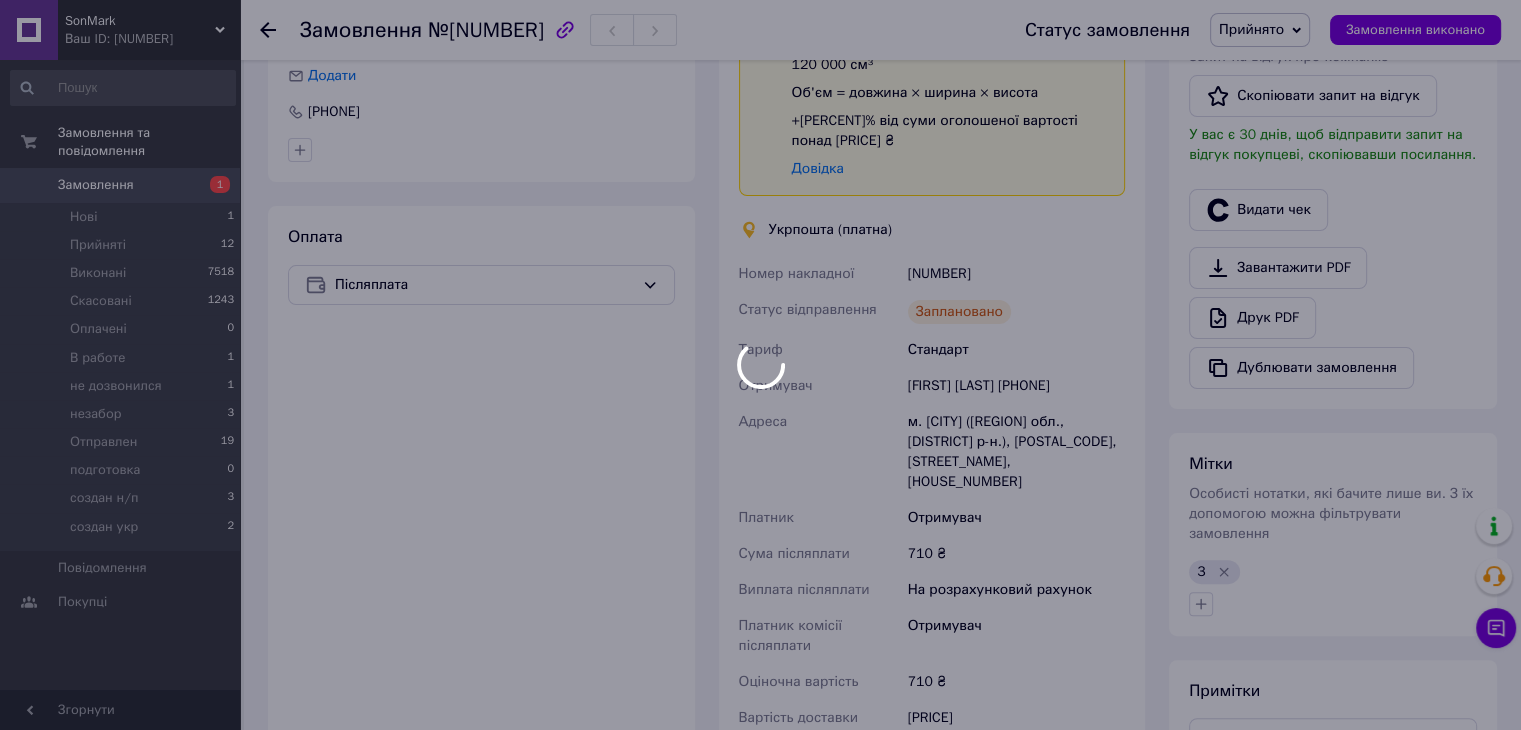 type 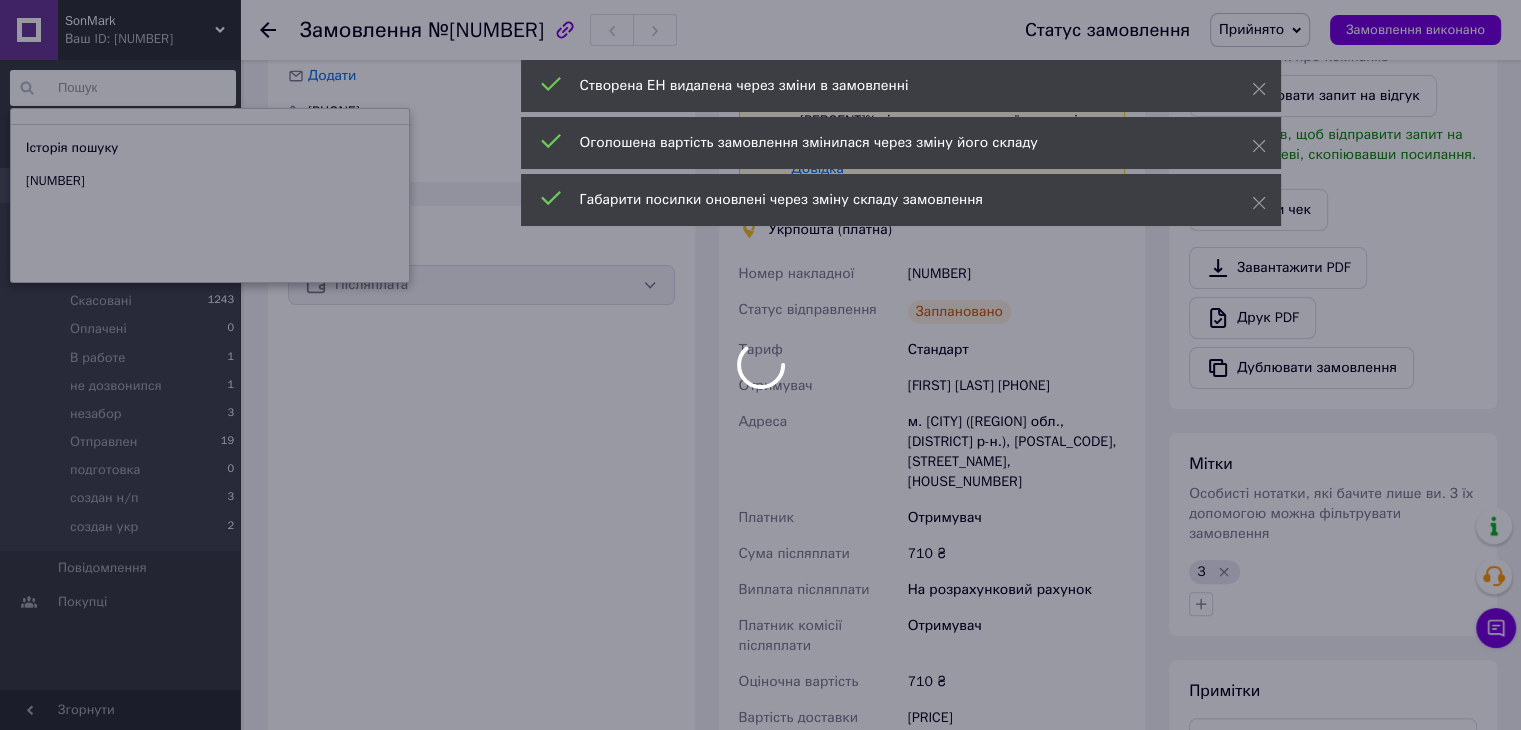 type 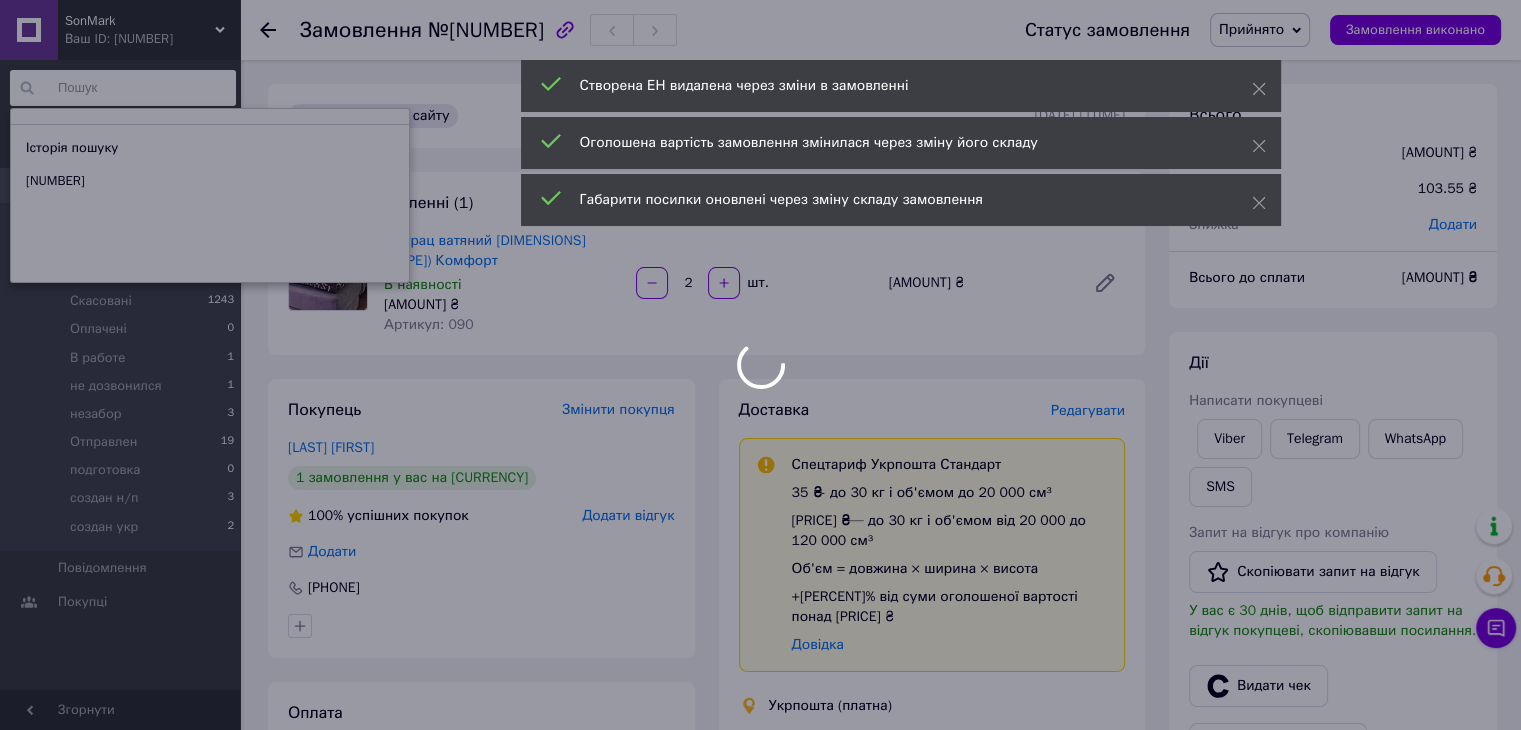 type 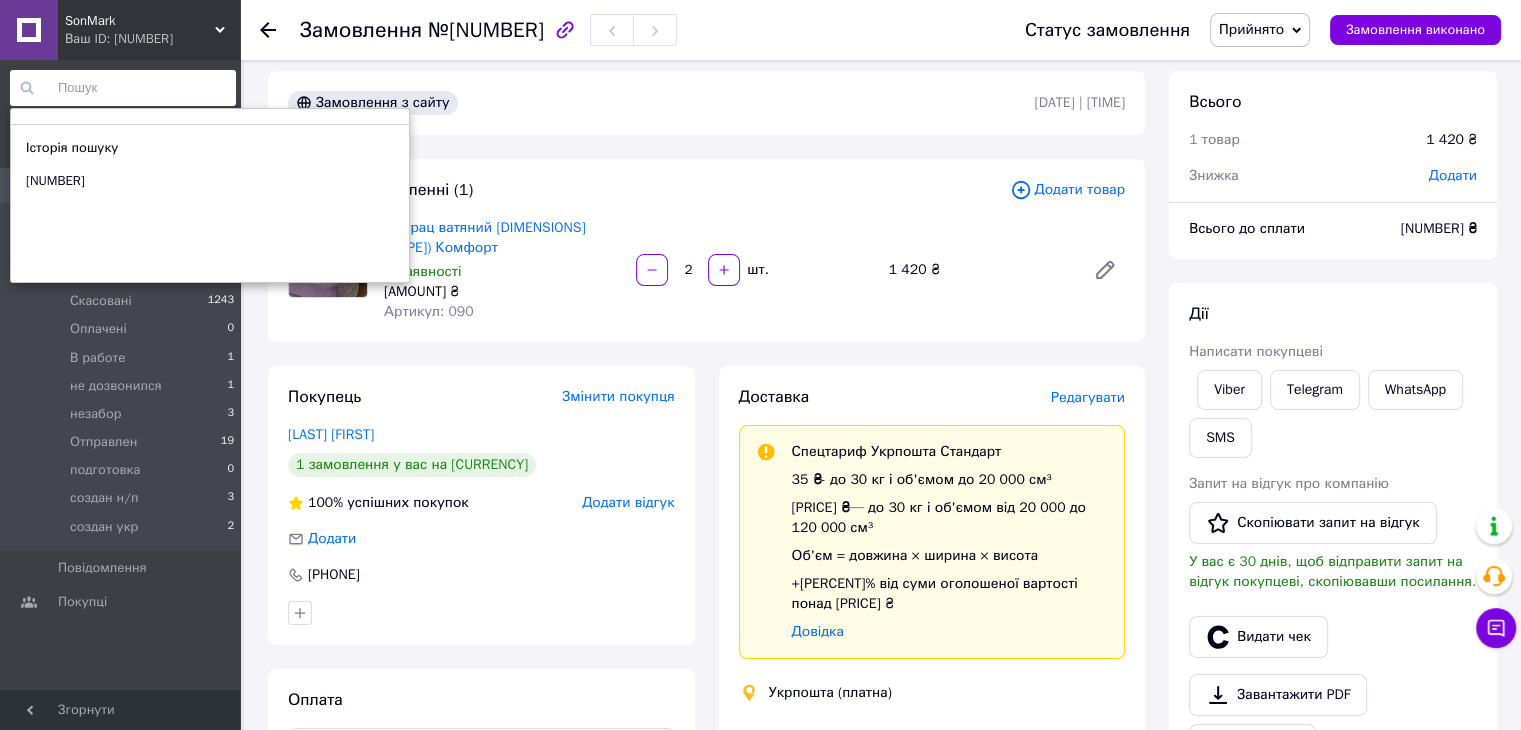 scroll, scrollTop: 0, scrollLeft: 0, axis: both 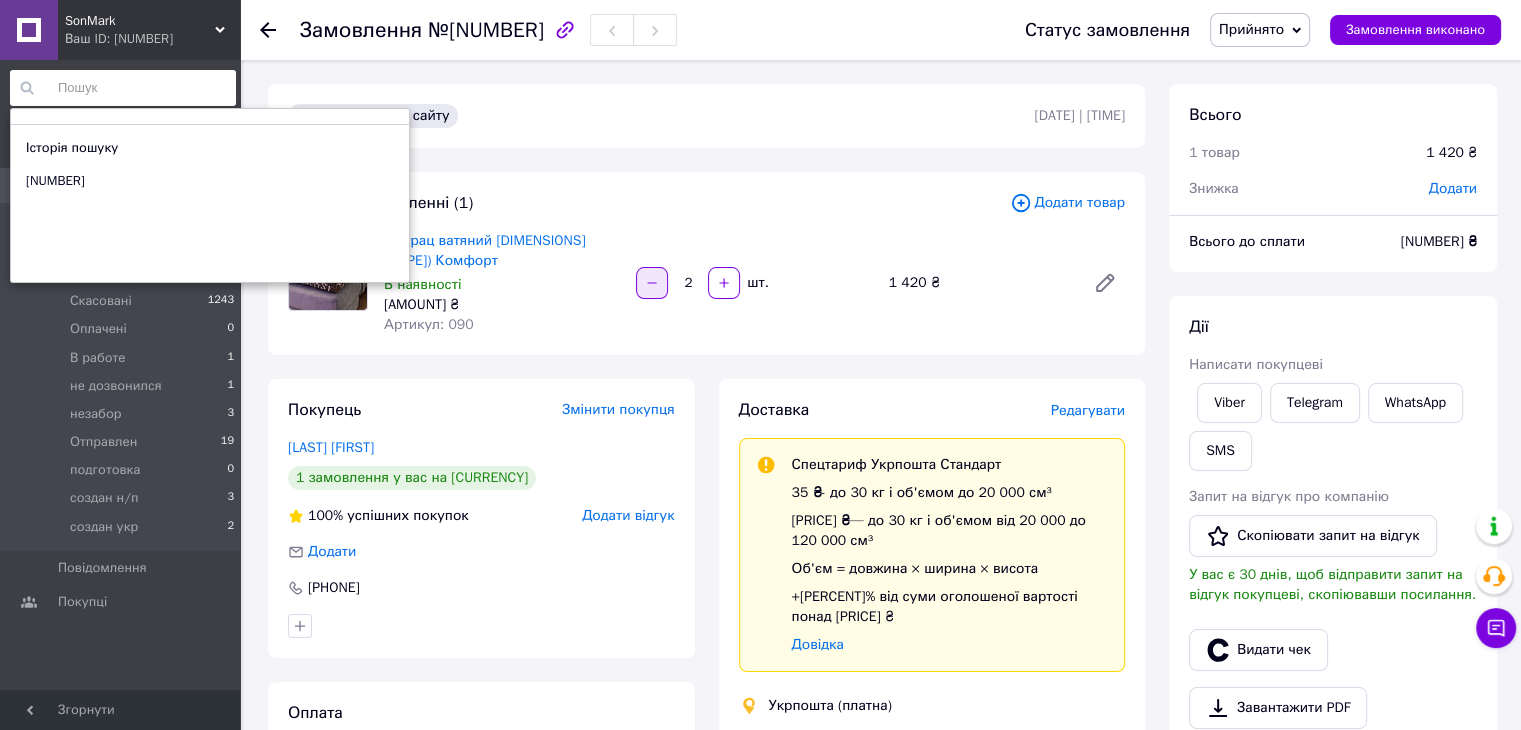click 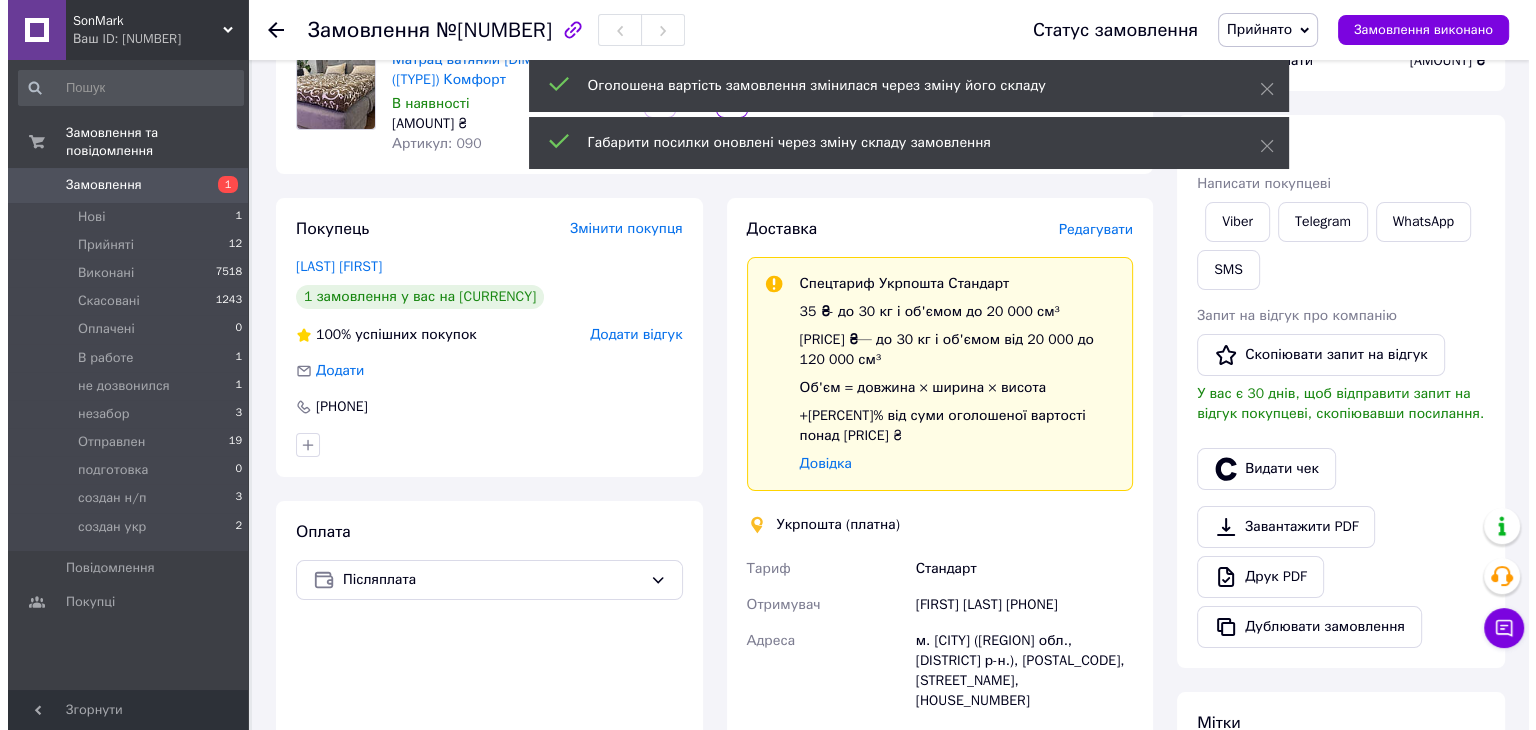 scroll, scrollTop: 100, scrollLeft: 0, axis: vertical 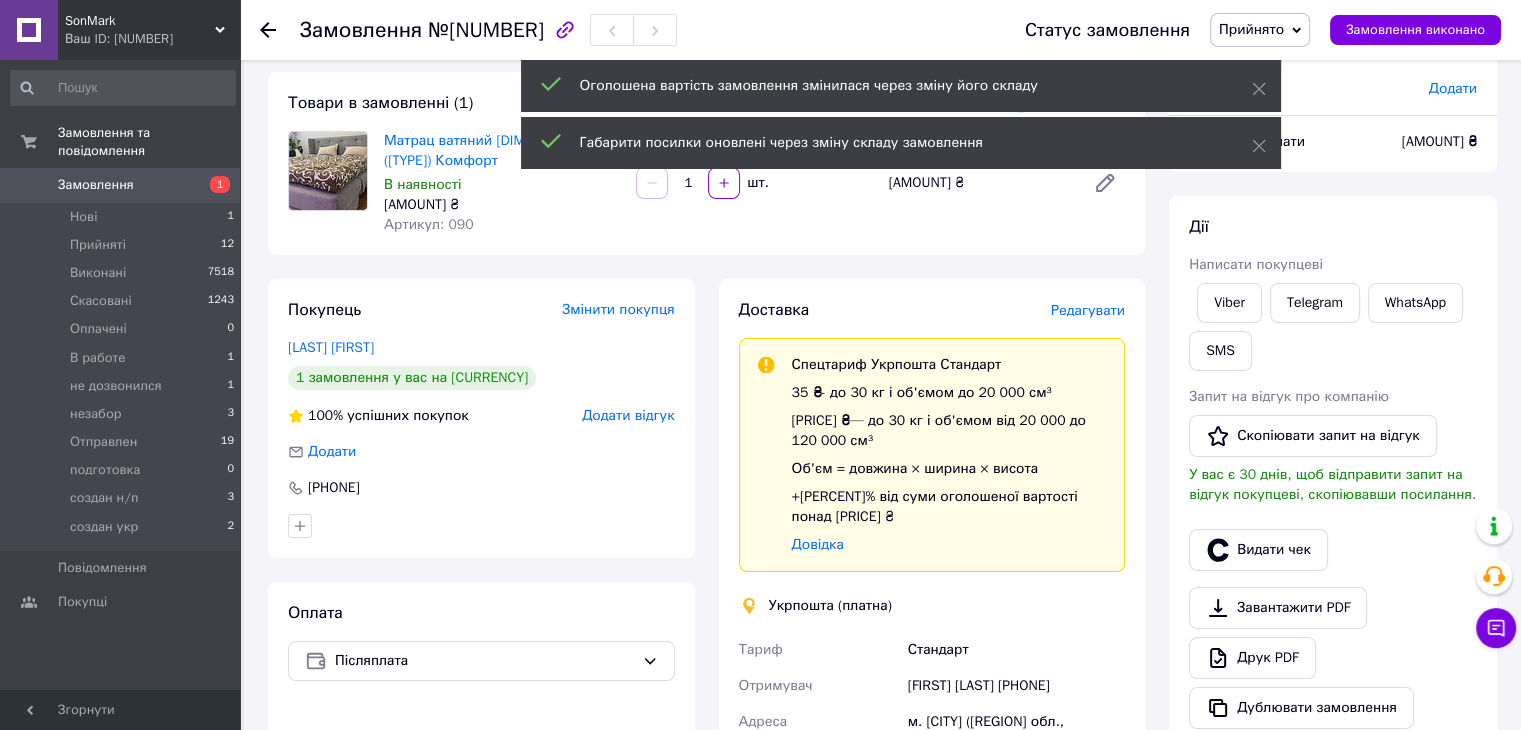 click on "Редагувати" at bounding box center (1088, 310) 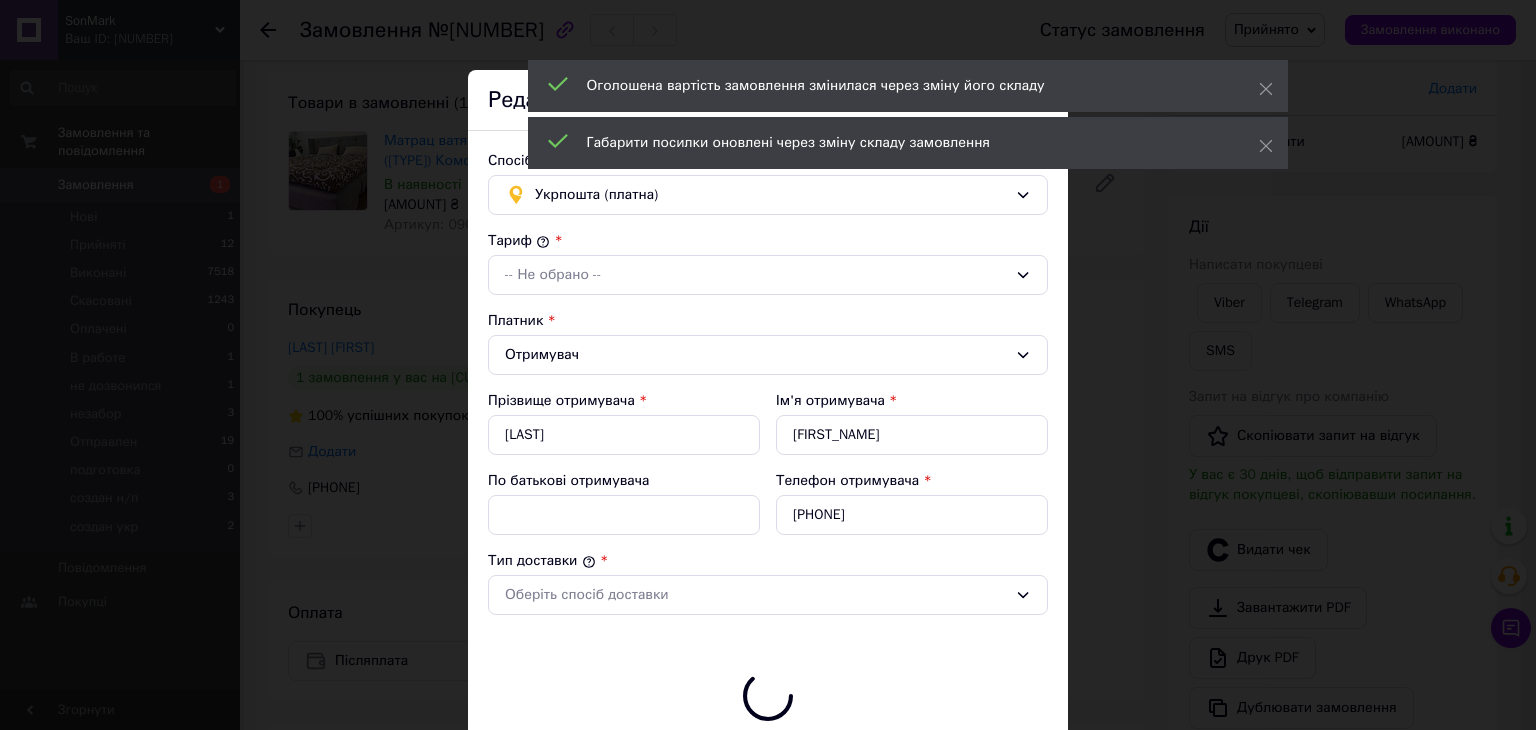 type on "[PRICE]" 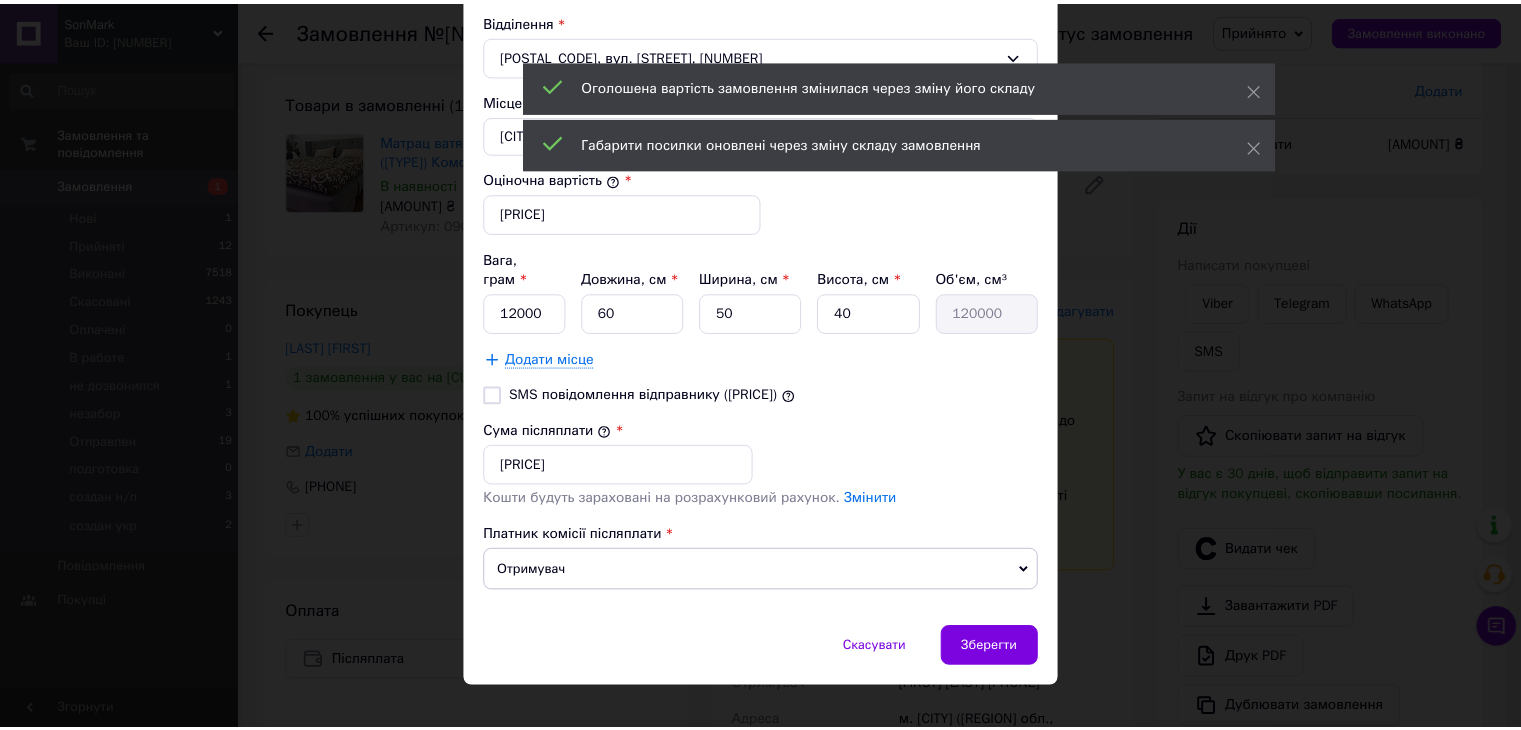 scroll, scrollTop: 701, scrollLeft: 0, axis: vertical 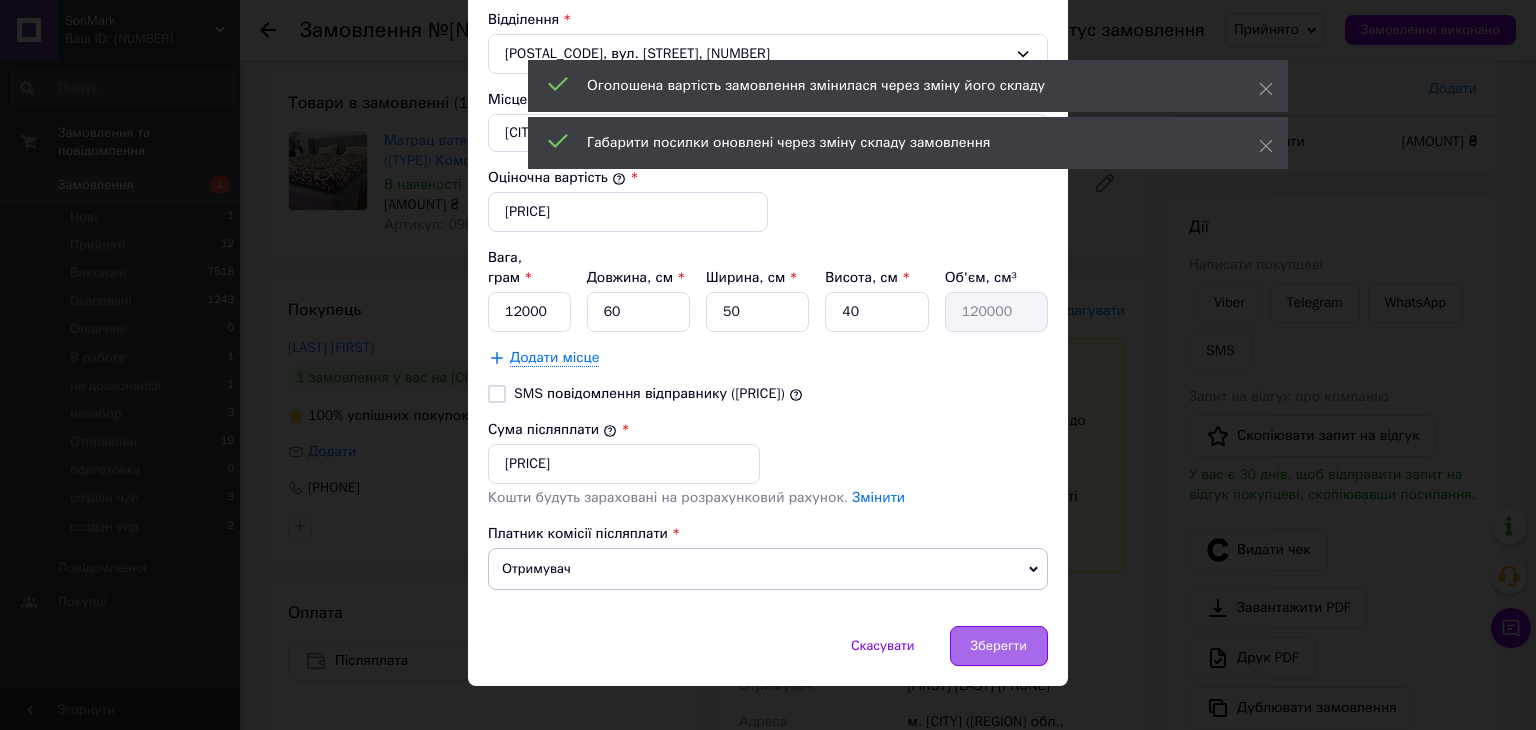 click on "Зберегти" at bounding box center (999, 646) 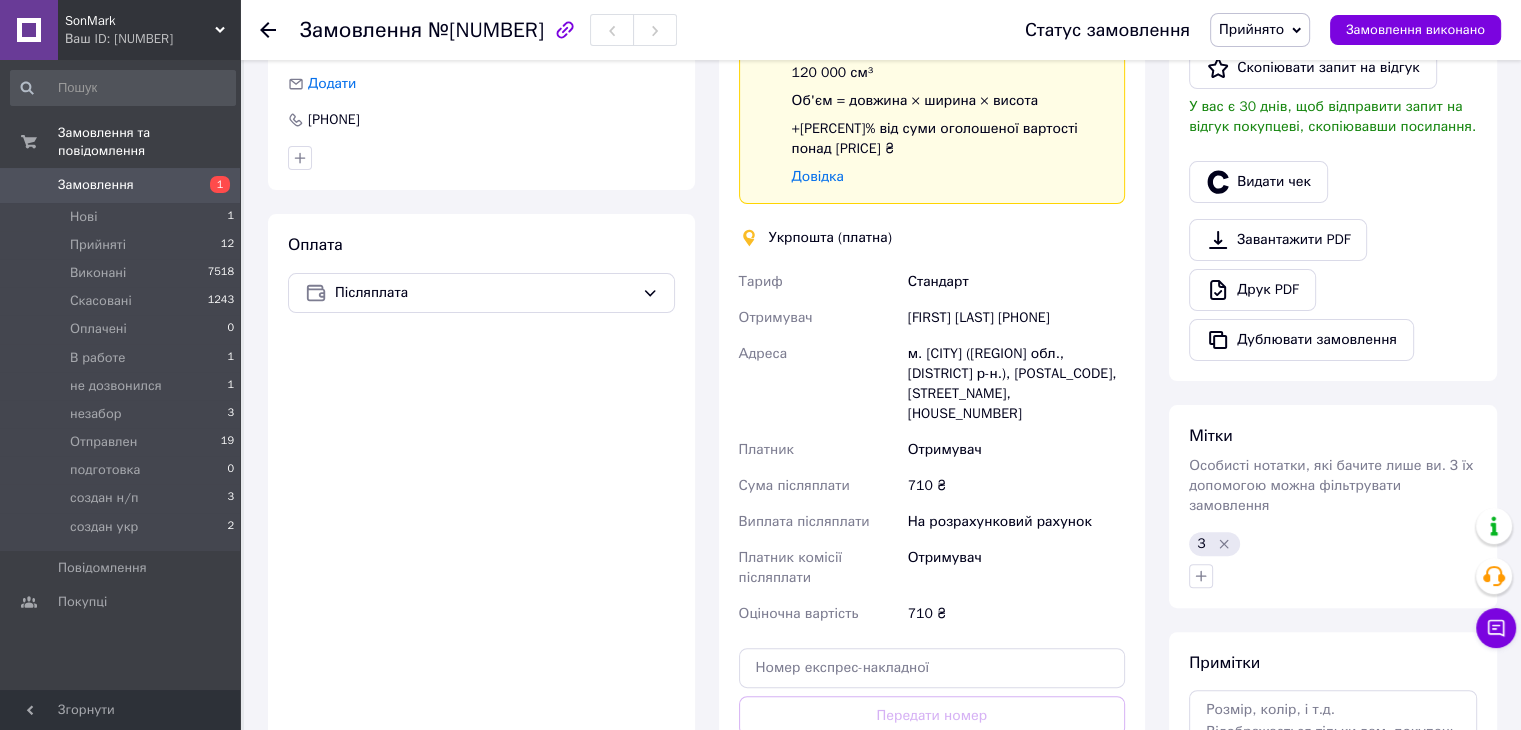 scroll, scrollTop: 672, scrollLeft: 0, axis: vertical 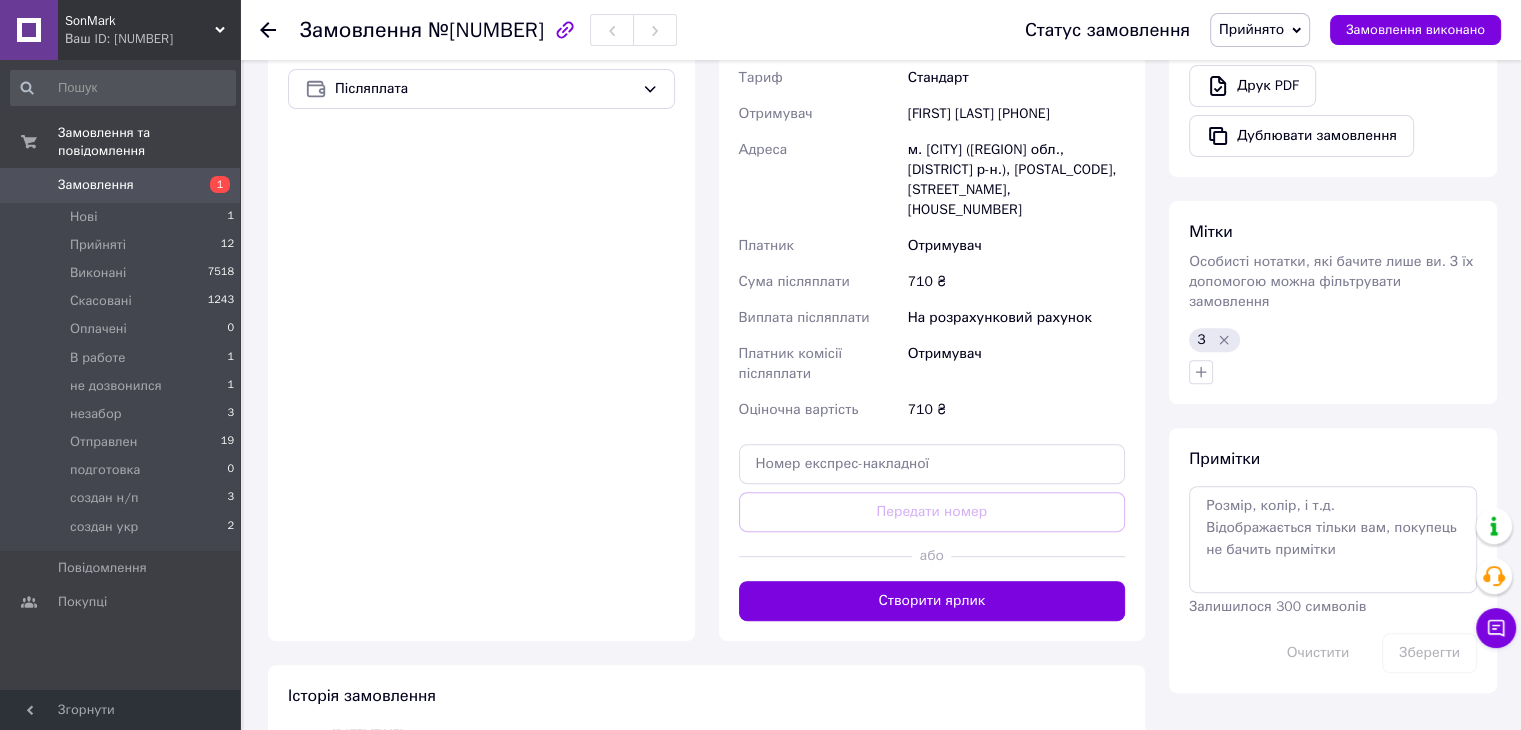 click on "Створити ярлик" at bounding box center [932, 601] 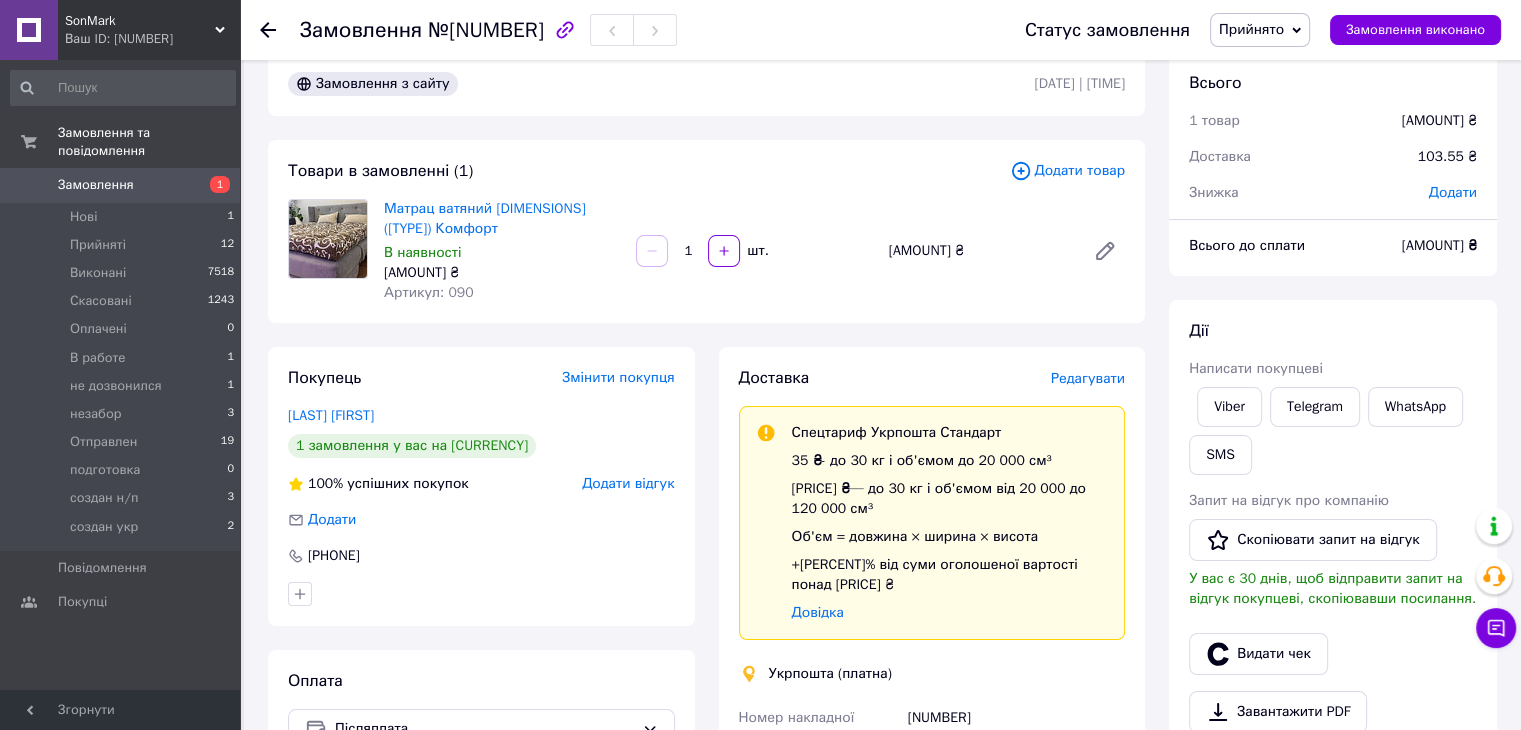 scroll, scrollTop: 0, scrollLeft: 0, axis: both 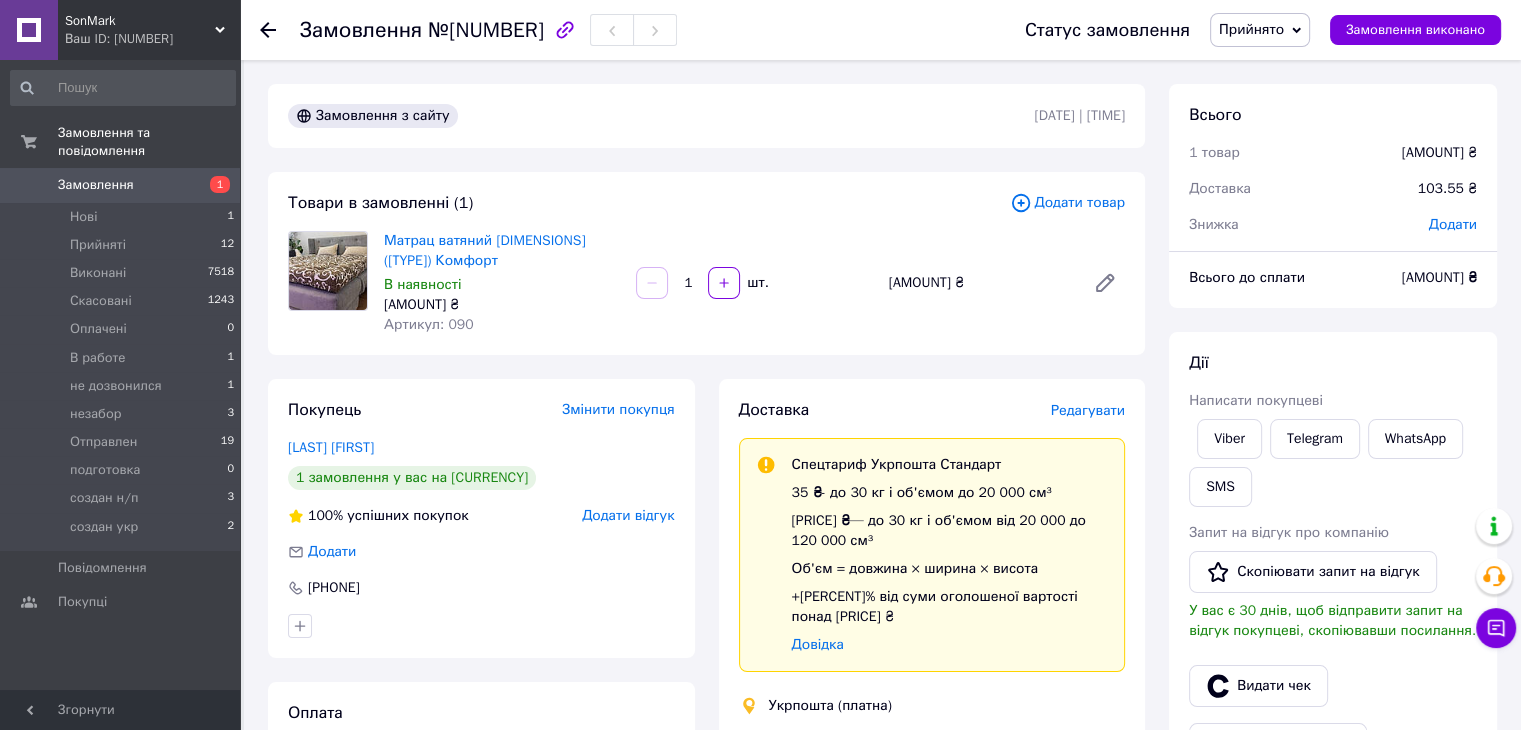drag, startPoint x: 452, startPoint y: 30, endPoint x: 544, endPoint y: 31, distance: 92.00543 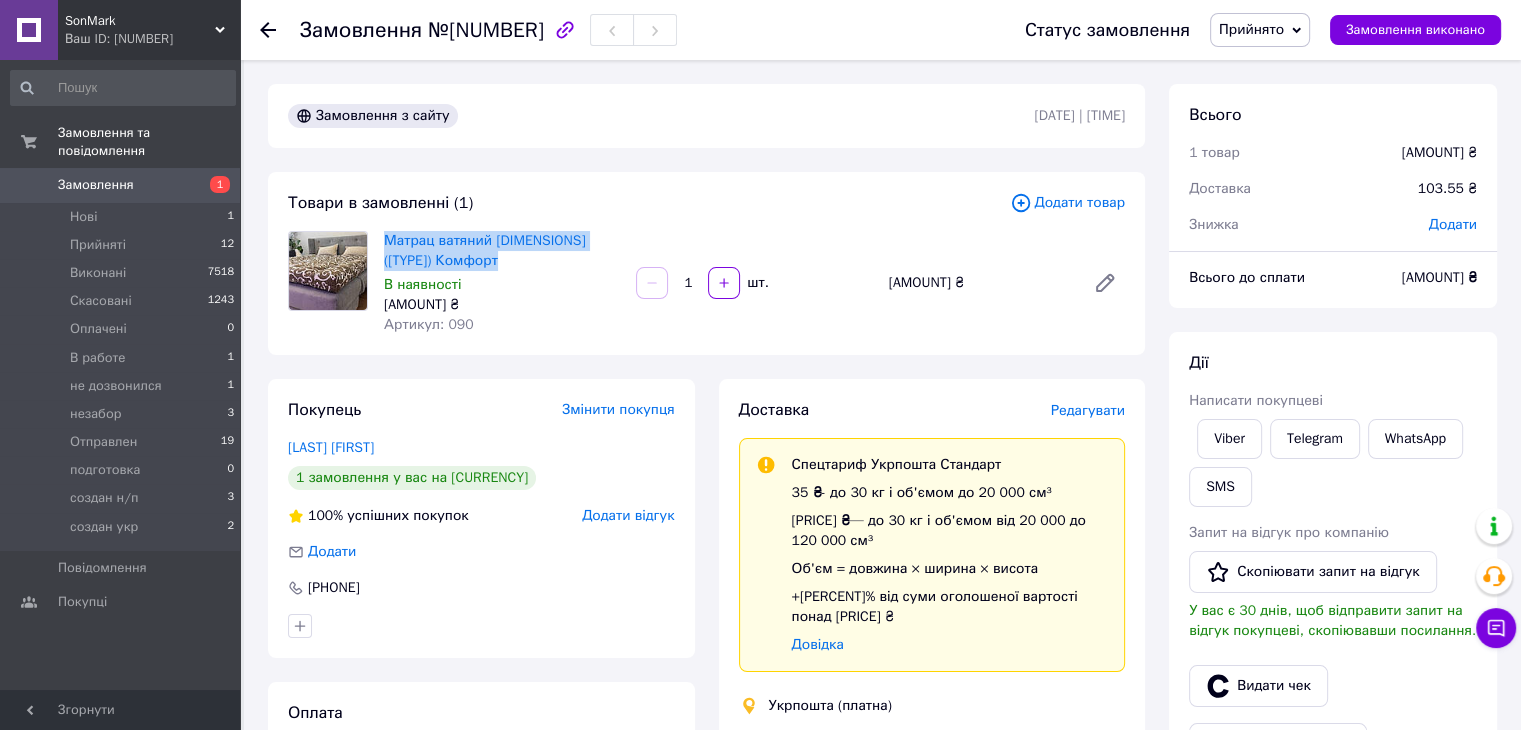 drag, startPoint x: 379, startPoint y: 241, endPoint x: 527, endPoint y: 269, distance: 150.62537 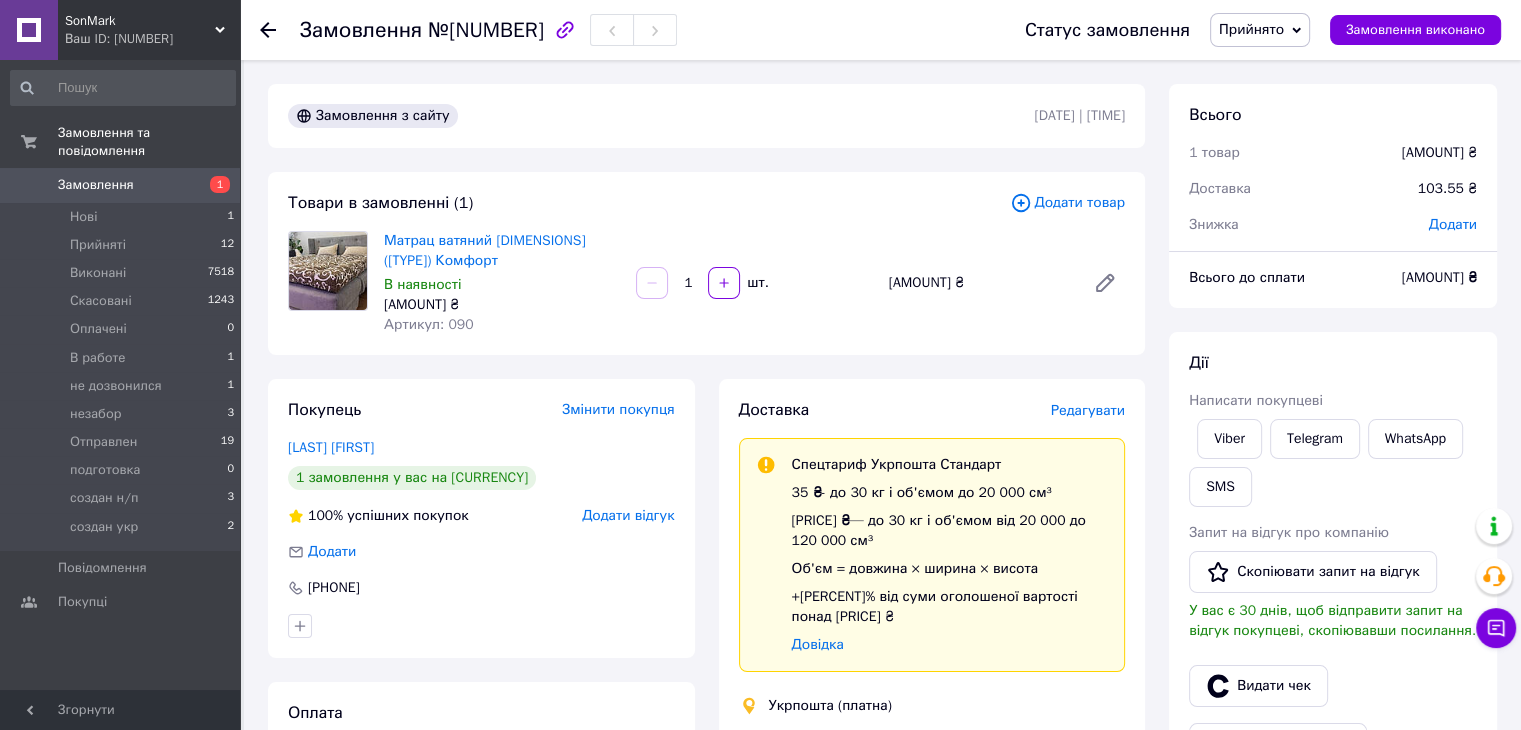 click on "Доставка Редагувати Спецтариф Укрпошта Стандарт [PRICE]  - до [WEIGHT] і об'ємом до [VOLUME] см³ [PRICE]  — до [WEIGHT] і об'ємом від [VOLUME] до [VOLUME] см³ Об'єм = довжина × ширина × висота +0,5% від суми оголошеної вартості понад [PRICE] Довідка Укрпошта (платна) Номер накладної [TRACKING_NUMBER] Статус відправлення Заплановано Тариф Стандарт Отримувач [FIRST] [LAST] [PHONE] Адреса м. [CITY] ([REGION], [DISTRICT]), [POSTAL_CODE], вул. [STREET], [NUMBER] Платник Отримувач Сума післяплати [PRICE]  Виплата післяплати На розрахунковий рахунок Платник комісії післяплати Отримувач [PRICE]  [PRICE]  Тариф" at bounding box center (932, 833) 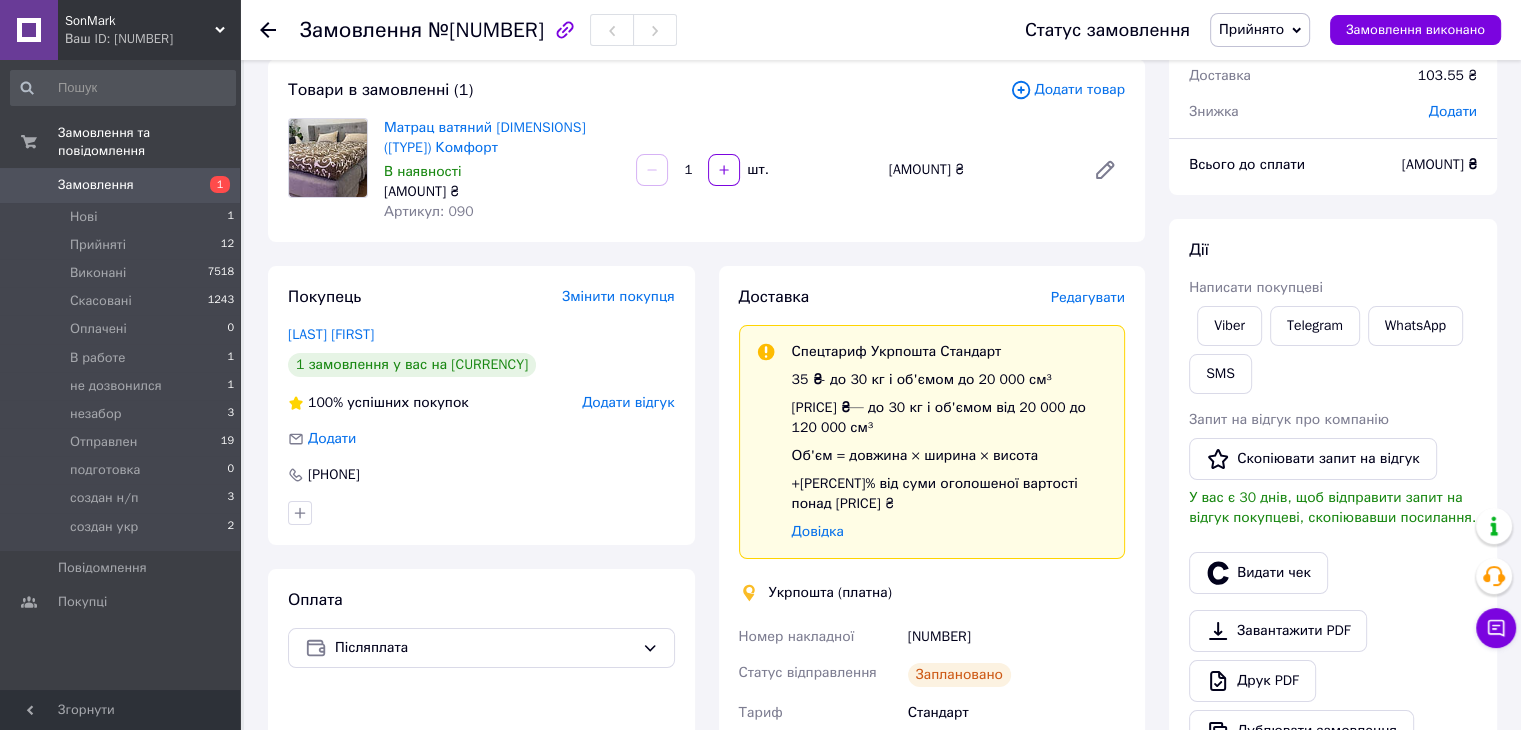 scroll, scrollTop: 200, scrollLeft: 0, axis: vertical 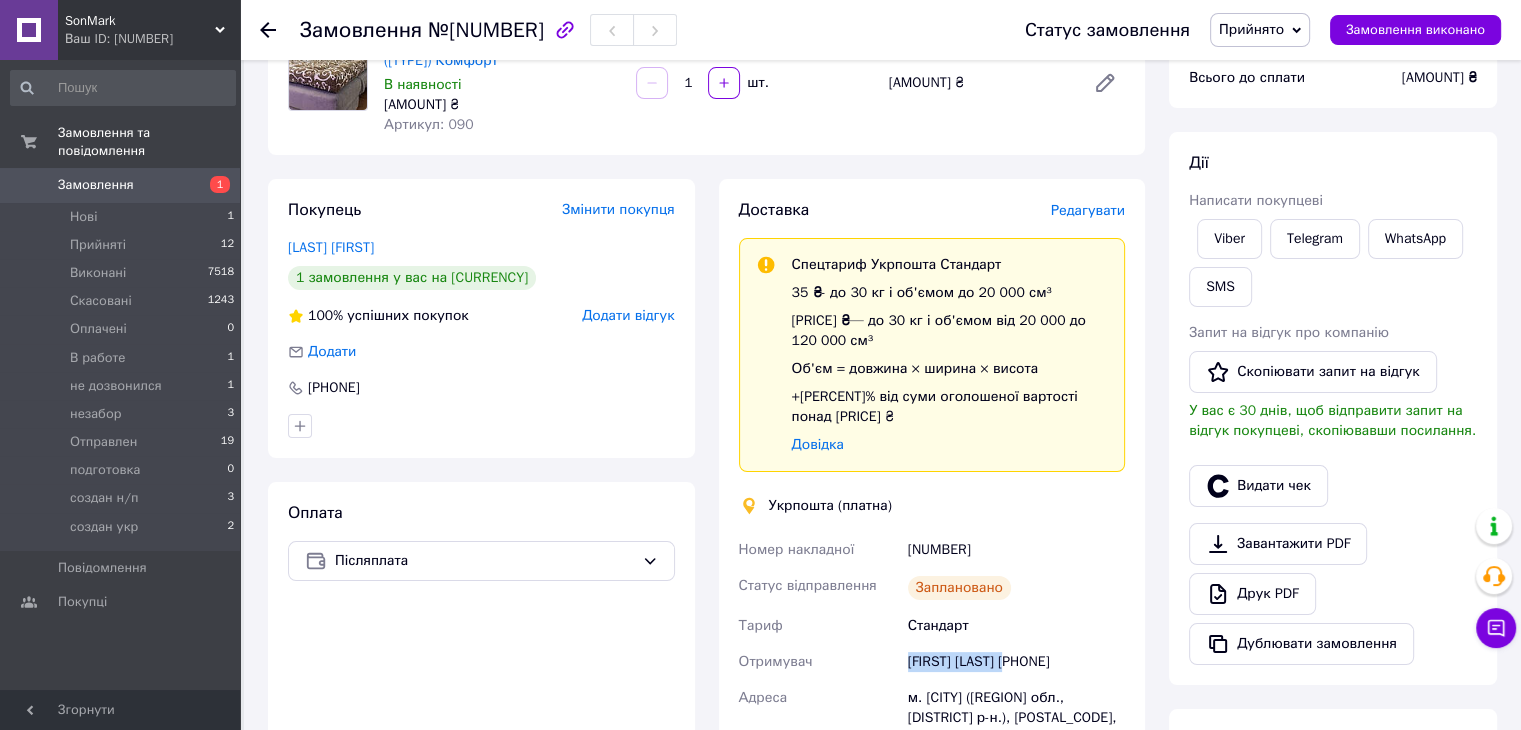drag, startPoint x: 908, startPoint y: 645, endPoint x: 1026, endPoint y: 637, distance: 118.270874 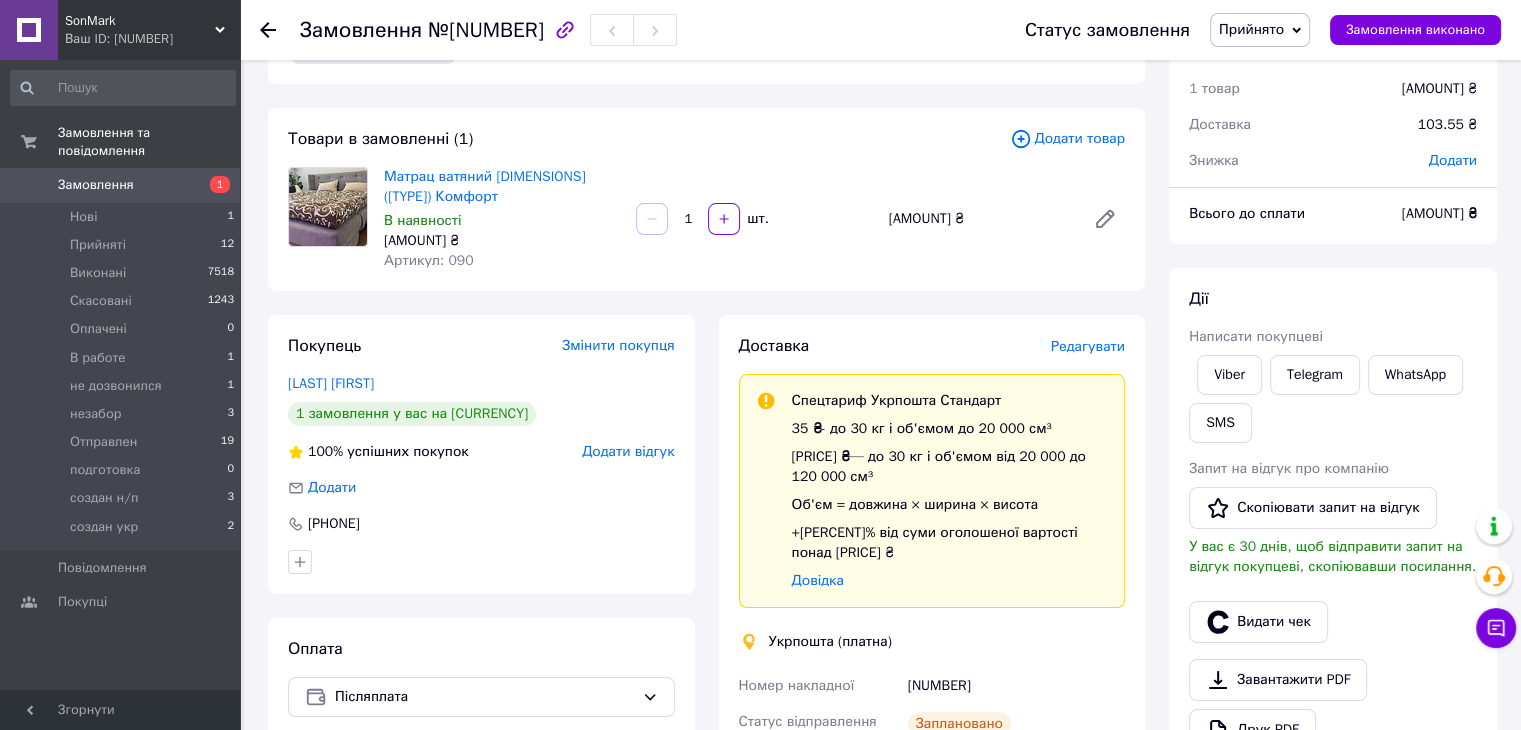 scroll, scrollTop: 200, scrollLeft: 0, axis: vertical 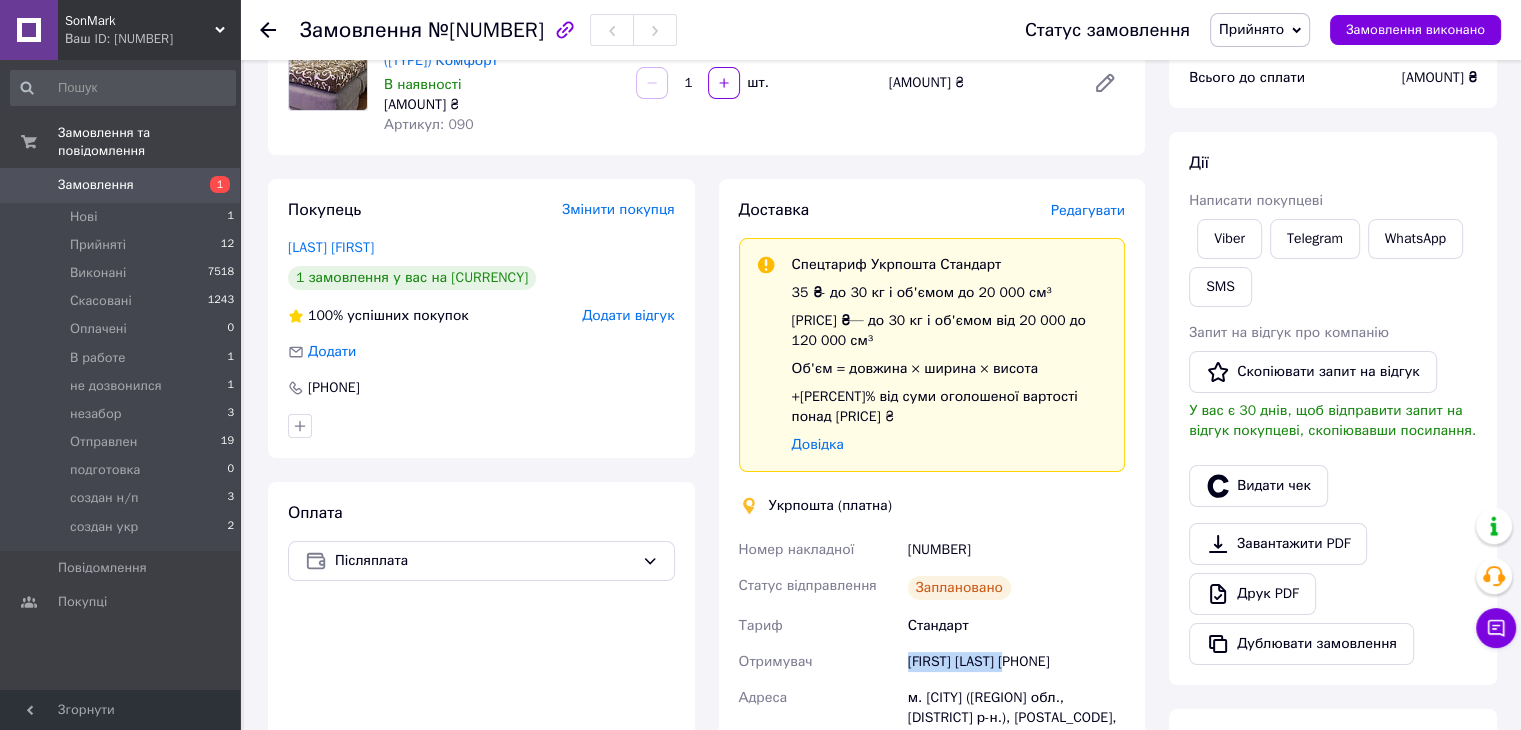 drag, startPoint x: 911, startPoint y: 529, endPoint x: 1012, endPoint y: 528, distance: 101.00495 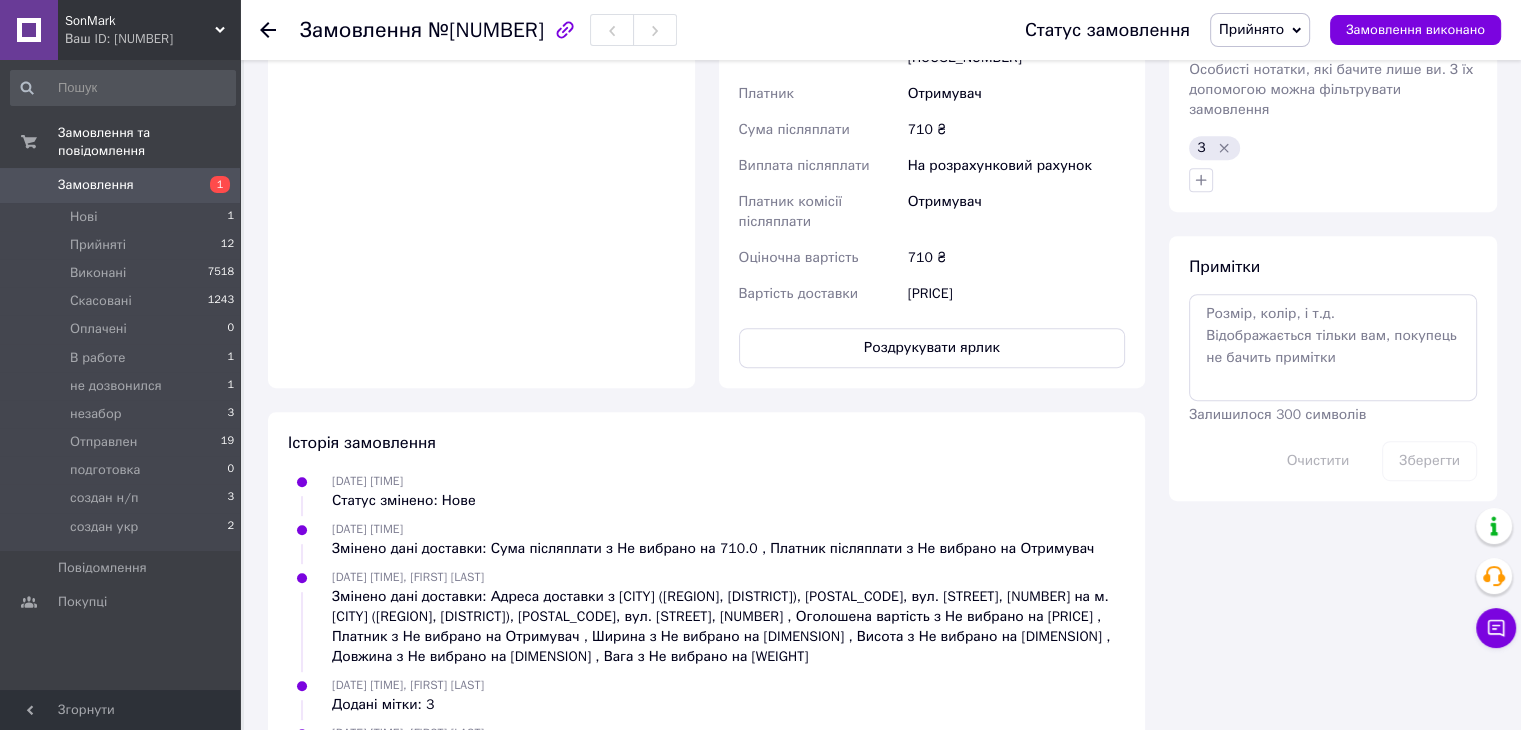 scroll, scrollTop: 400, scrollLeft: 0, axis: vertical 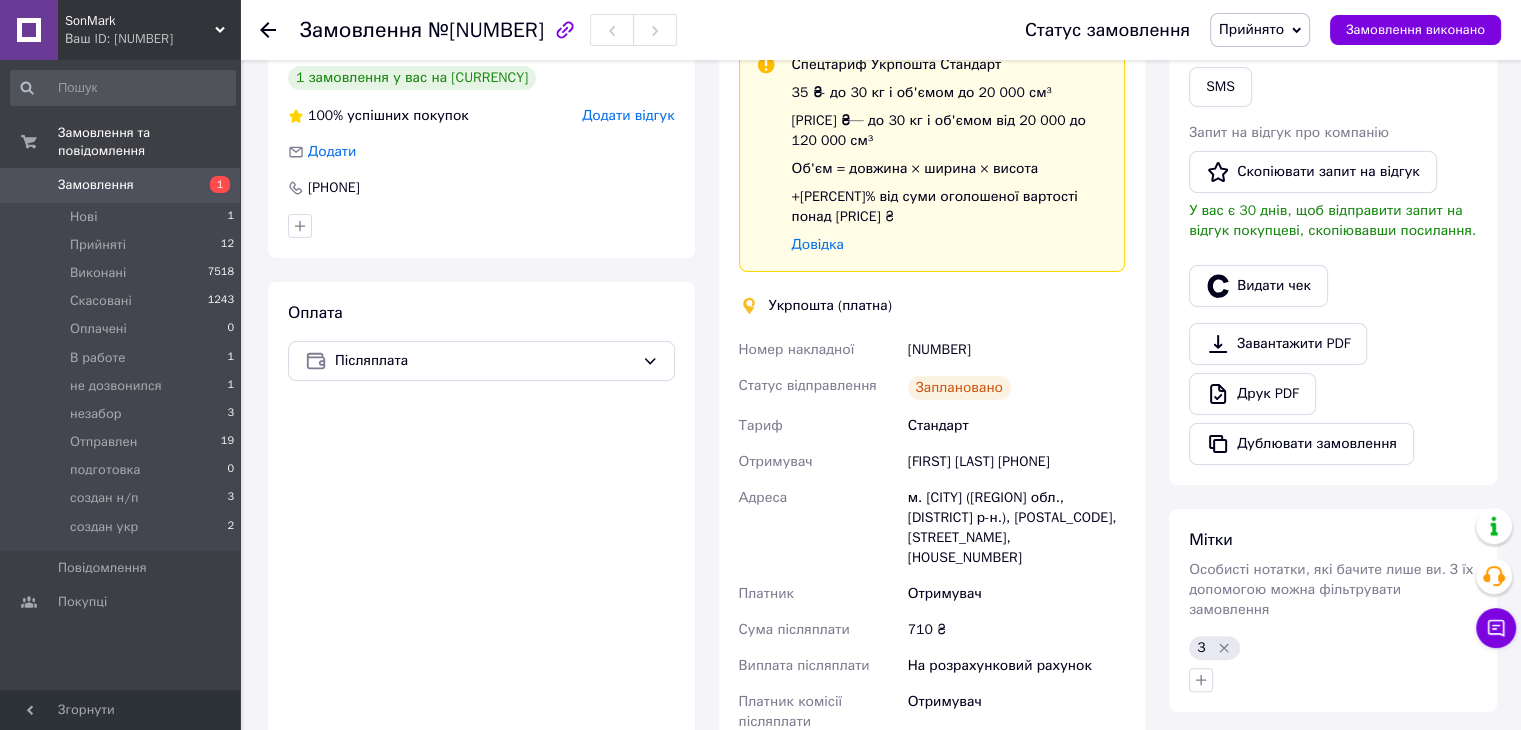 click on "Статус відправлення" at bounding box center (819, 388) 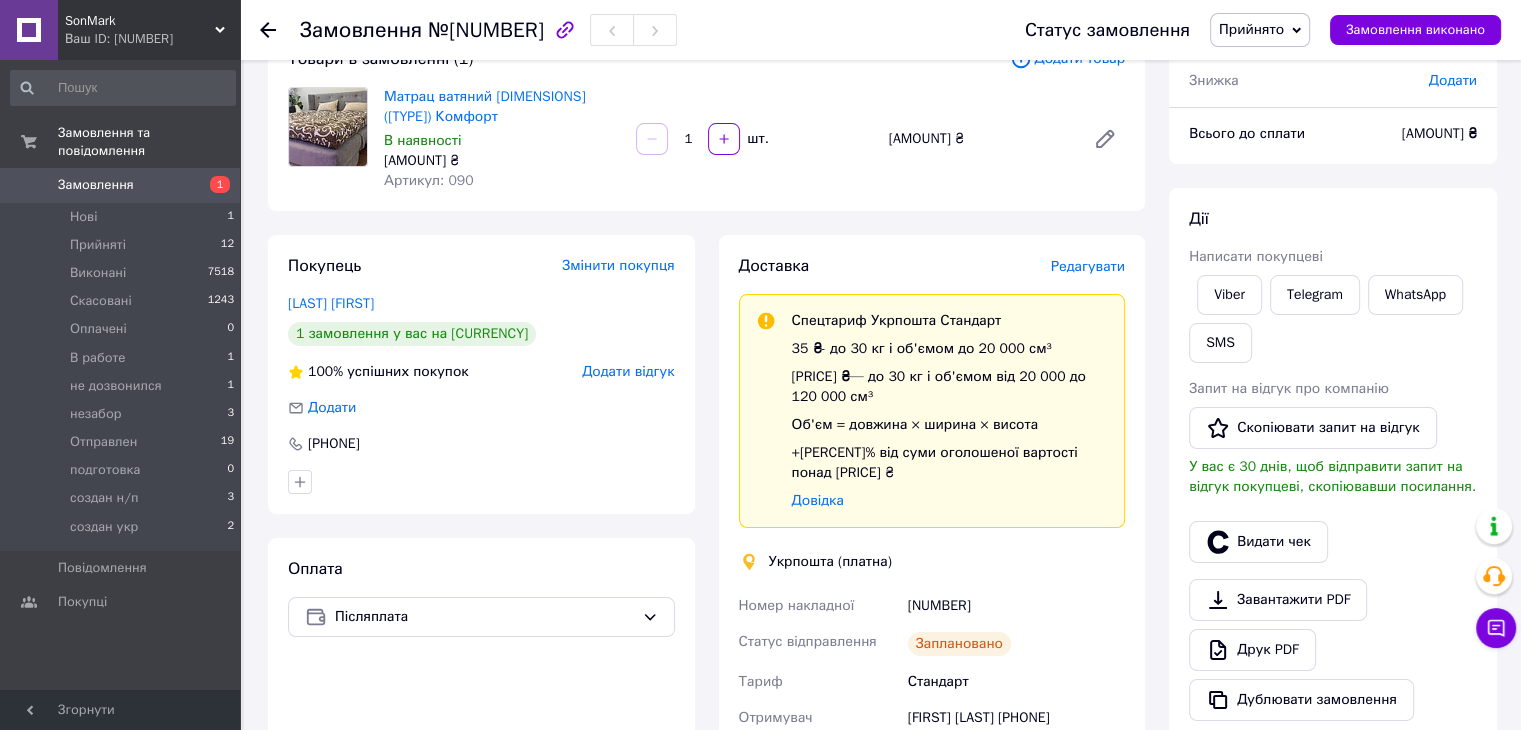 scroll, scrollTop: 0, scrollLeft: 0, axis: both 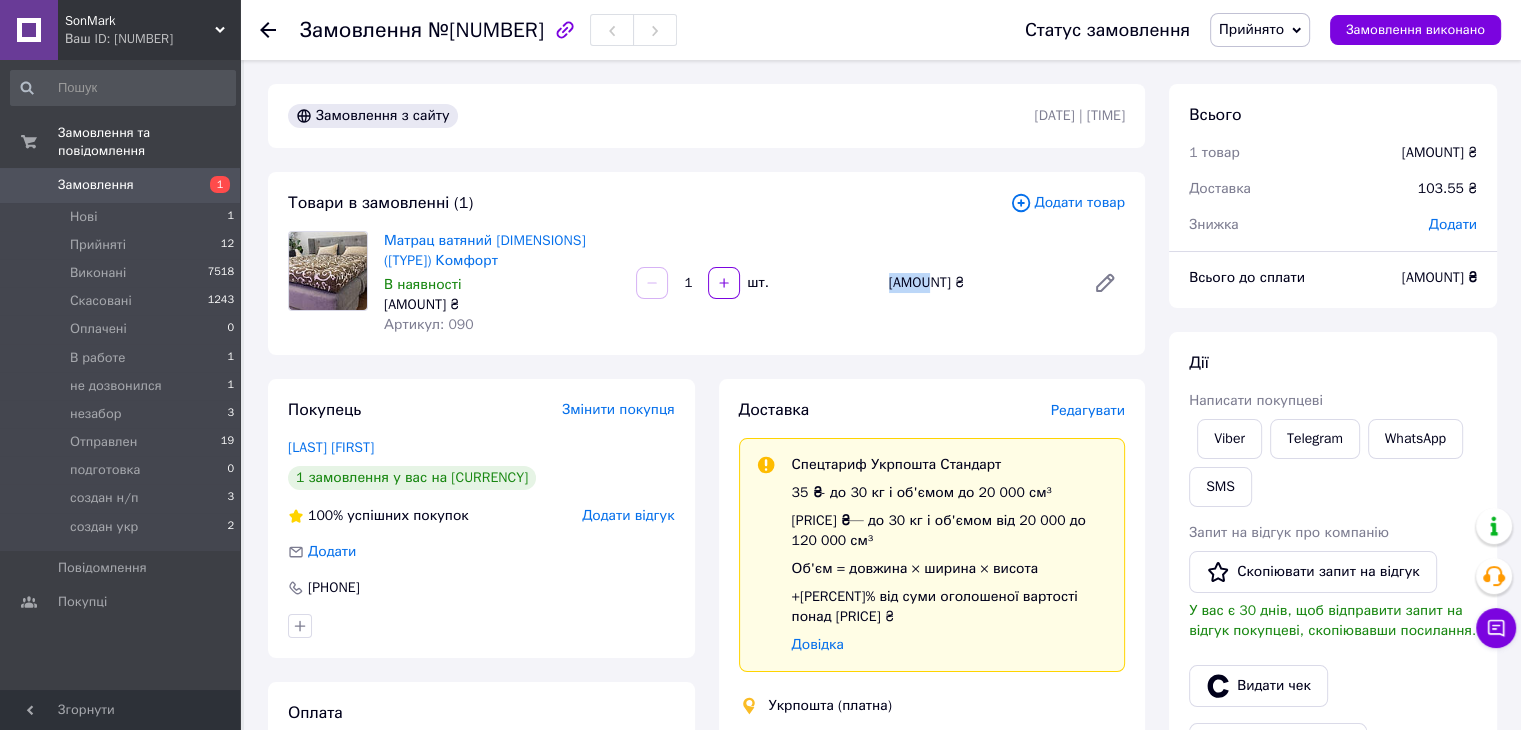 drag, startPoint x: 872, startPoint y: 283, endPoint x: 964, endPoint y: 282, distance: 92.00543 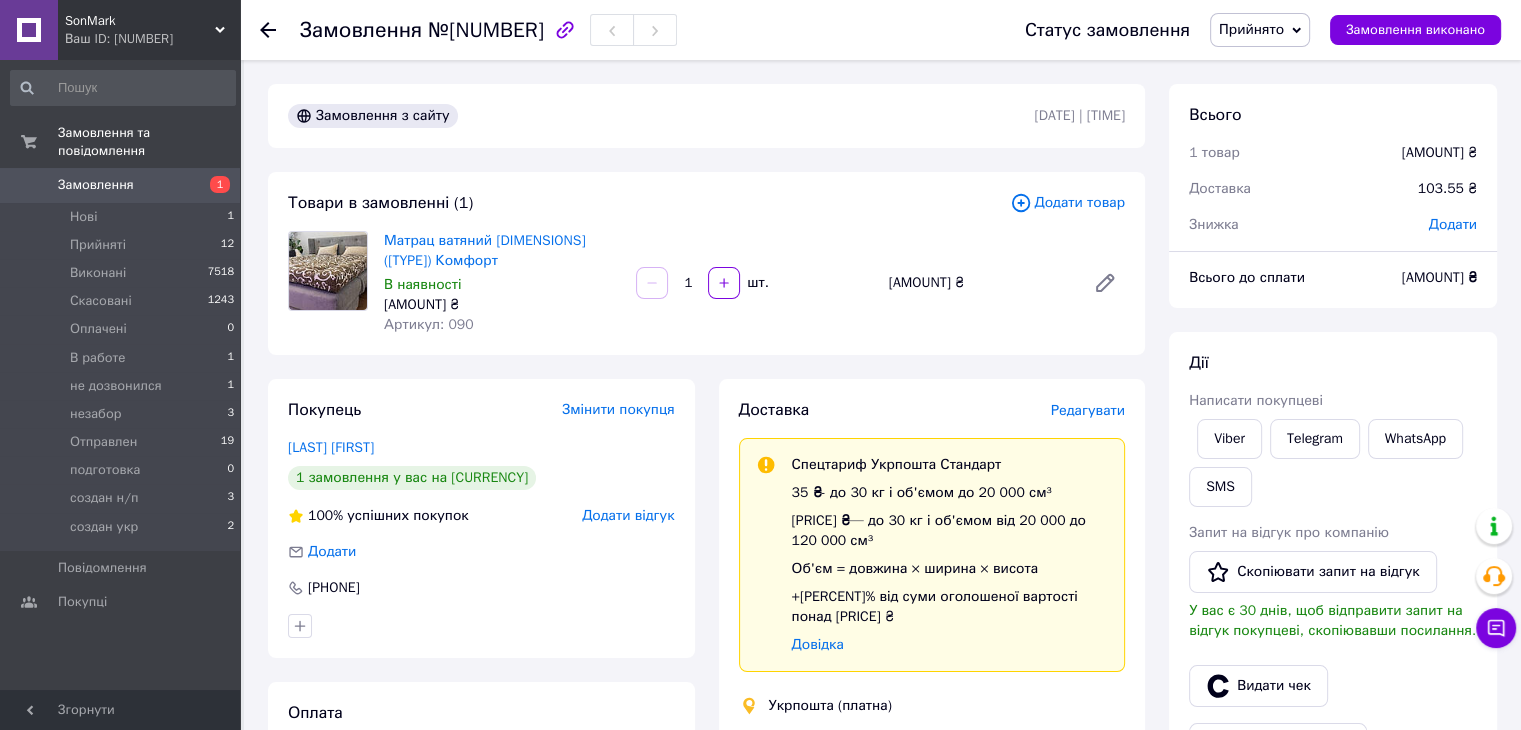 click on "Замовлення з сайту [DATE] | [TIME] Товари в замовленні (1) Додати товар Матрац ватяний 90х190х15 (одинарний) Комфорт В наявності [PRICE] ₴ Артикул: 090 1   шт. [PRICE] ₴ Покупець Змінити покупця [FIRST] [LAST] 1 замовлення у вас на [PRICE] ₴ 100%   успішних покупок Додати відгук Додати [PHONE] Оплата Післяплата Доставка Редагувати Спецтариф Укрпошта Стандарт [PRICE] ₴  - до 30 кг і об'ємом до 20 000 см³ [PRICE] ₴  — до 30 кг і об'ємом від 20 000 до 120 000 см³ Об'єм = довжина × ширина × висота +0,5% від суми оголошеної вартості понад 500 ₴ Довідка Укрпошта (платна) Номер накладної [TRACKING_NUMBER] Статус відправлення Тариф" at bounding box center (706, 1027) 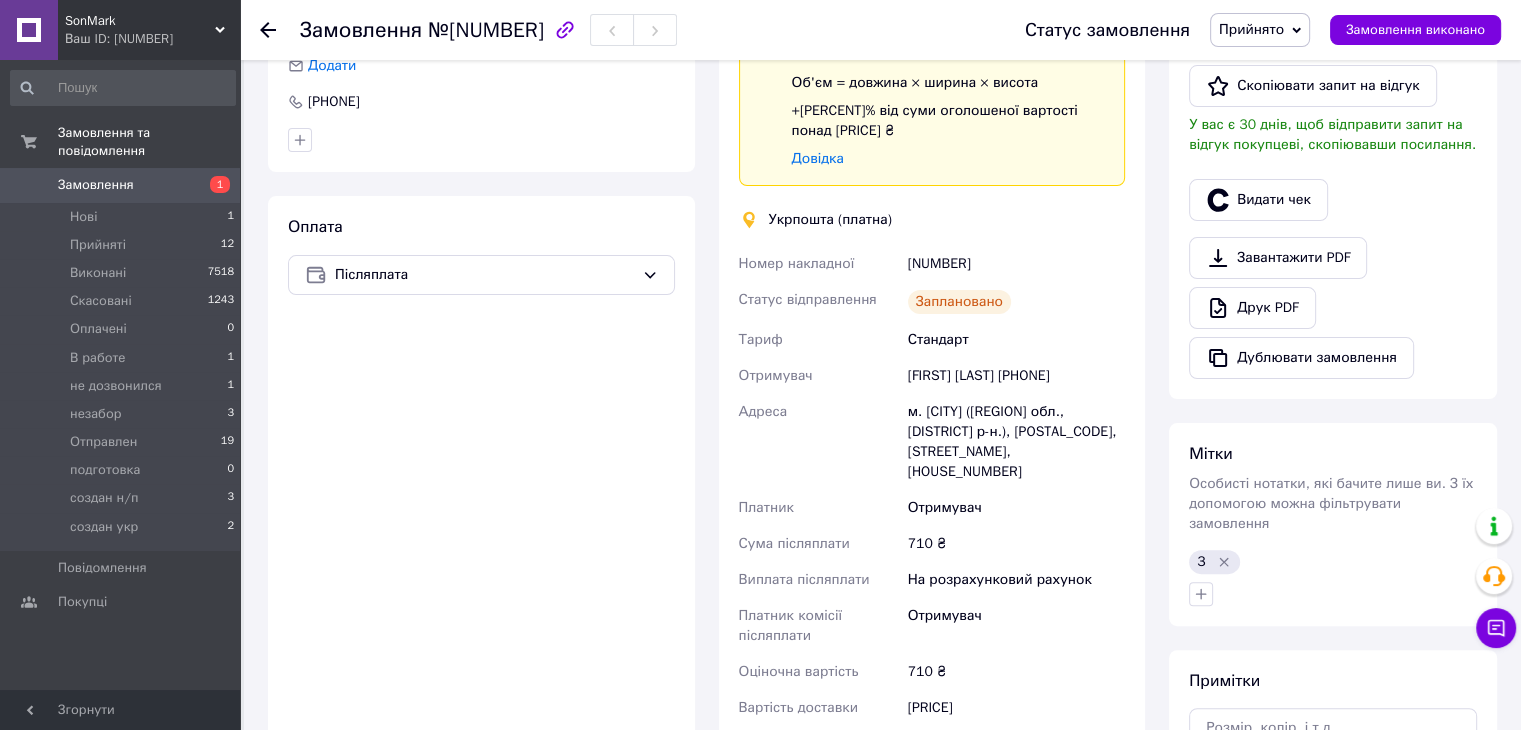 scroll, scrollTop: 500, scrollLeft: 0, axis: vertical 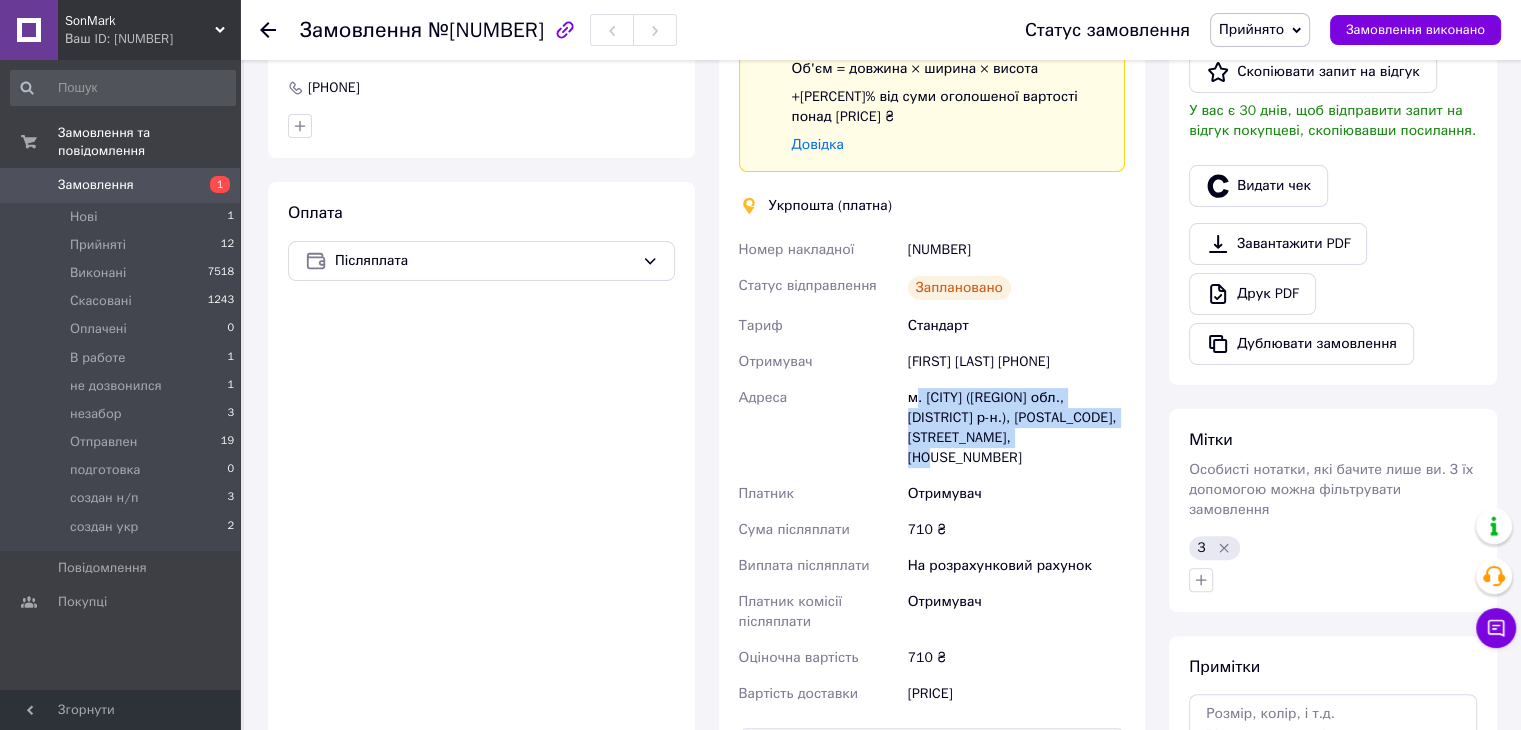 drag, startPoint x: 917, startPoint y: 397, endPoint x: 1027, endPoint y: 447, distance: 120.83046 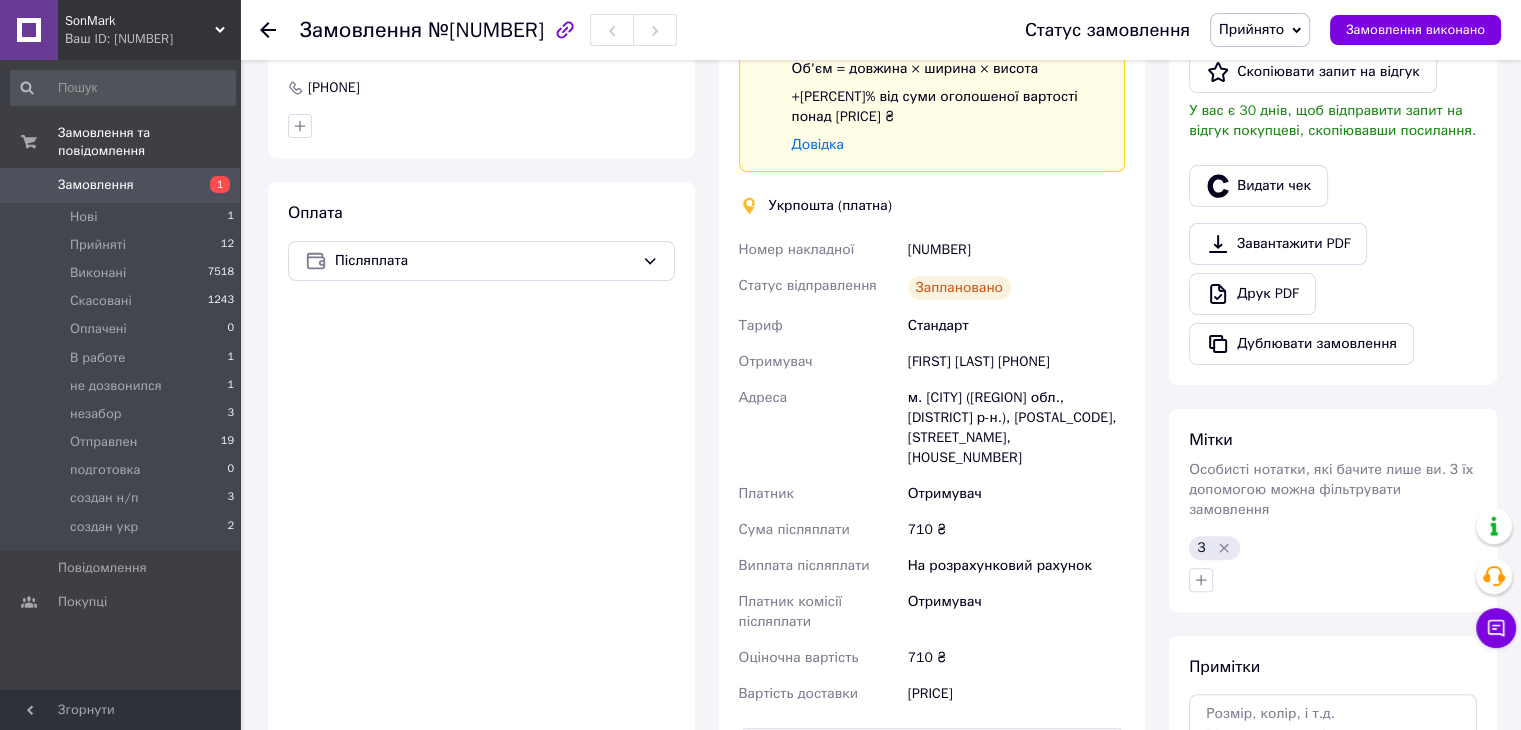 click on "Адреса" at bounding box center [819, 428] 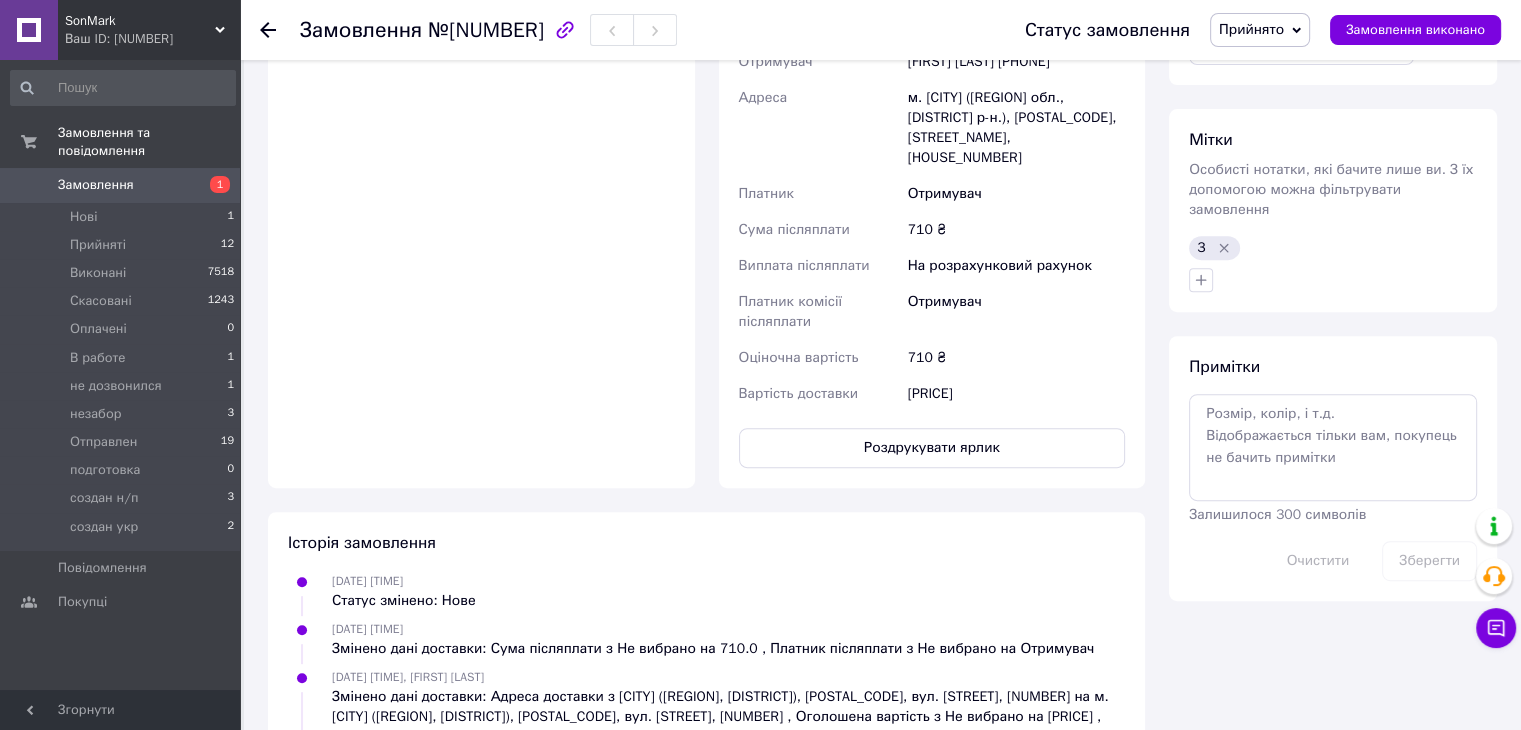 drag, startPoint x: 916, startPoint y: 376, endPoint x: 989, endPoint y: 382, distance: 73.24616 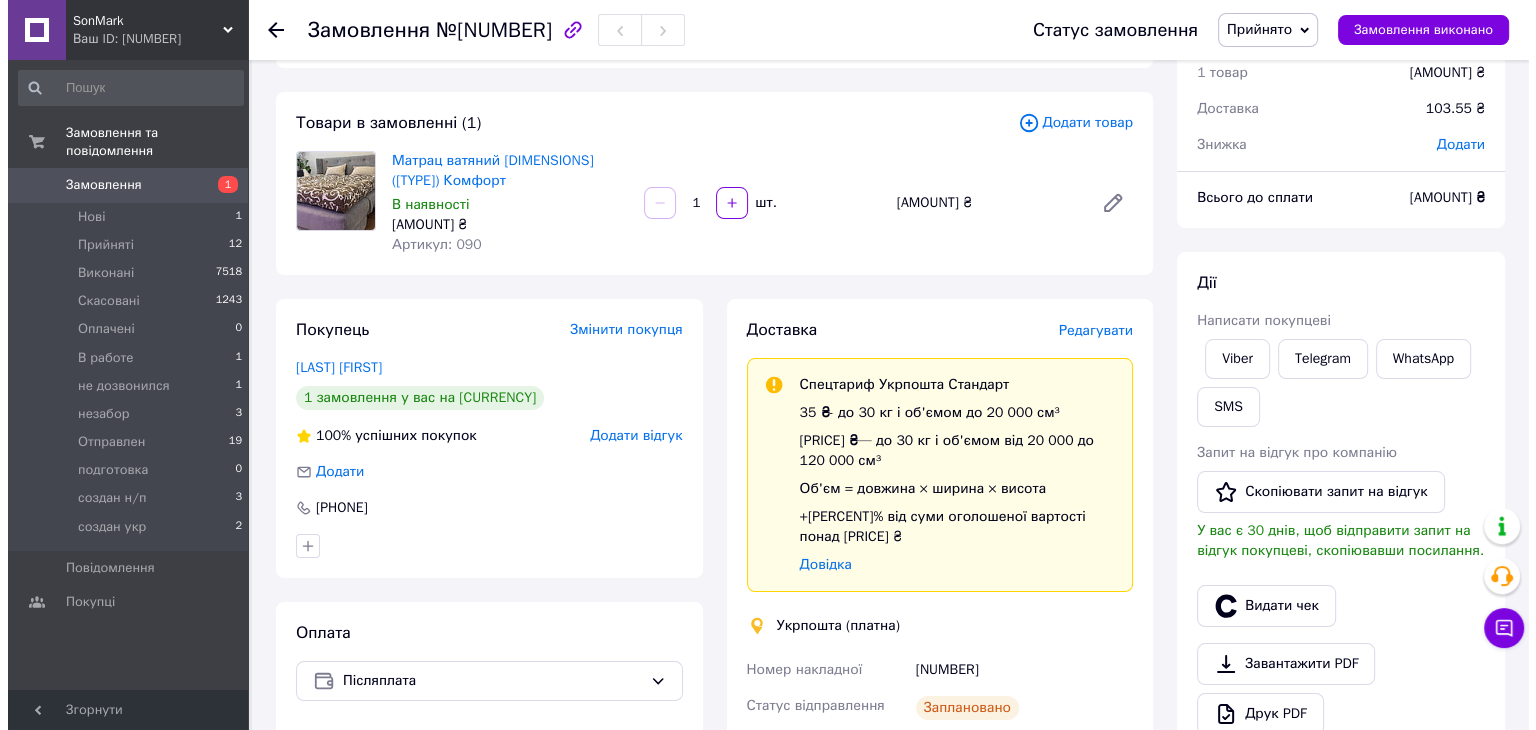 scroll, scrollTop: 0, scrollLeft: 0, axis: both 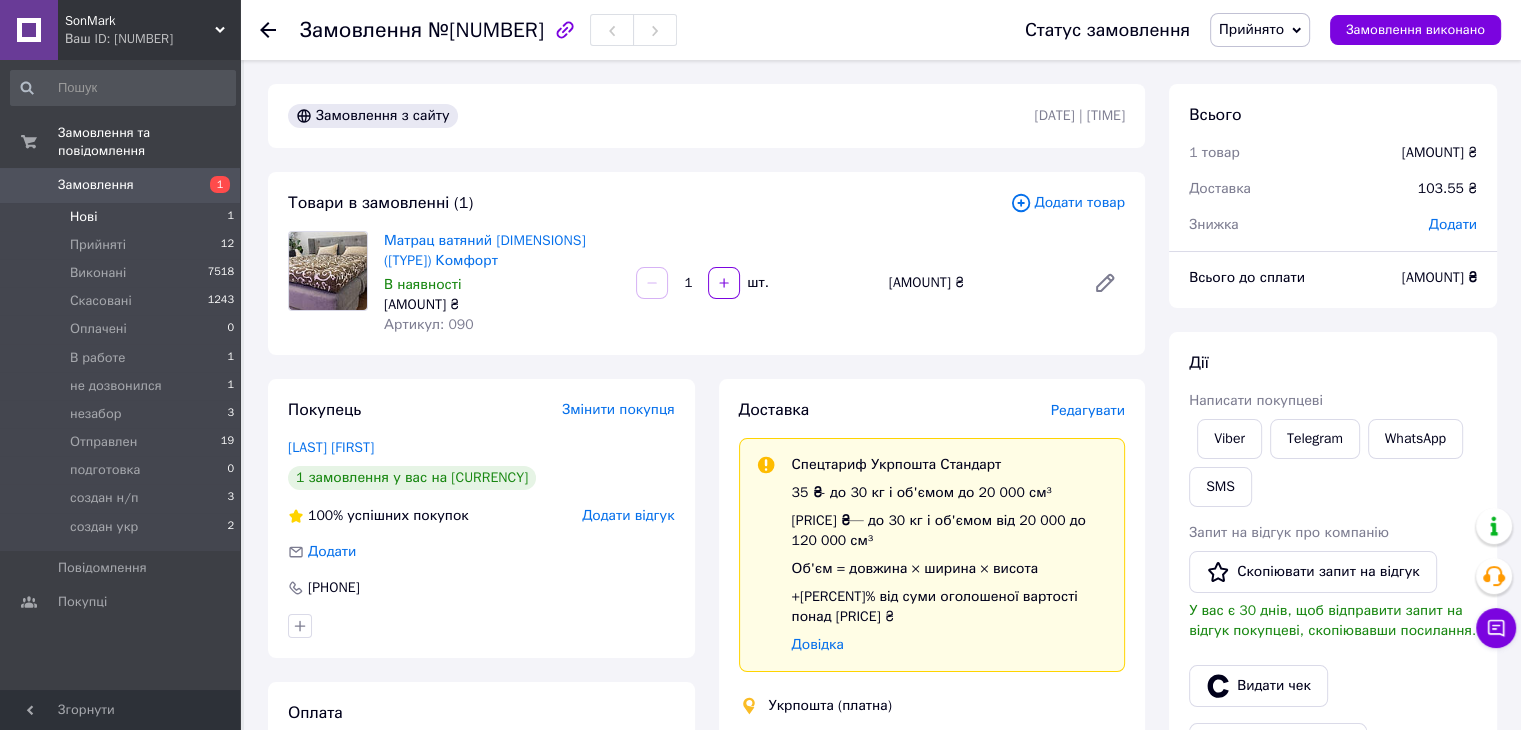 click on "Нові 1" at bounding box center (123, 217) 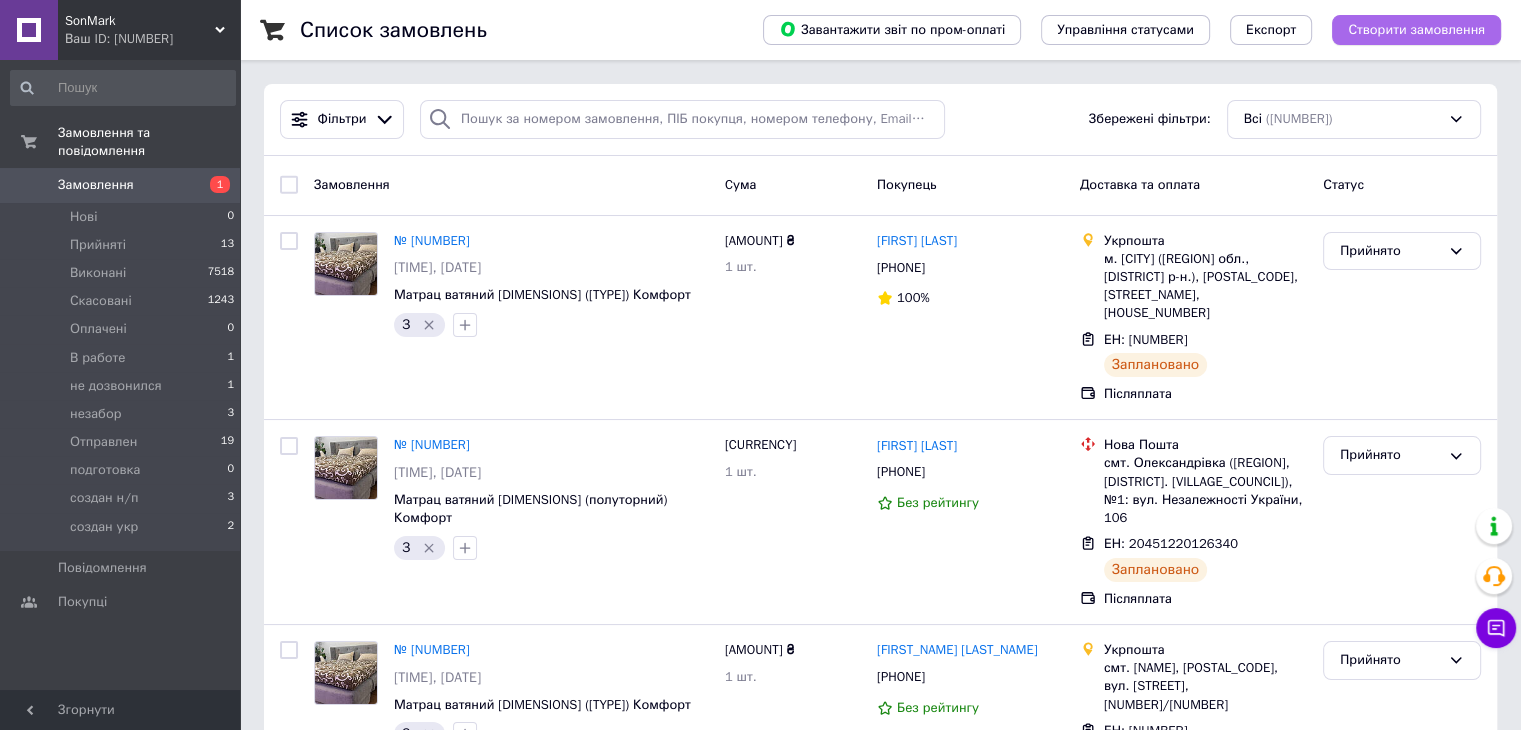 click on "Створити замовлення" at bounding box center (1416, 30) 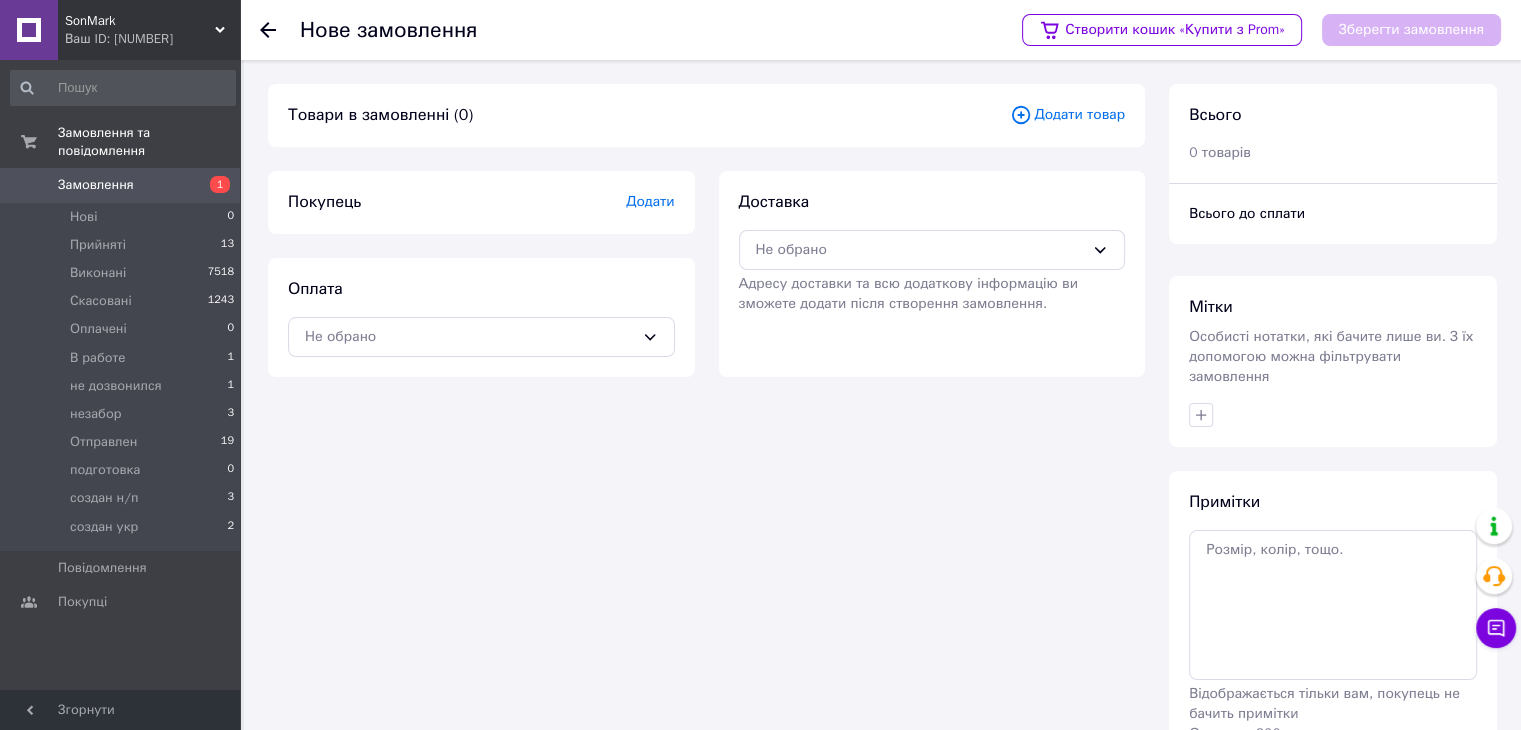 click on "Додати товар" at bounding box center [1067, 115] 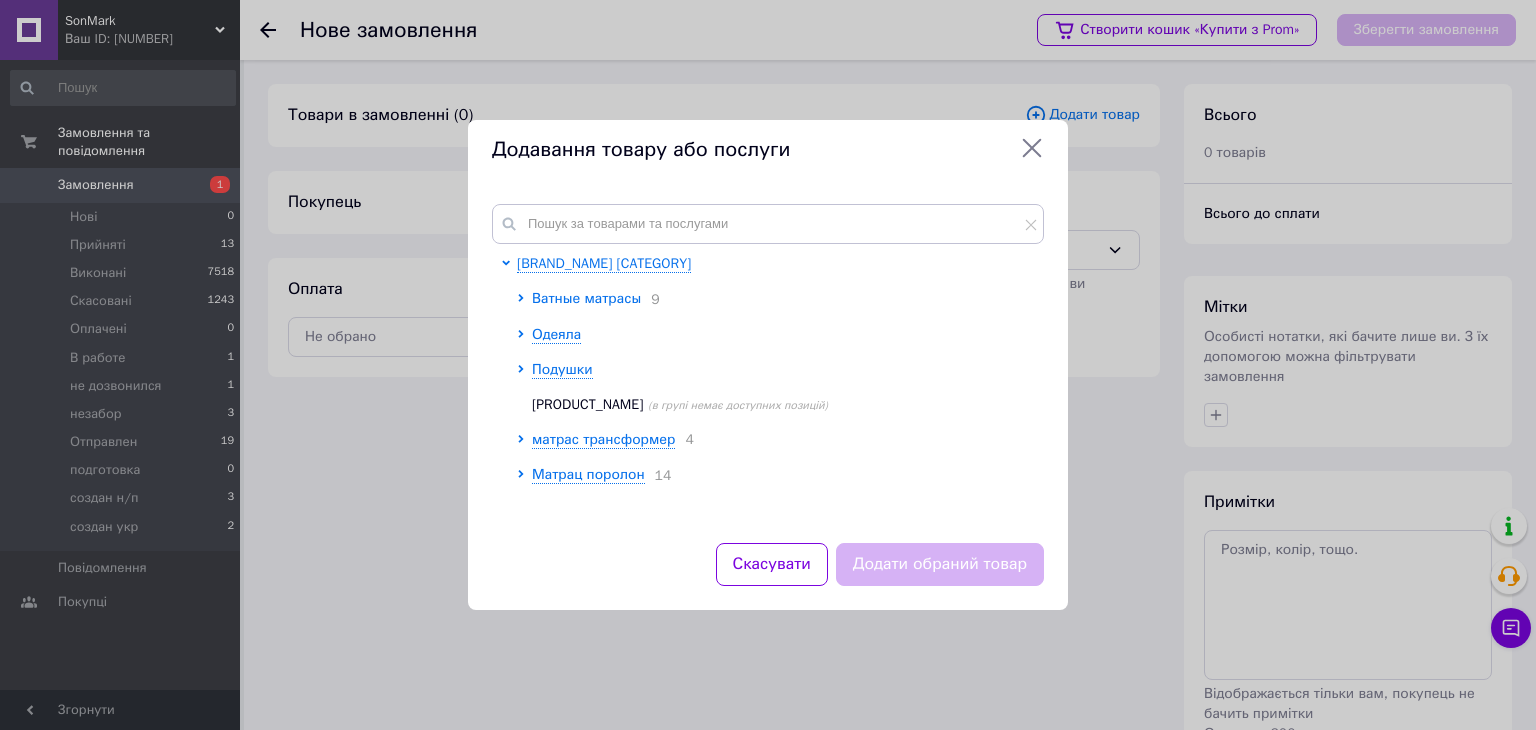 click on "Ватные матрасы" at bounding box center (586, 298) 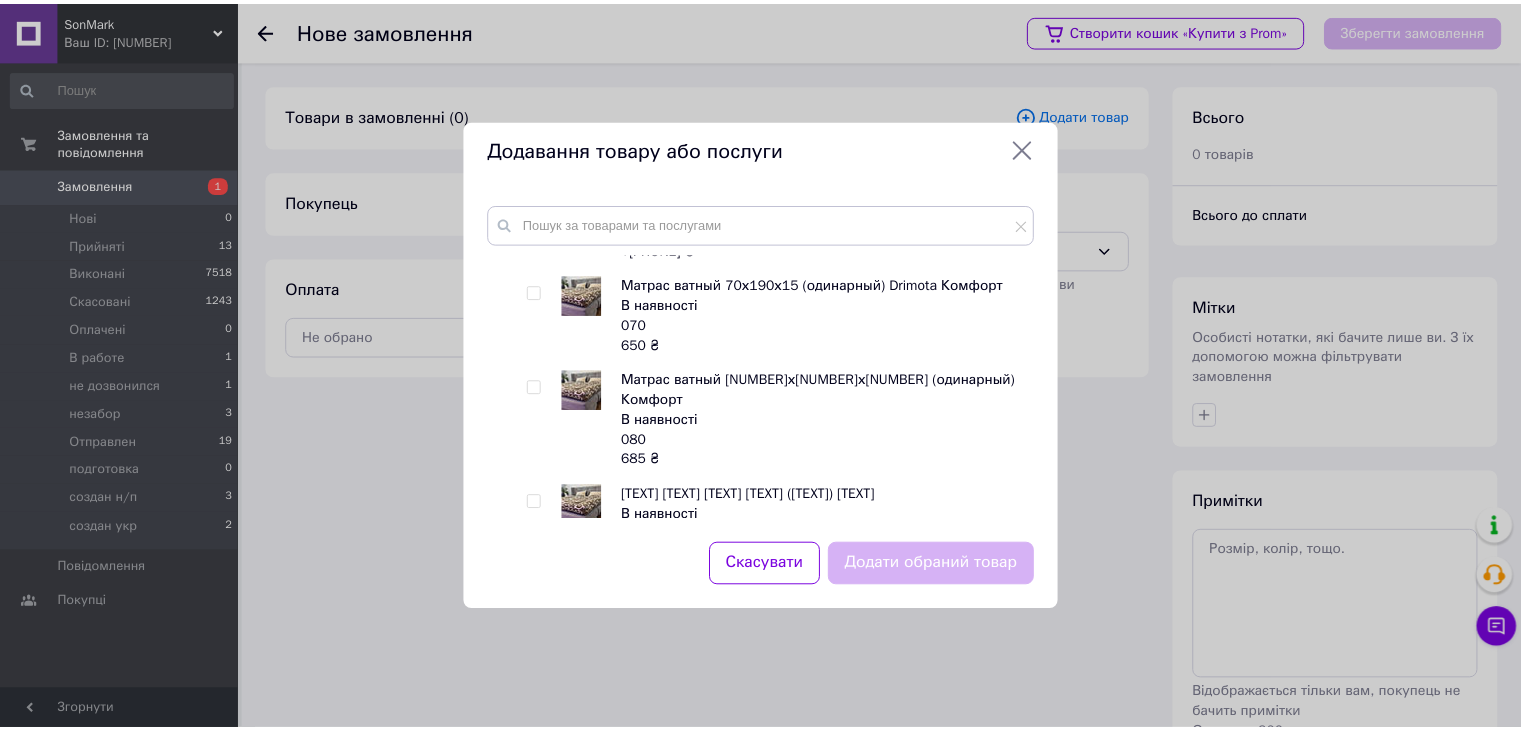 scroll, scrollTop: 300, scrollLeft: 0, axis: vertical 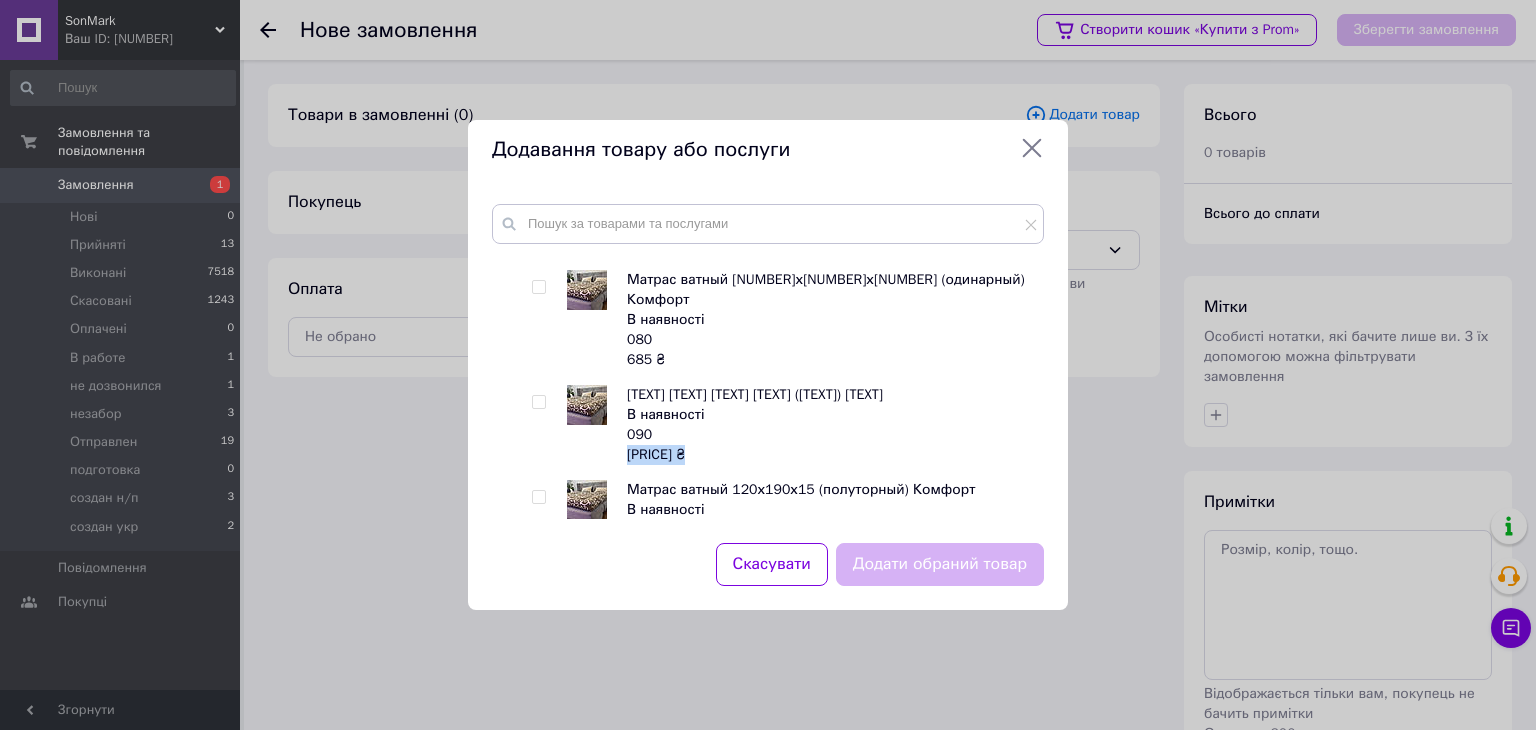 drag, startPoint x: 626, startPoint y: 439, endPoint x: 685, endPoint y: 439, distance: 59 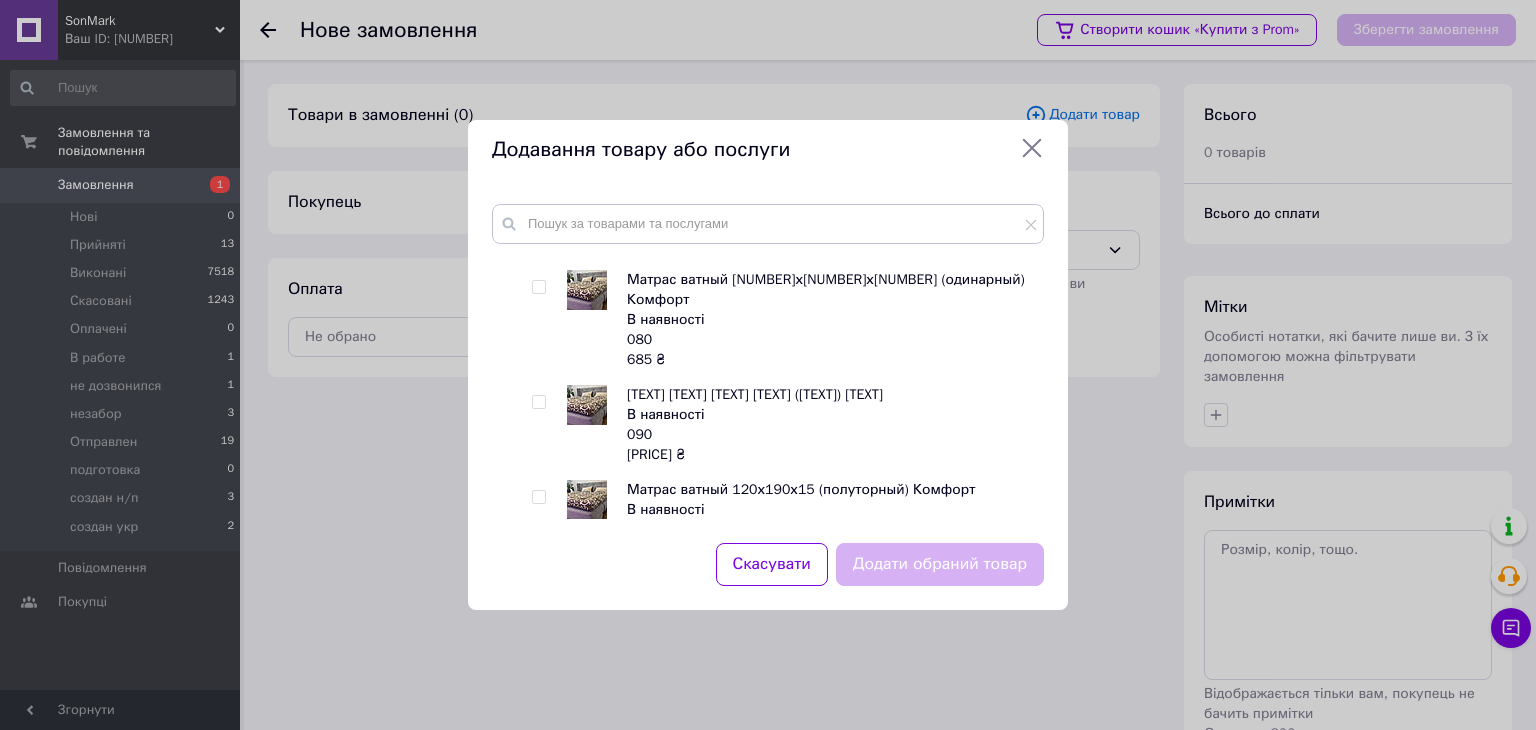 click on "Матрас ватный  90х190х15 (одинарный) Комфорт В наявності 090 710   ₴" at bounding box center [830, 425] 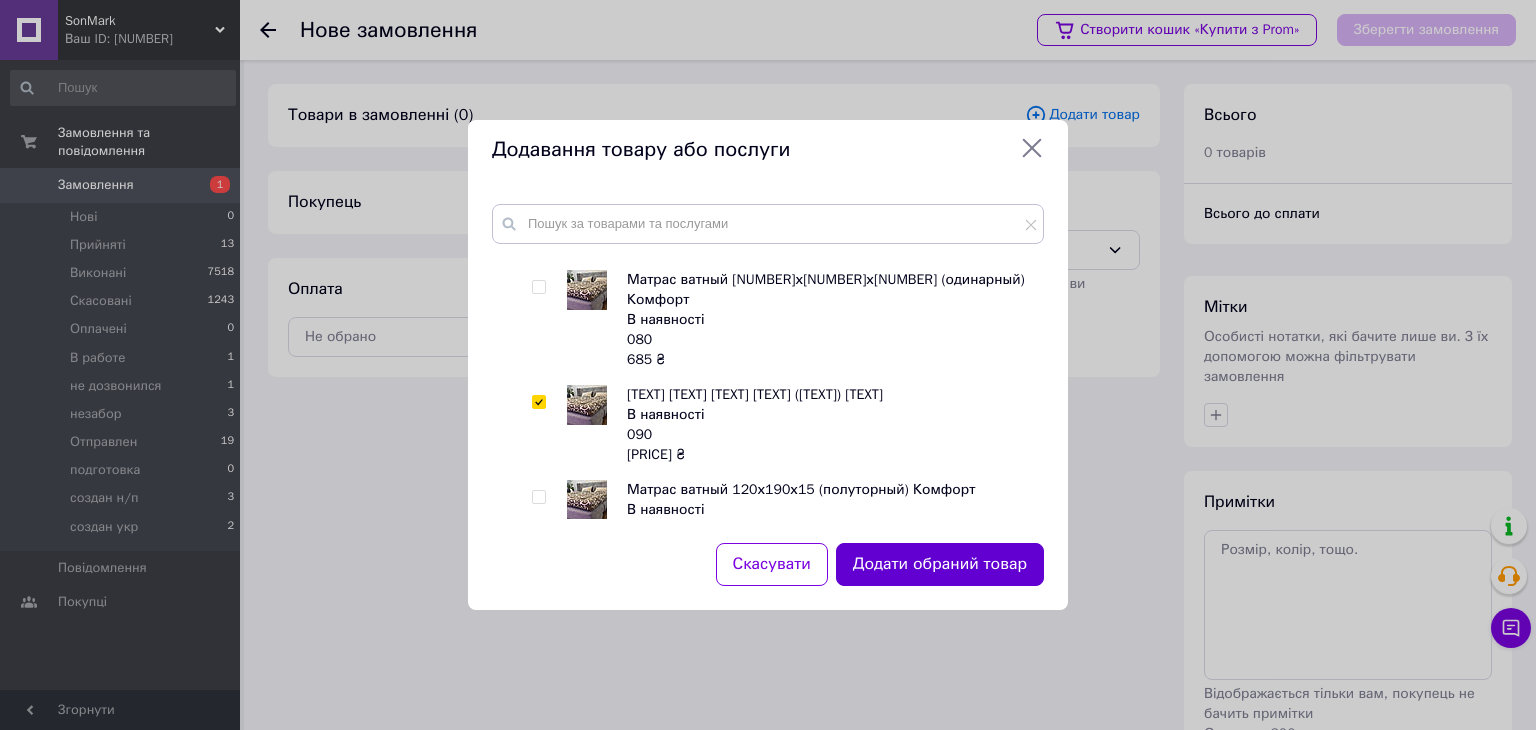 click on "Додати обраний товар" at bounding box center (940, 564) 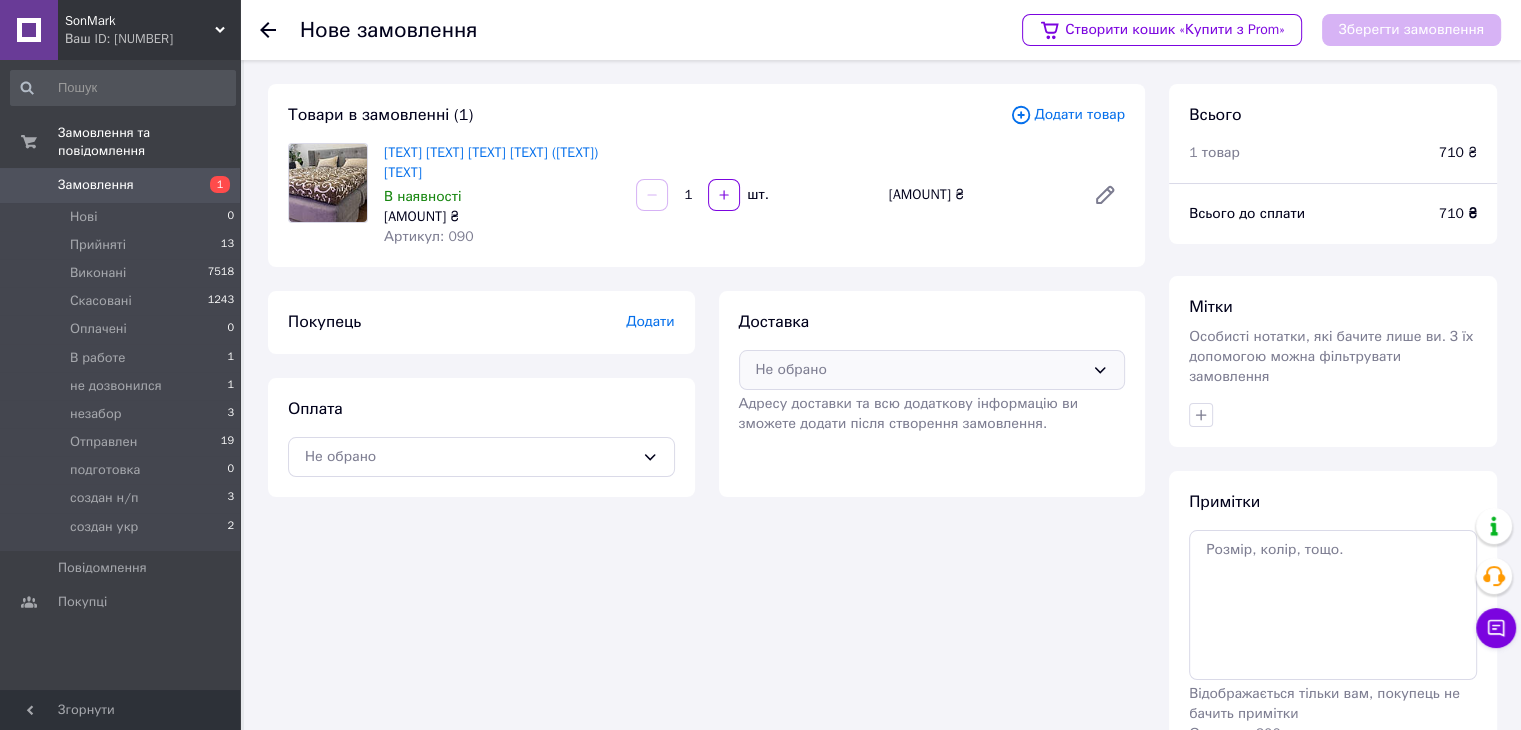 click on "Не обрано" at bounding box center [932, 370] 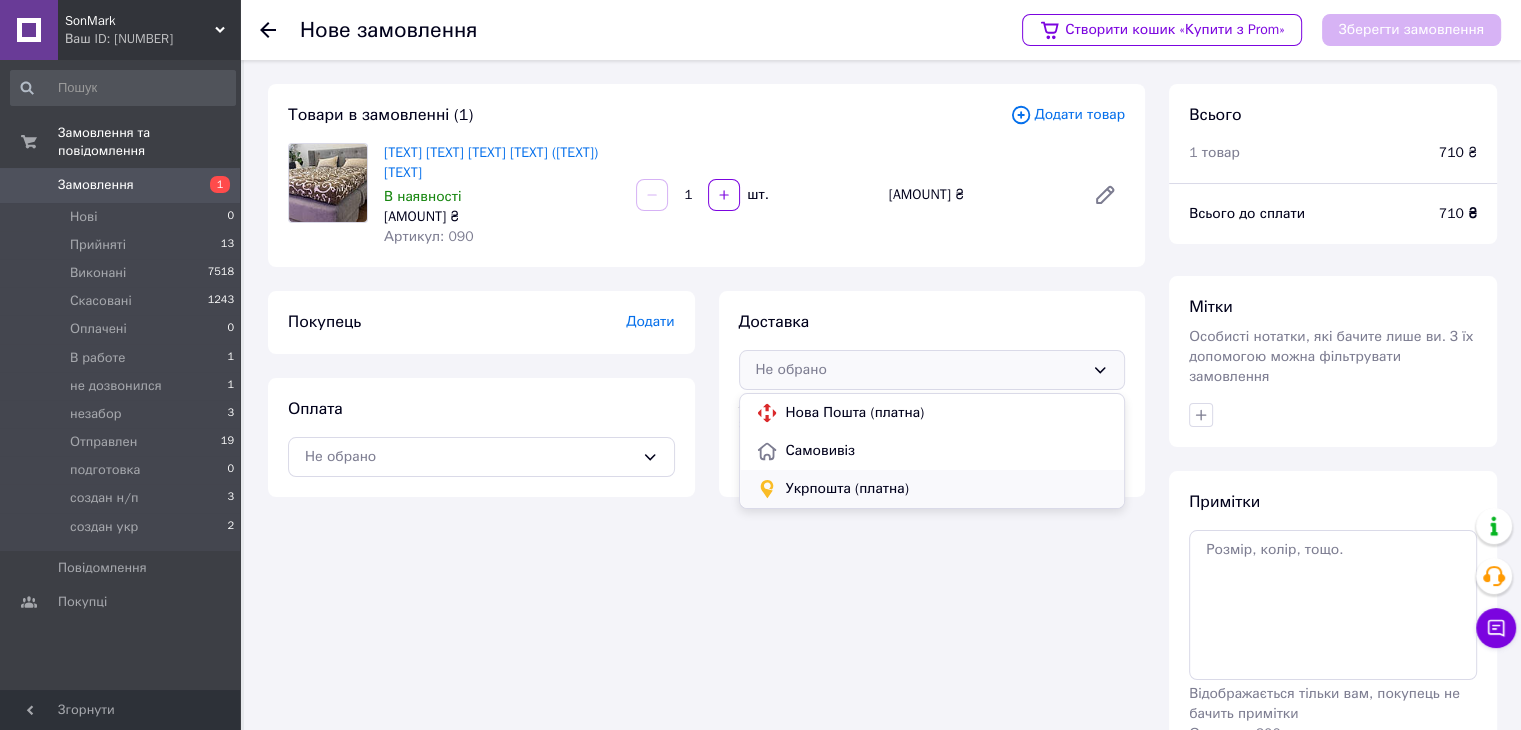 click on "Укрпошта (платна)" at bounding box center (947, 489) 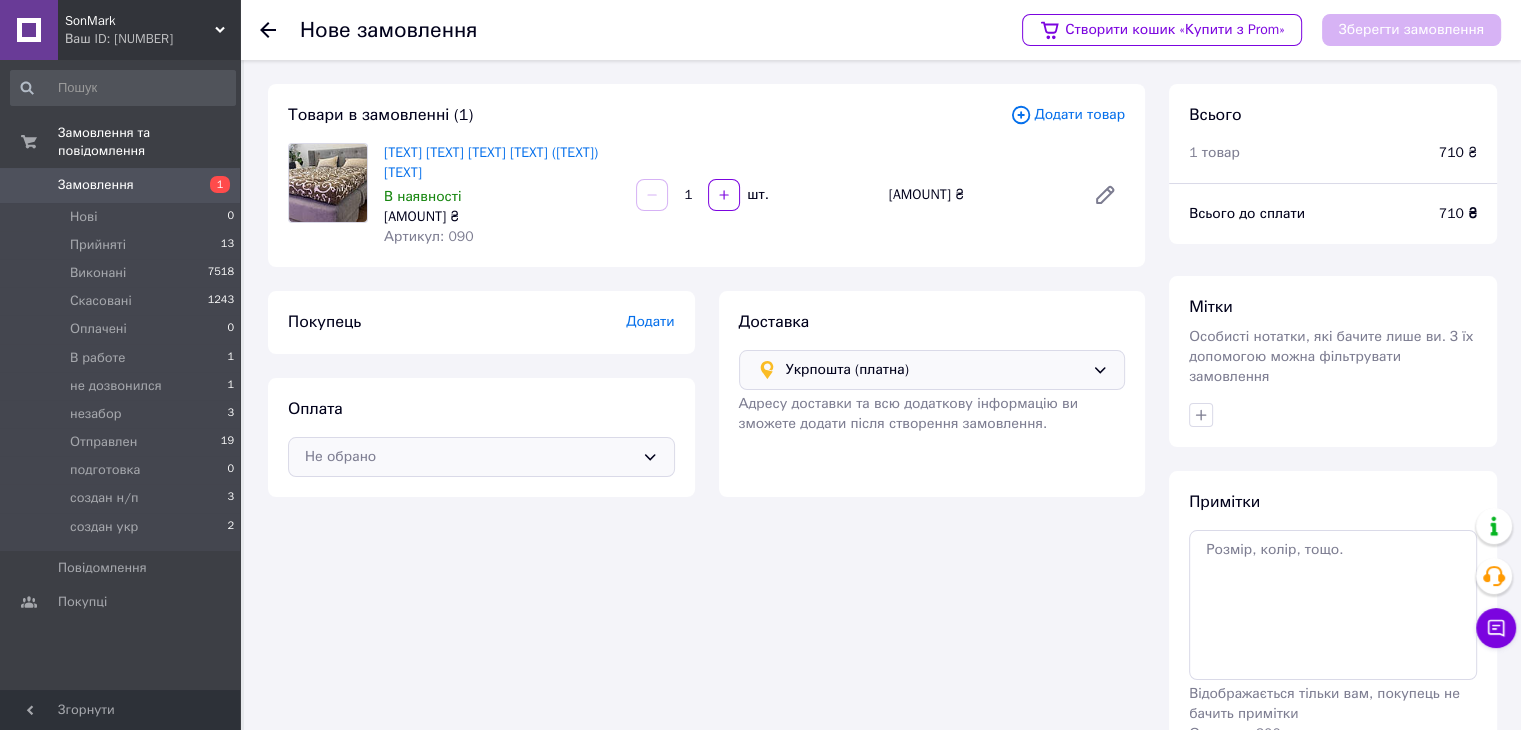 click on "Не обрано" at bounding box center [481, 457] 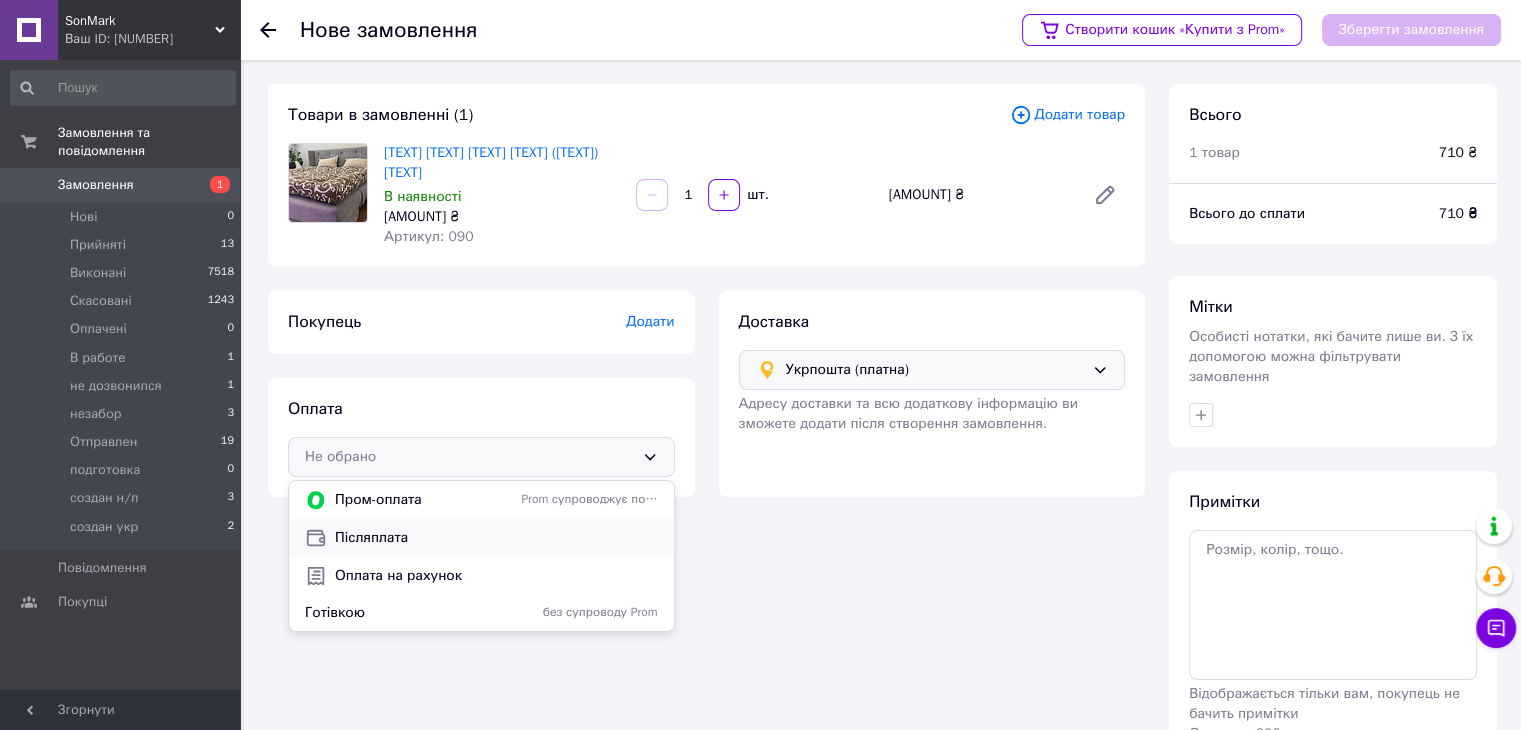 click on "Післяплата" at bounding box center [496, 538] 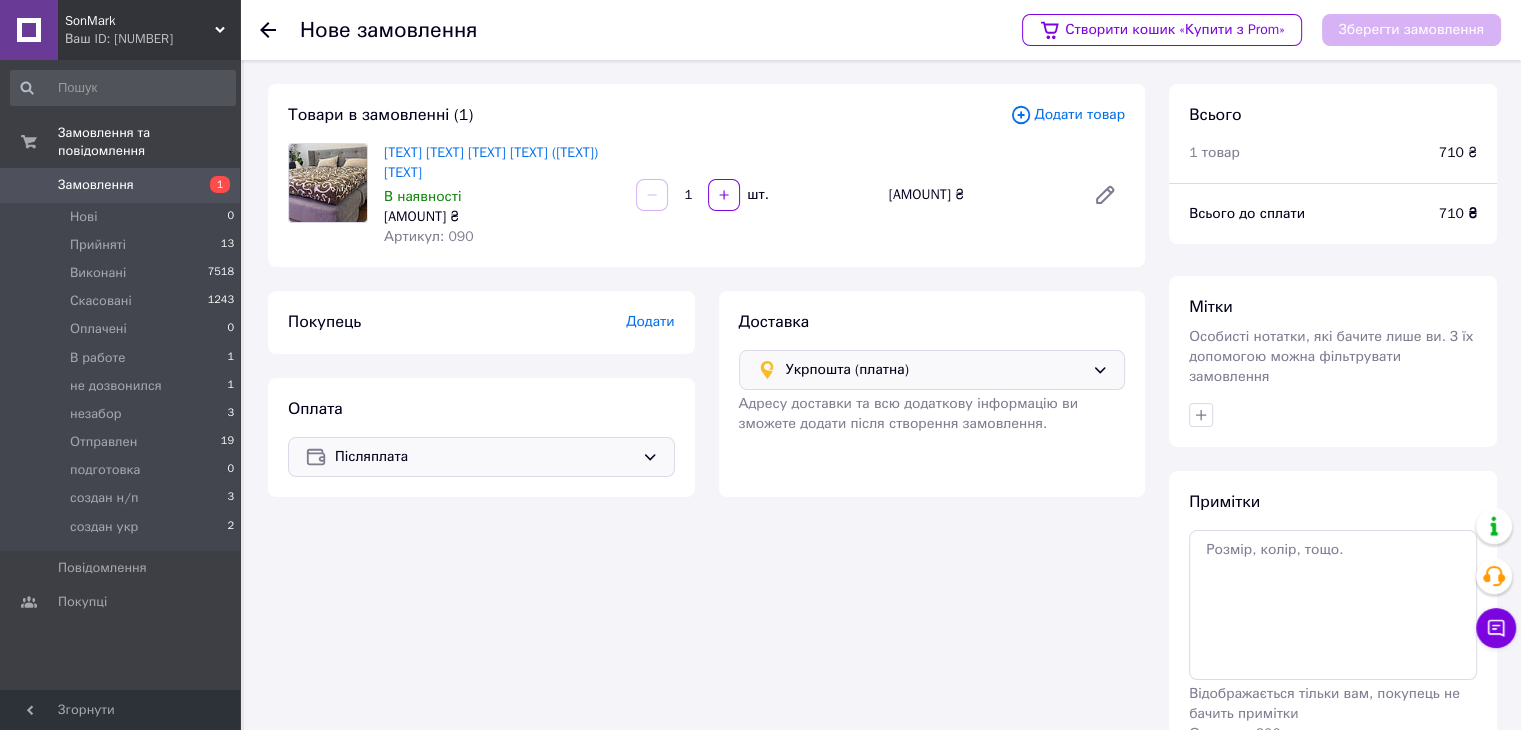 click on "Додати" at bounding box center [650, 321] 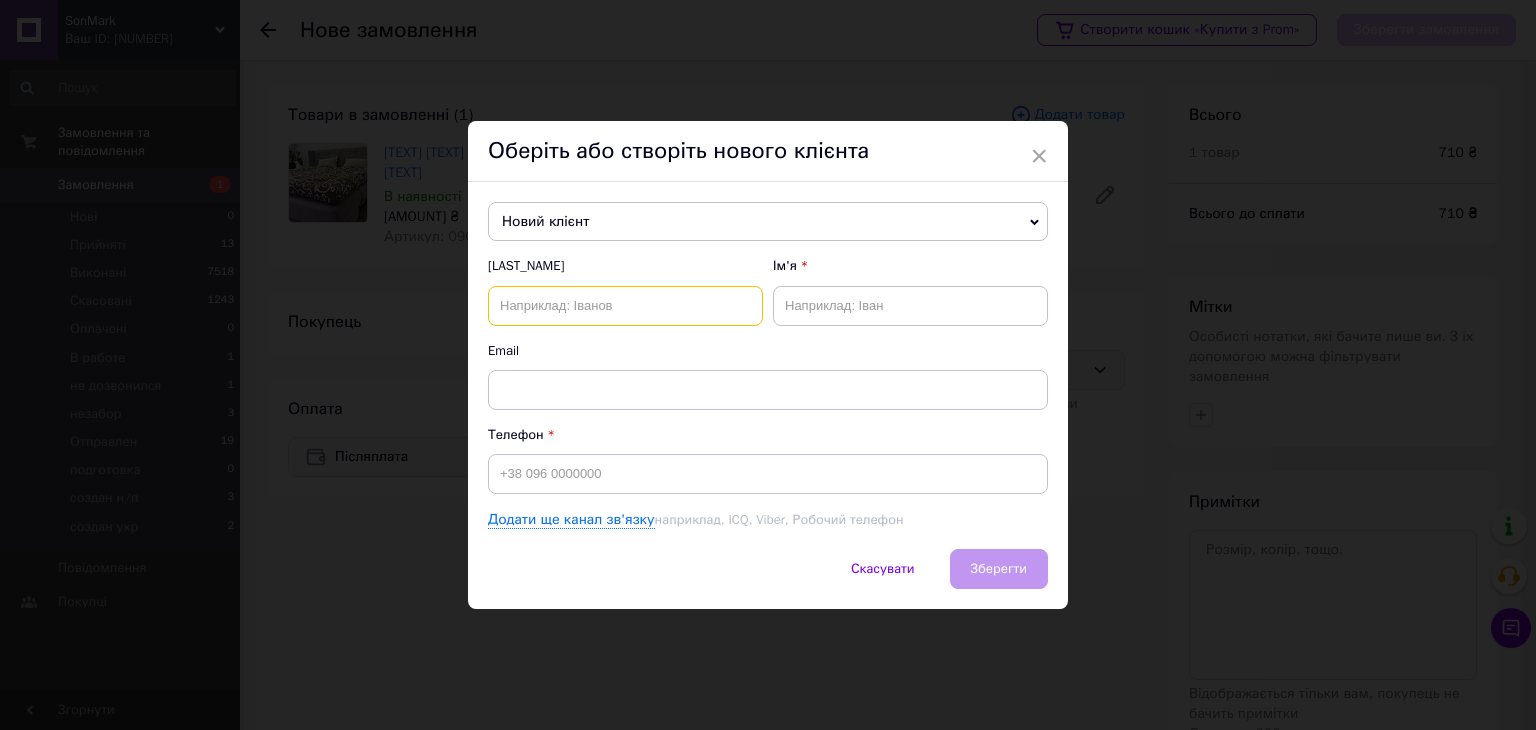 click at bounding box center [625, 306] 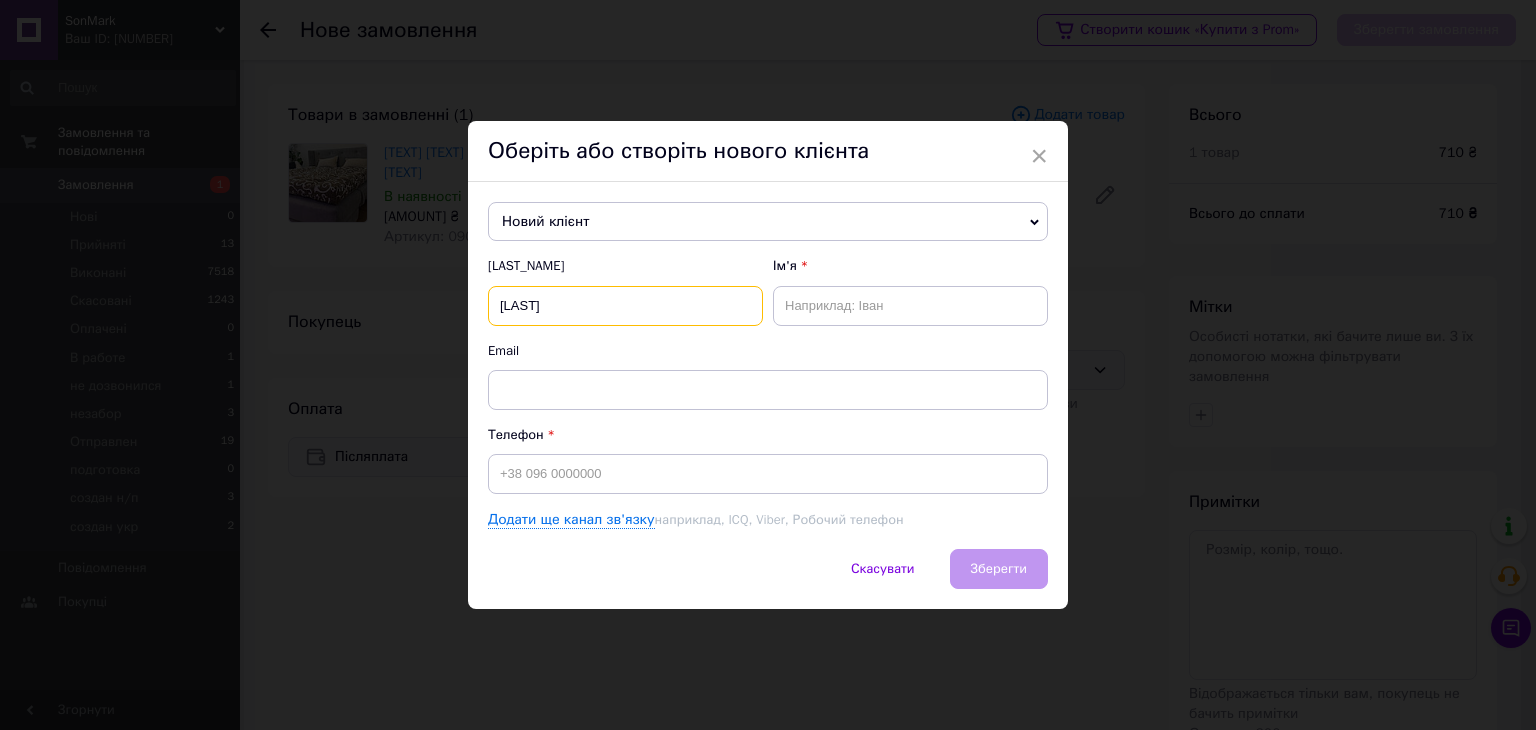 type on "[LAST]" 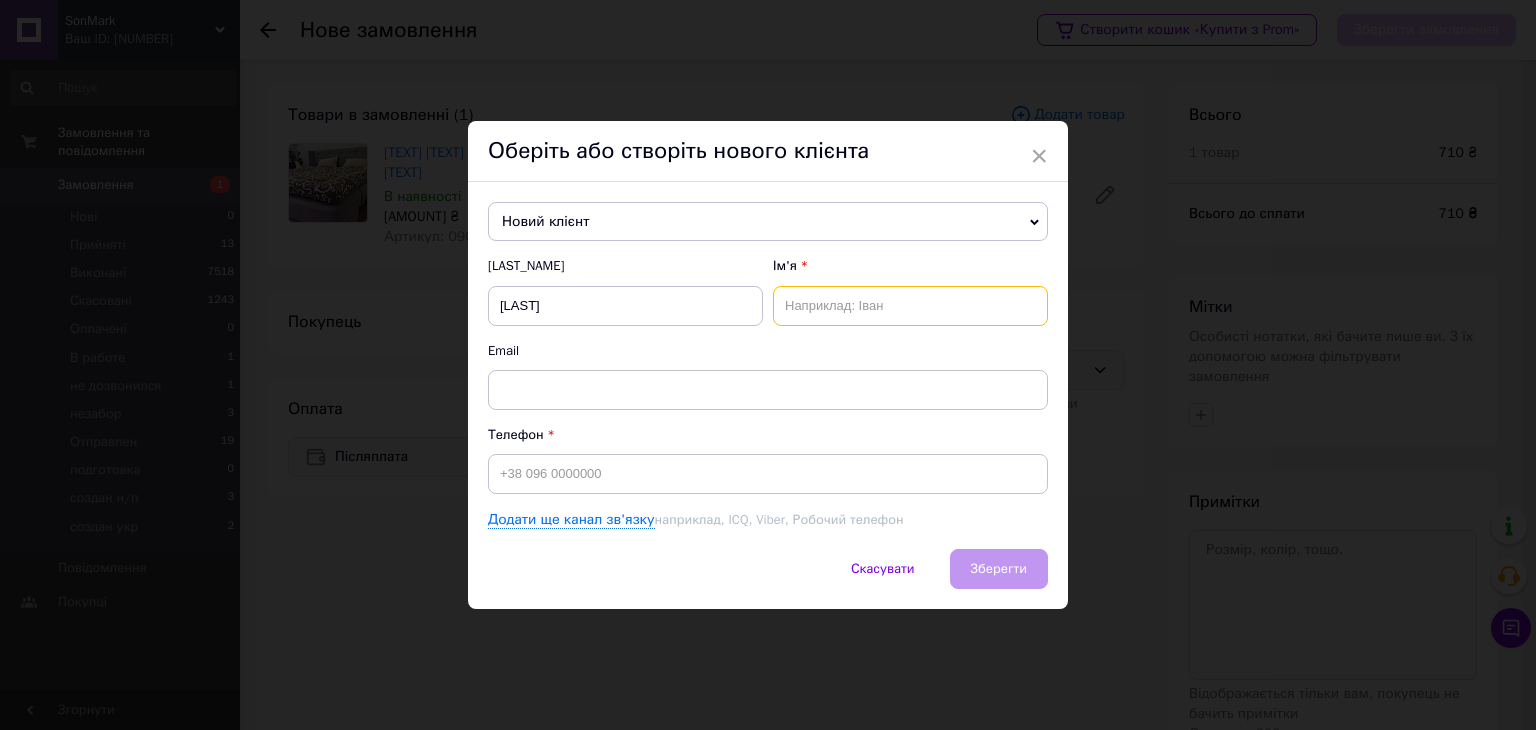 click at bounding box center (910, 306) 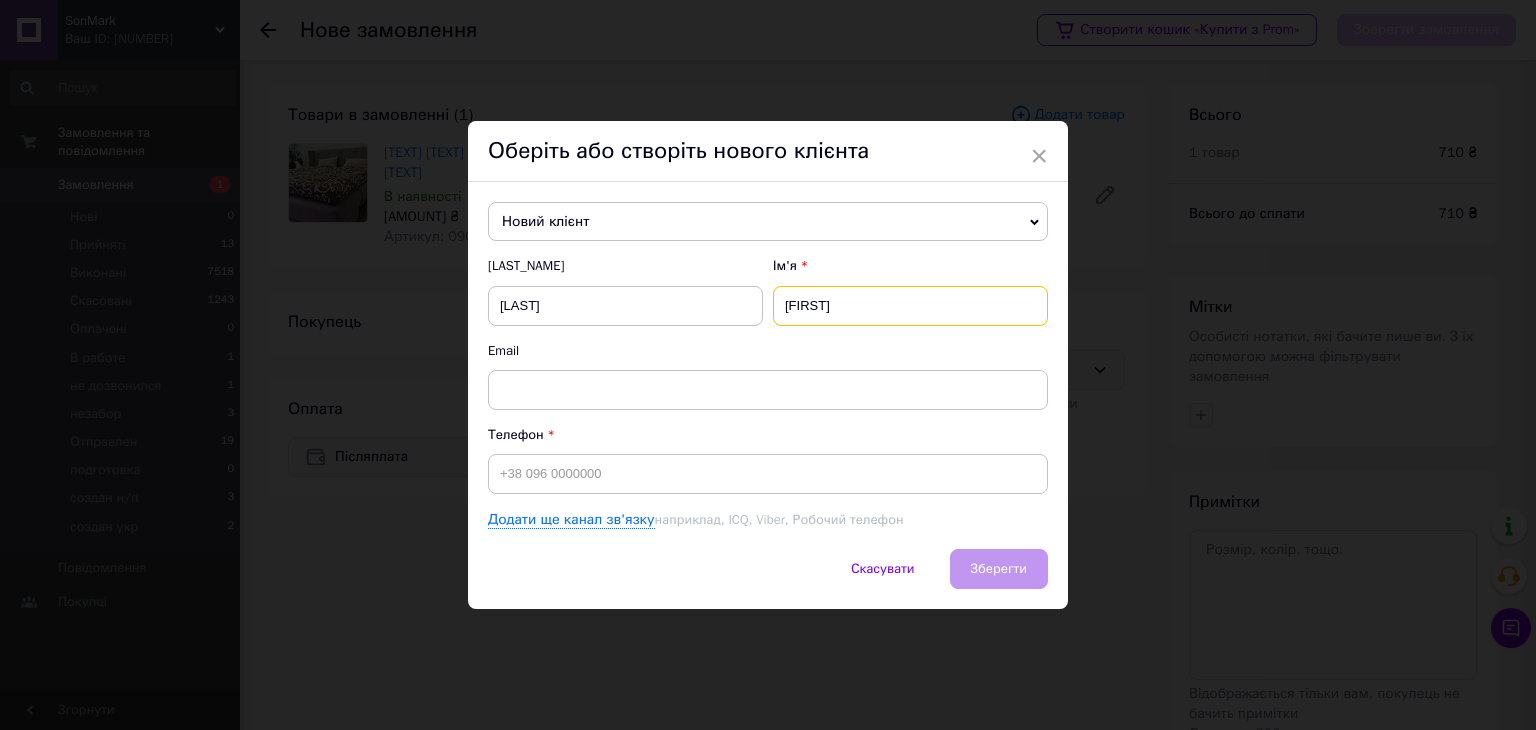 type on "[FIRST]" 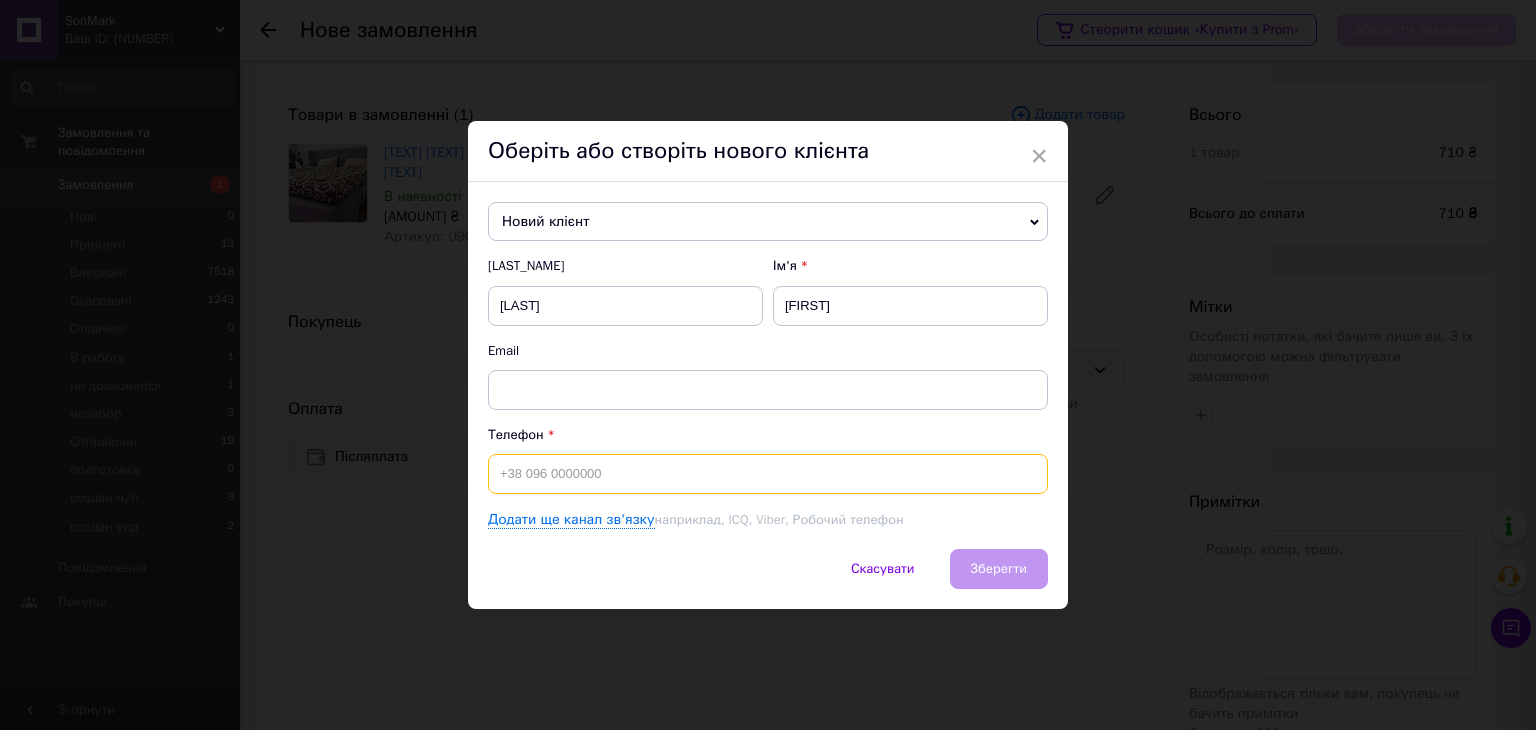 click at bounding box center (768, 474) 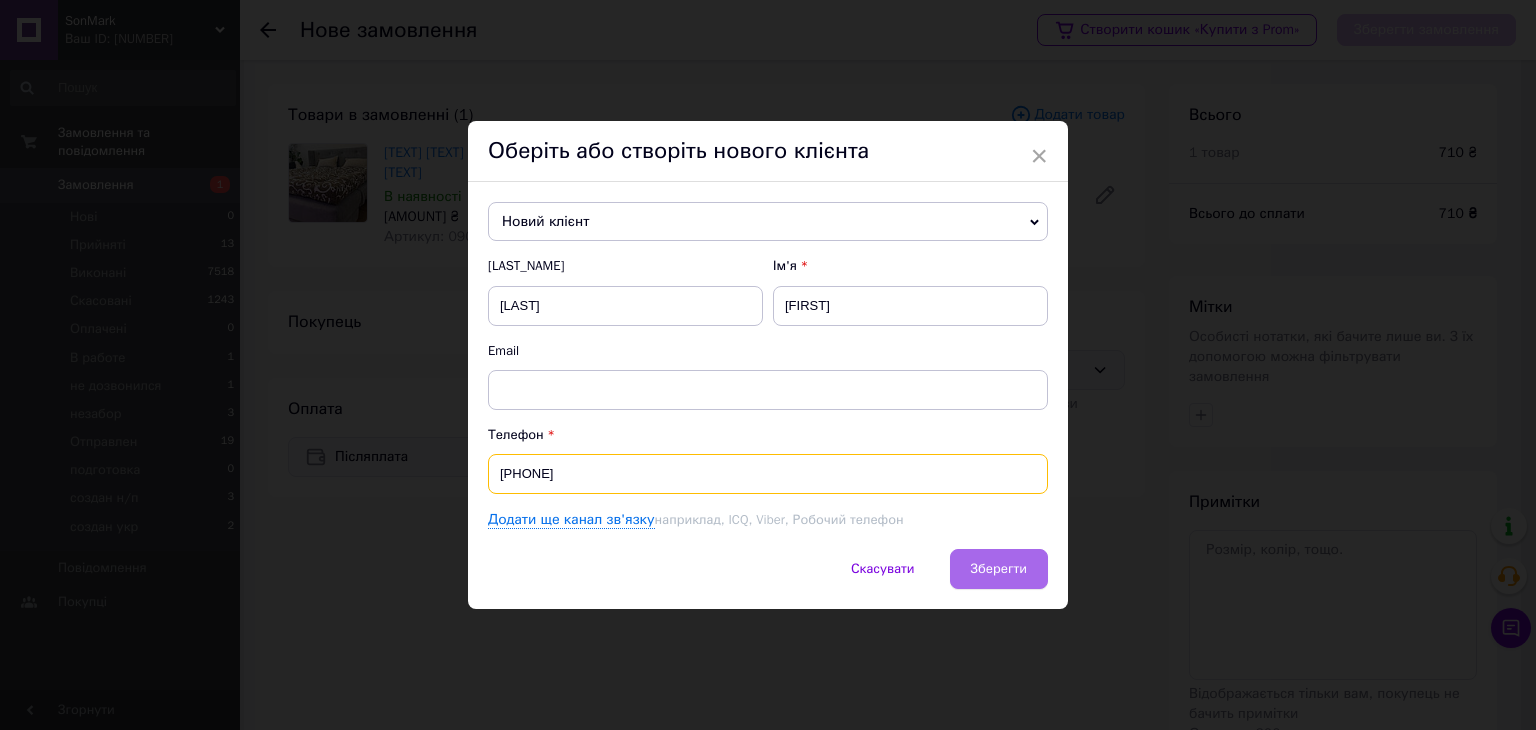 type on "[PHONE]" 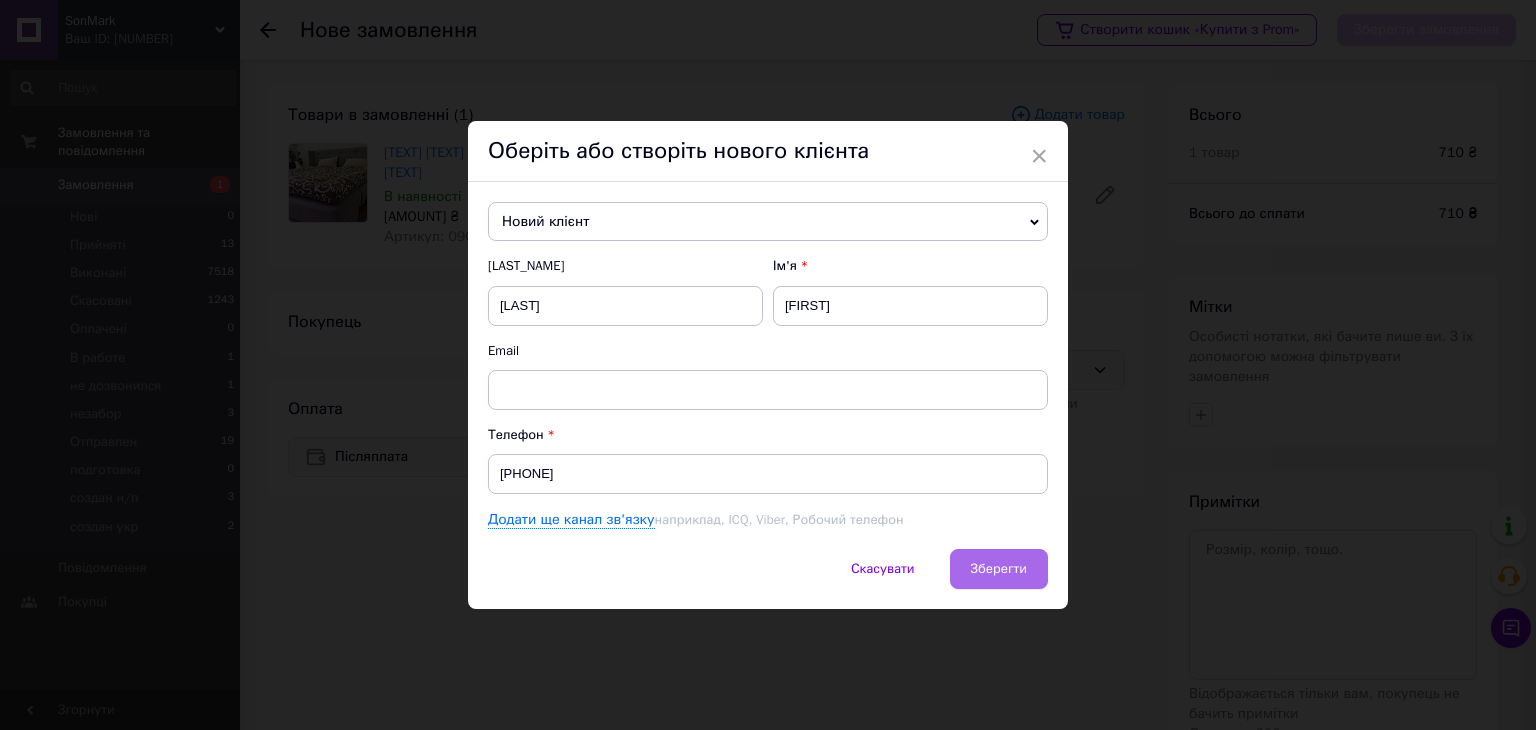 click on "Зберегти" at bounding box center [999, 569] 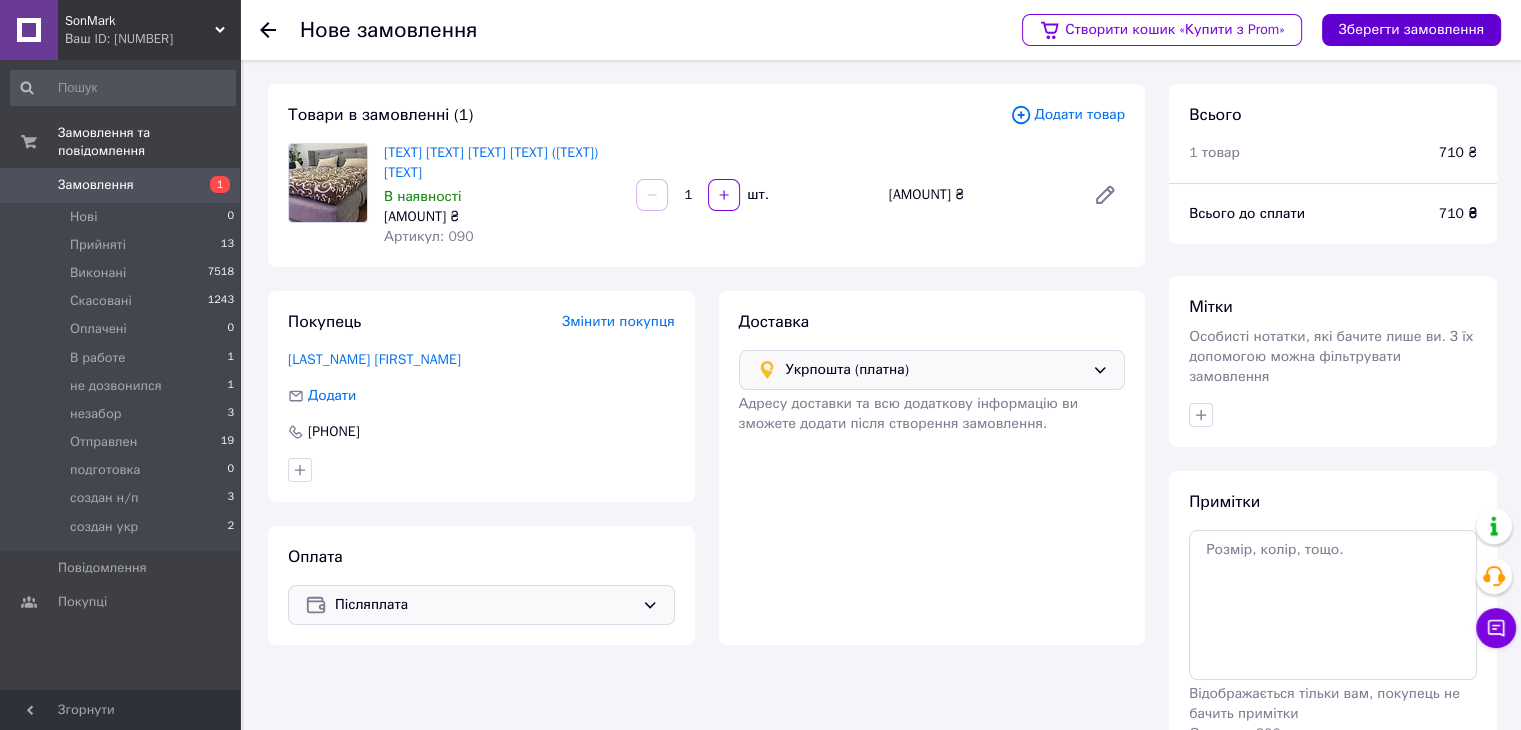 click on "Зберегти замовлення" at bounding box center [1411, 30] 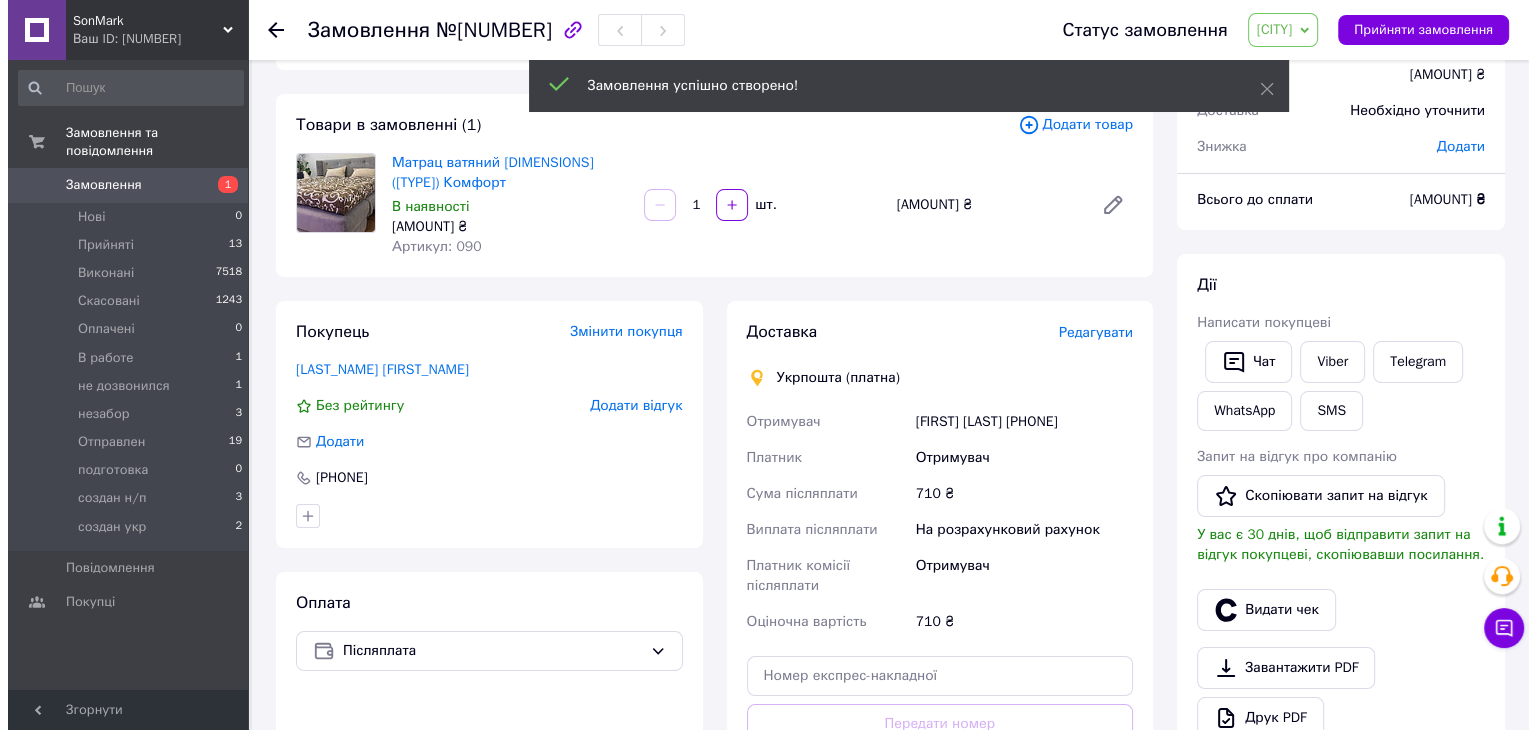 scroll, scrollTop: 200, scrollLeft: 0, axis: vertical 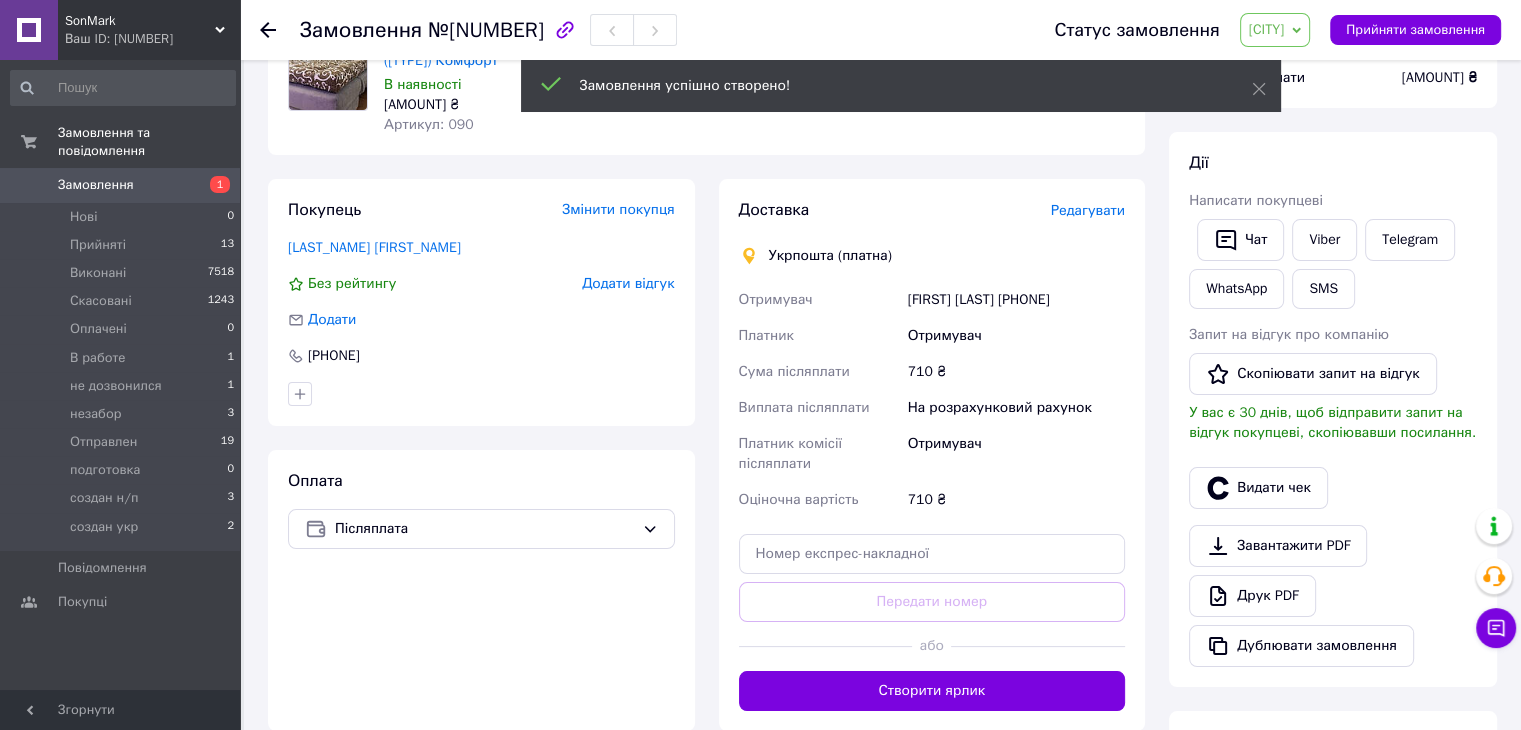 click on "Редагувати" at bounding box center (1088, 210) 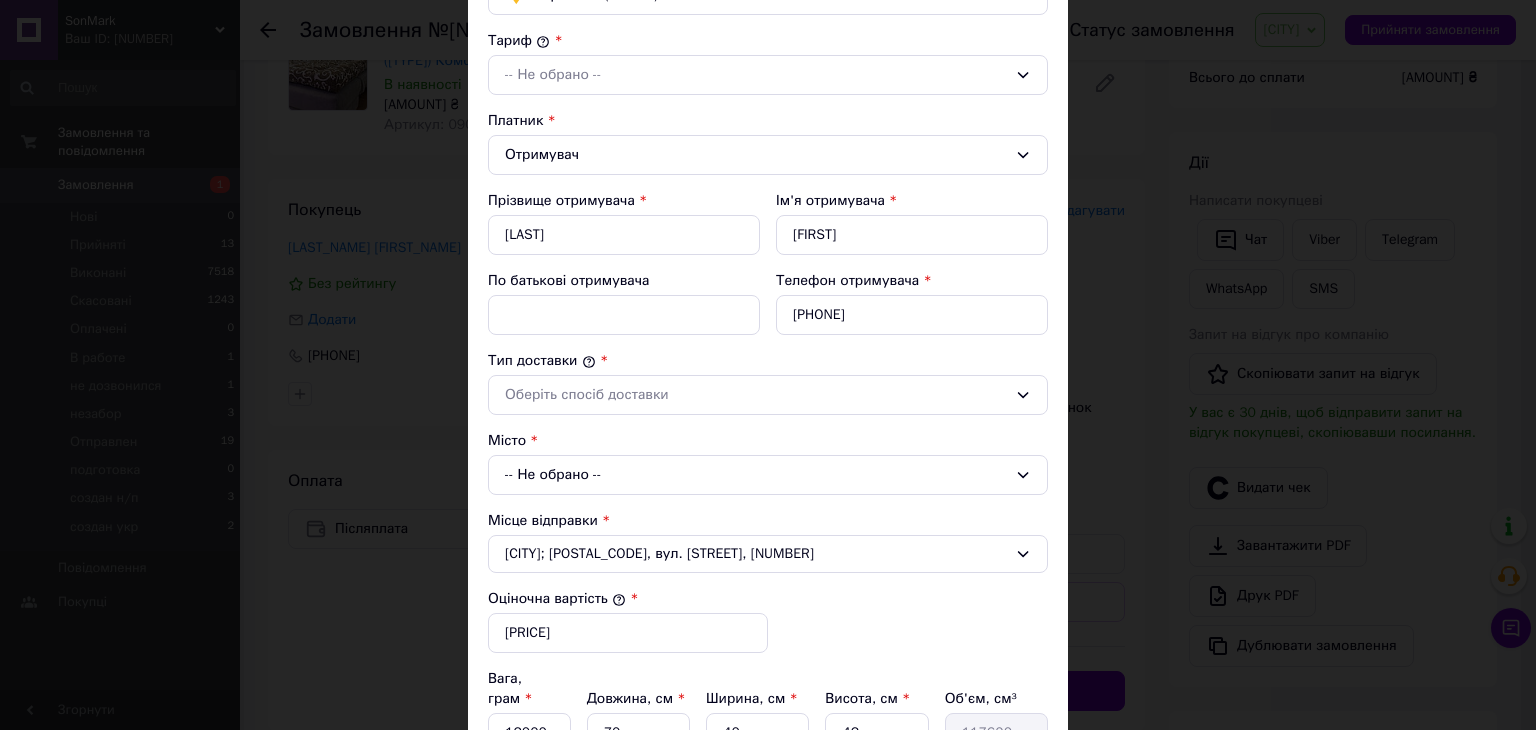 scroll, scrollTop: 0, scrollLeft: 0, axis: both 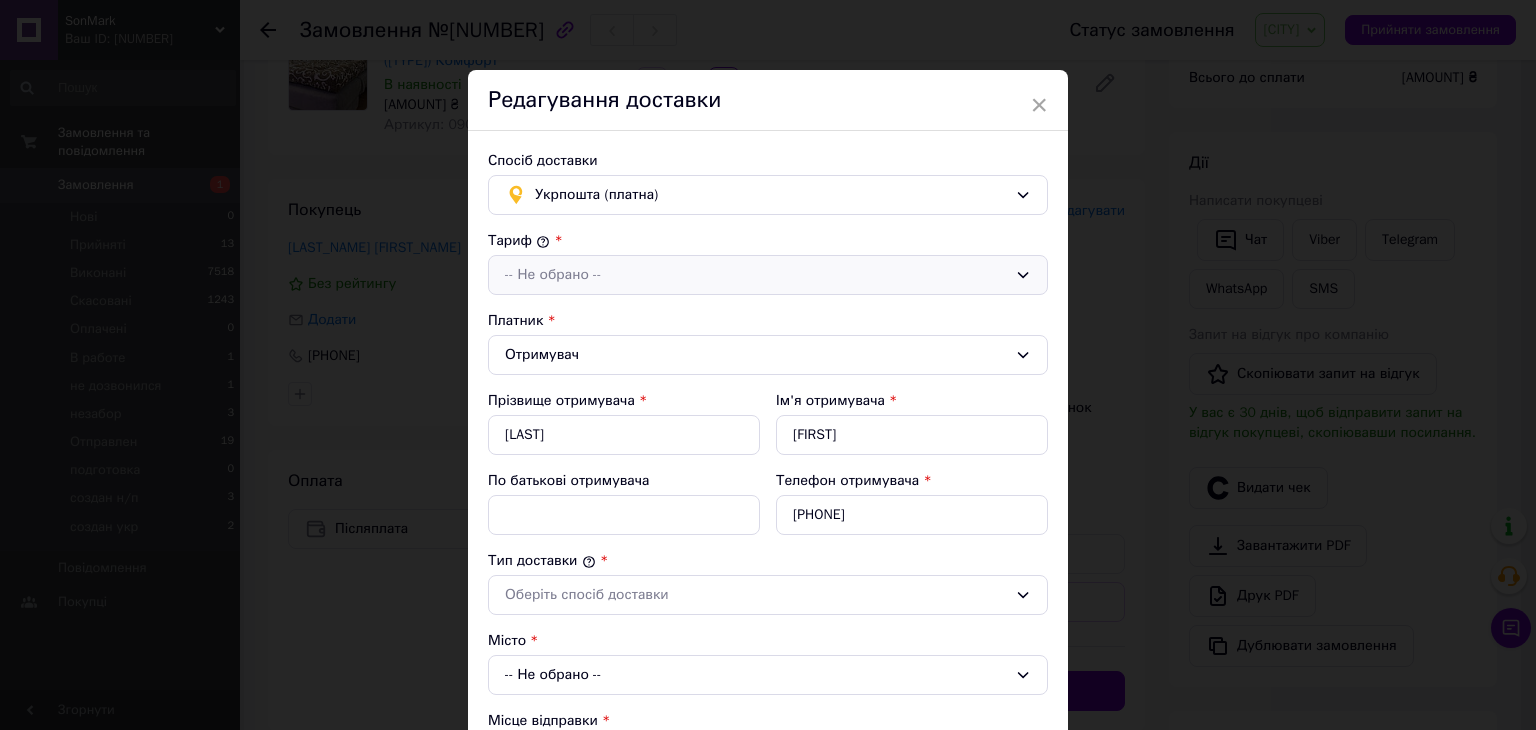 click on "-- Не обрано --" at bounding box center [756, 275] 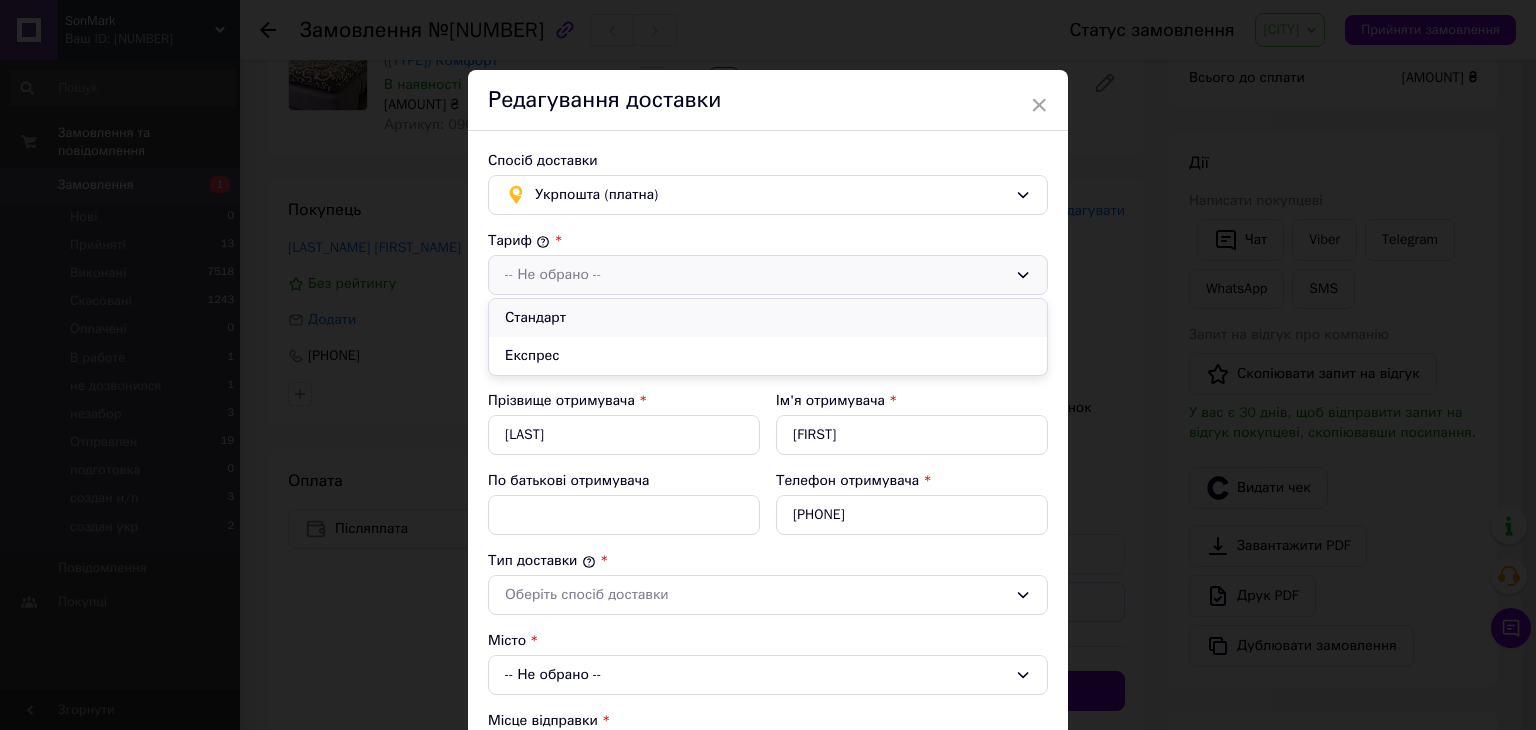 click on "Стандарт" at bounding box center (768, 318) 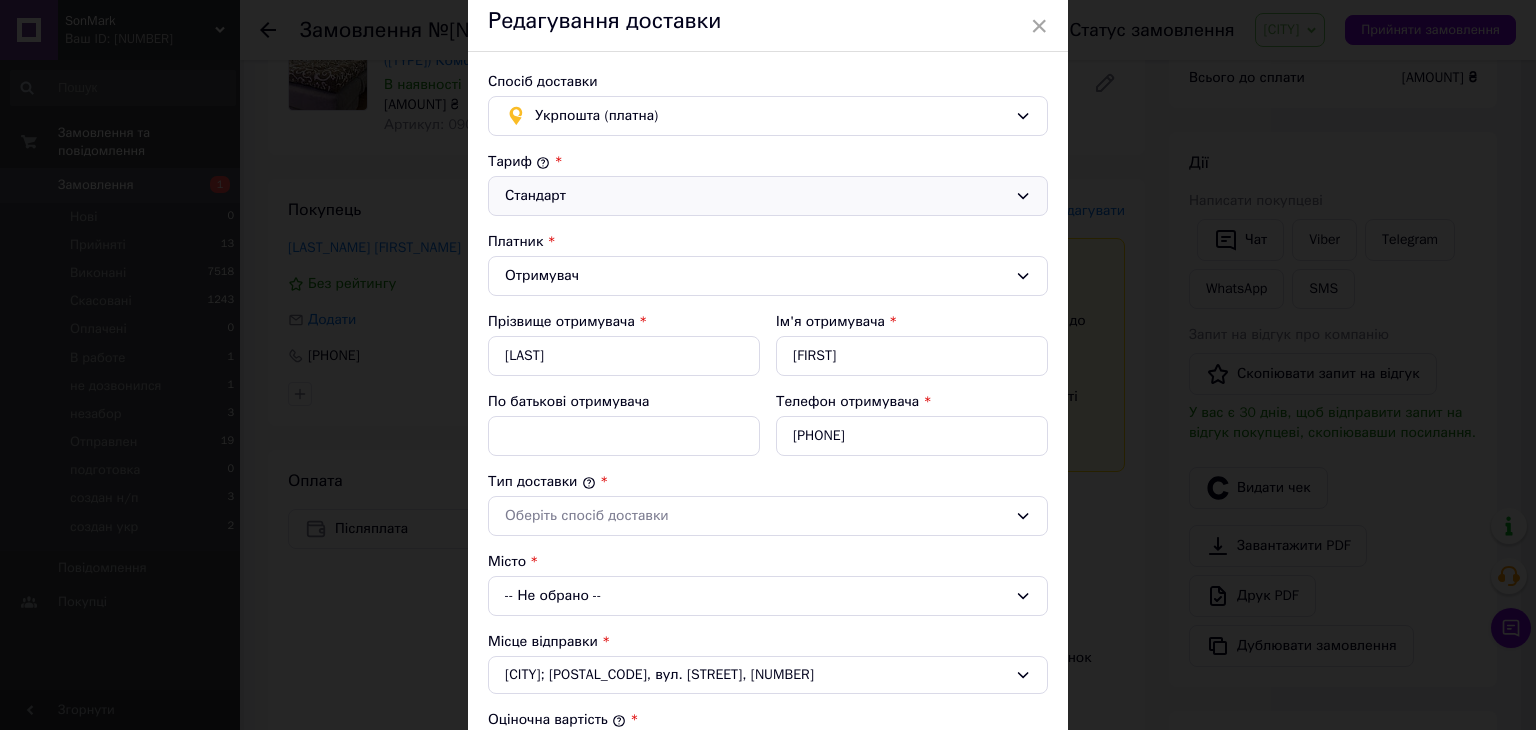 scroll, scrollTop: 200, scrollLeft: 0, axis: vertical 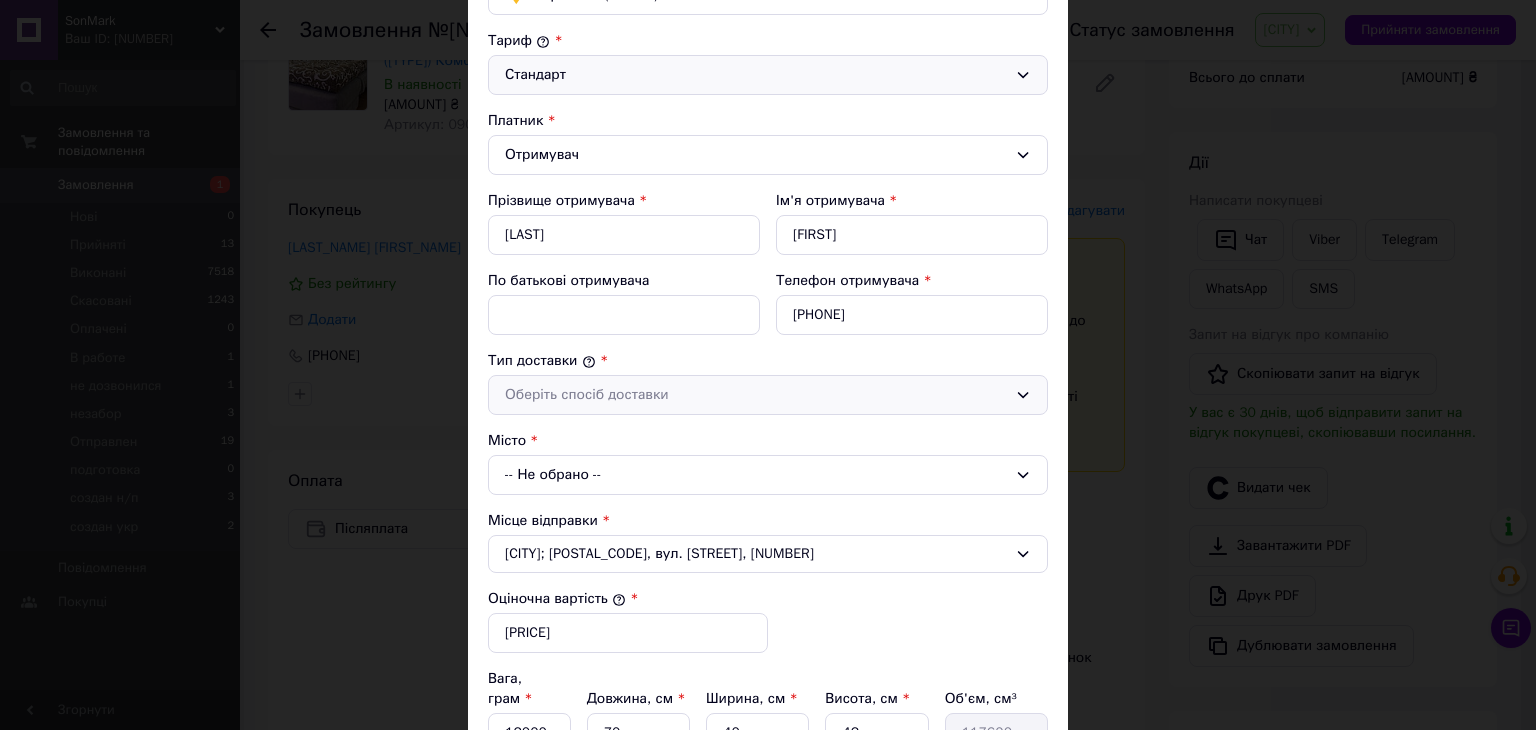 click on "Оберіть спосіб доставки" at bounding box center (756, 395) 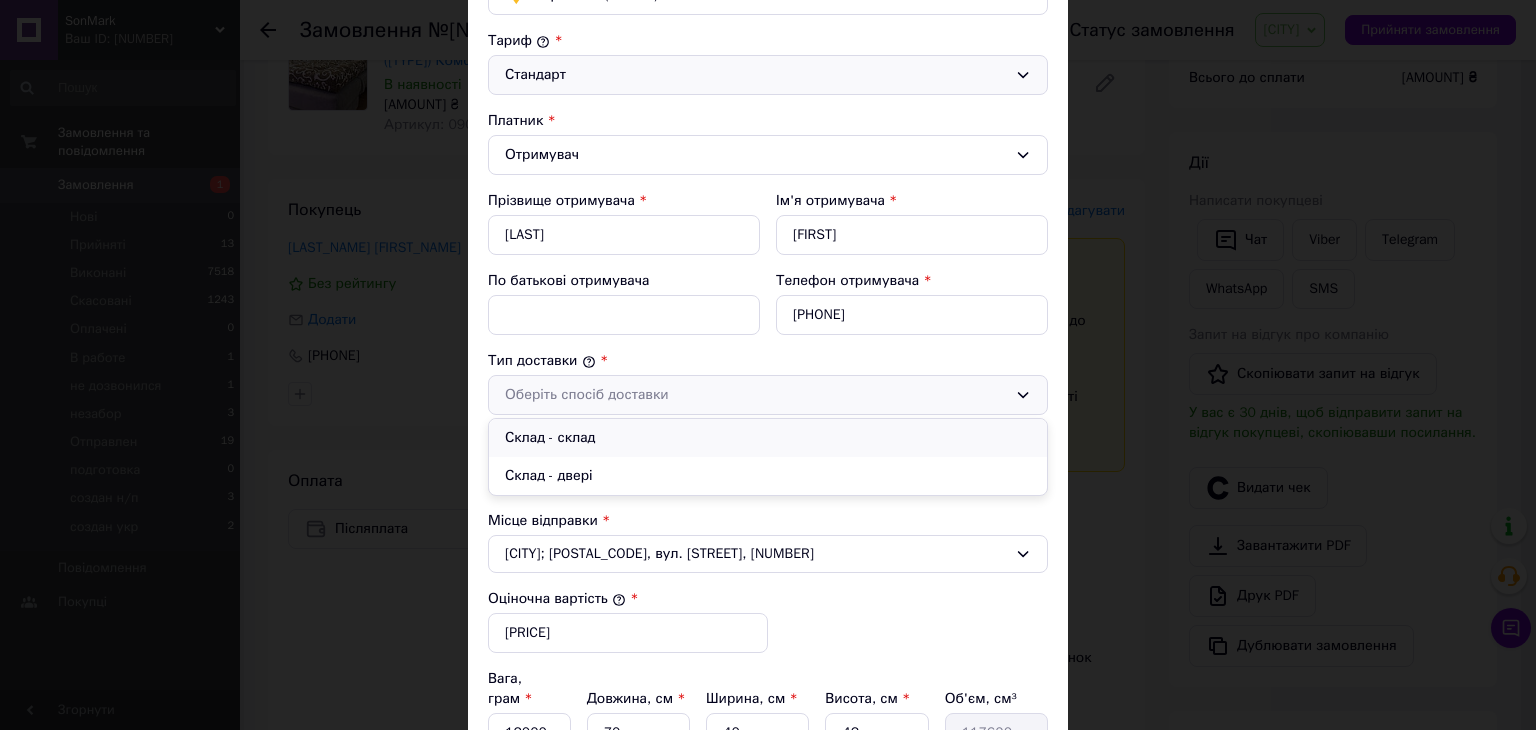 click on "Склад - склад" at bounding box center (768, 438) 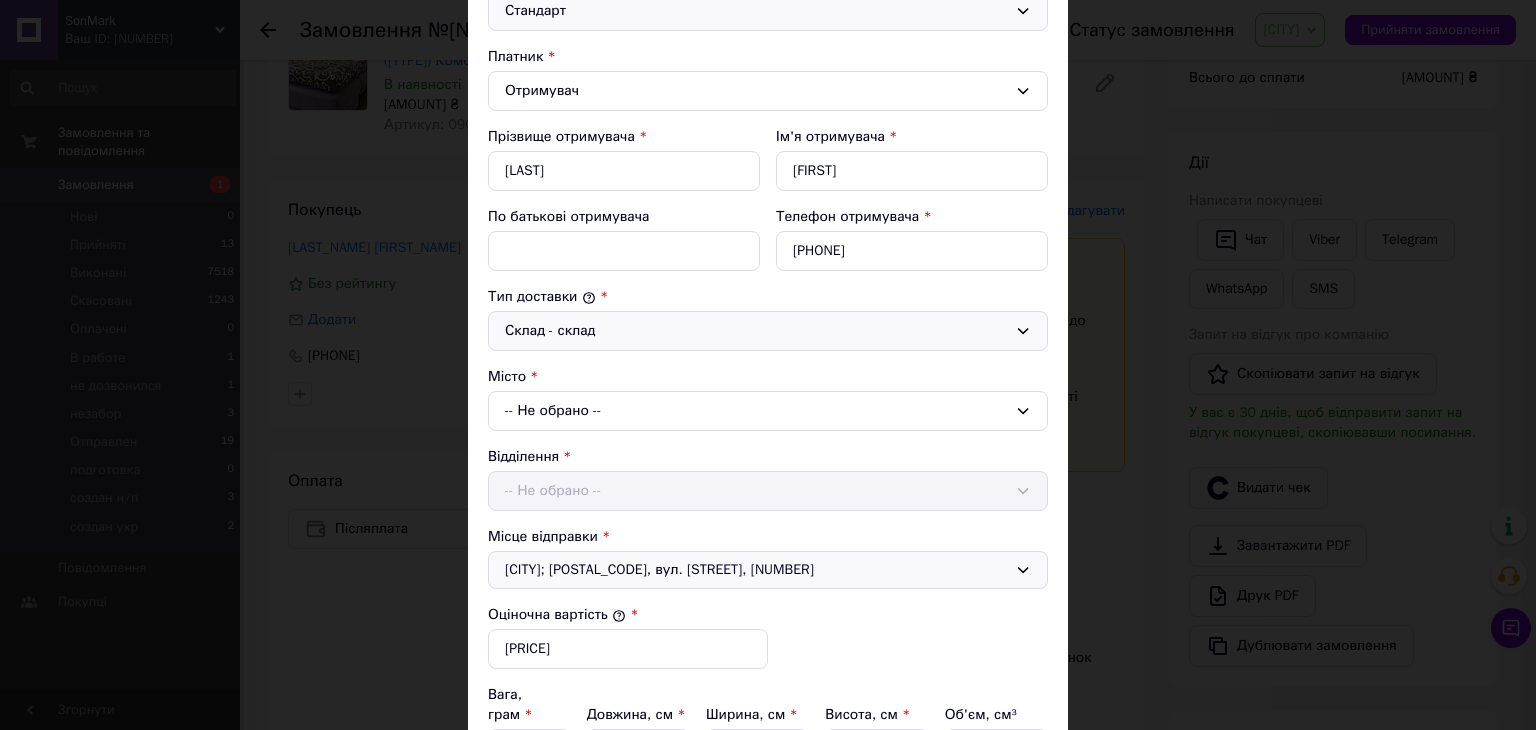scroll, scrollTop: 400, scrollLeft: 0, axis: vertical 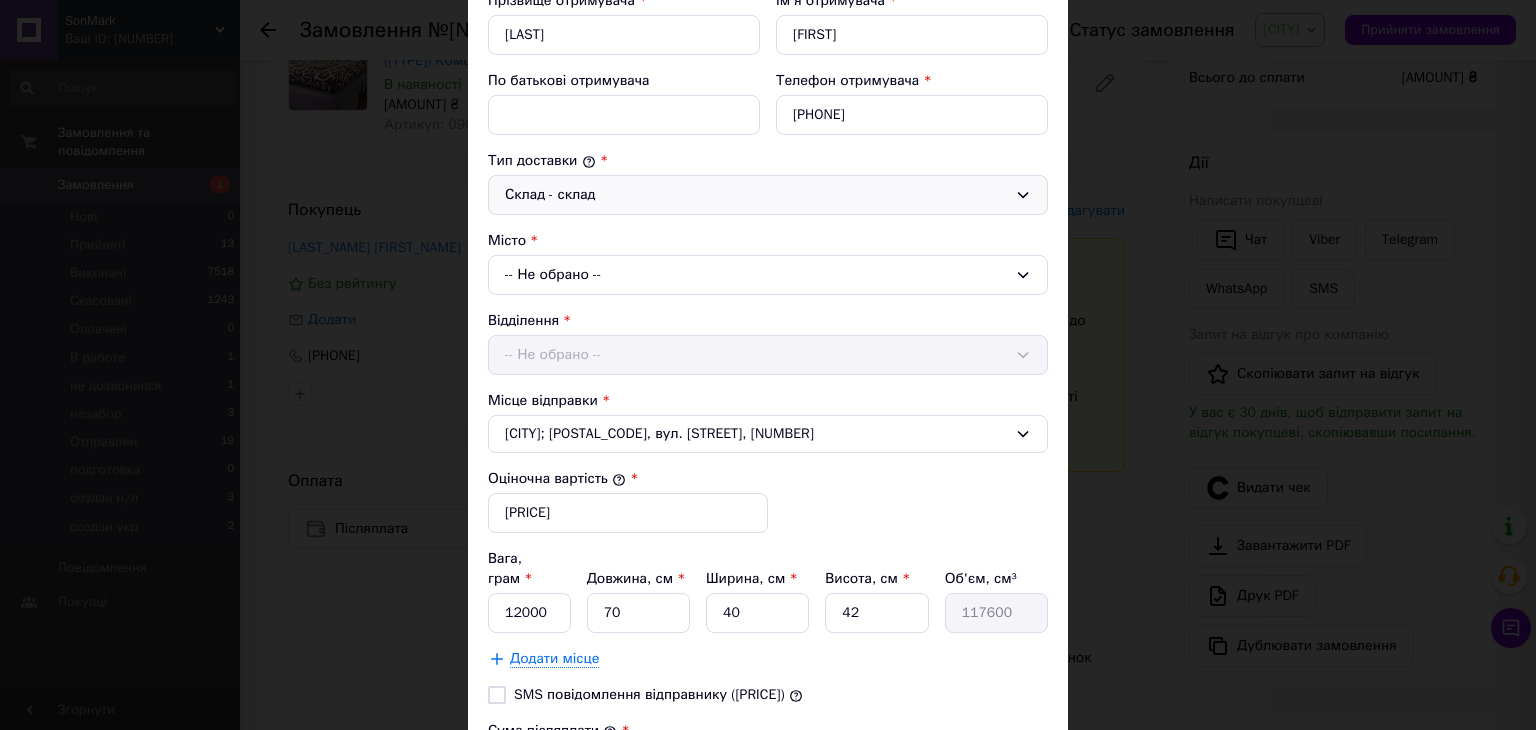 click on "-- Не обрано --" at bounding box center (768, 275) 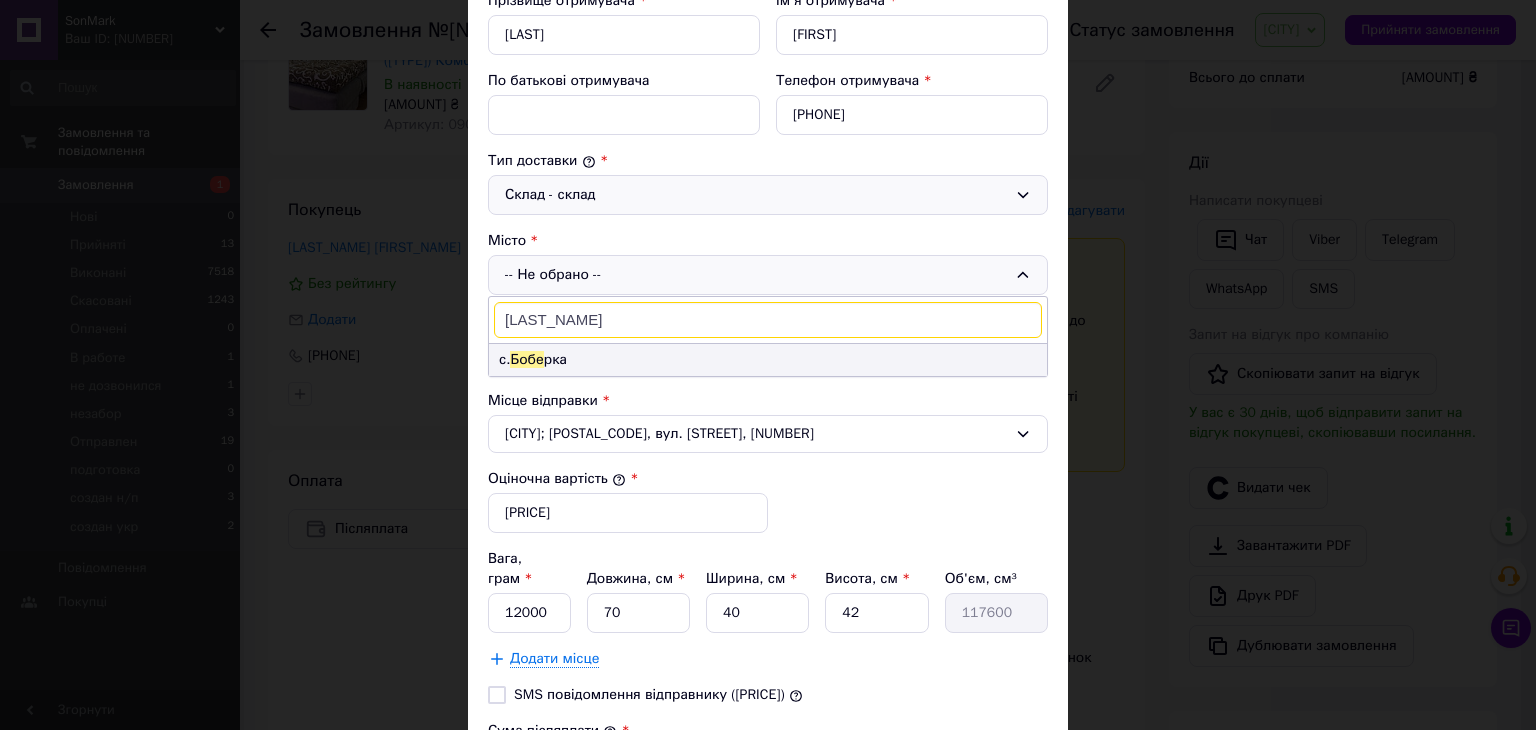 type on "[LAST_NAME]" 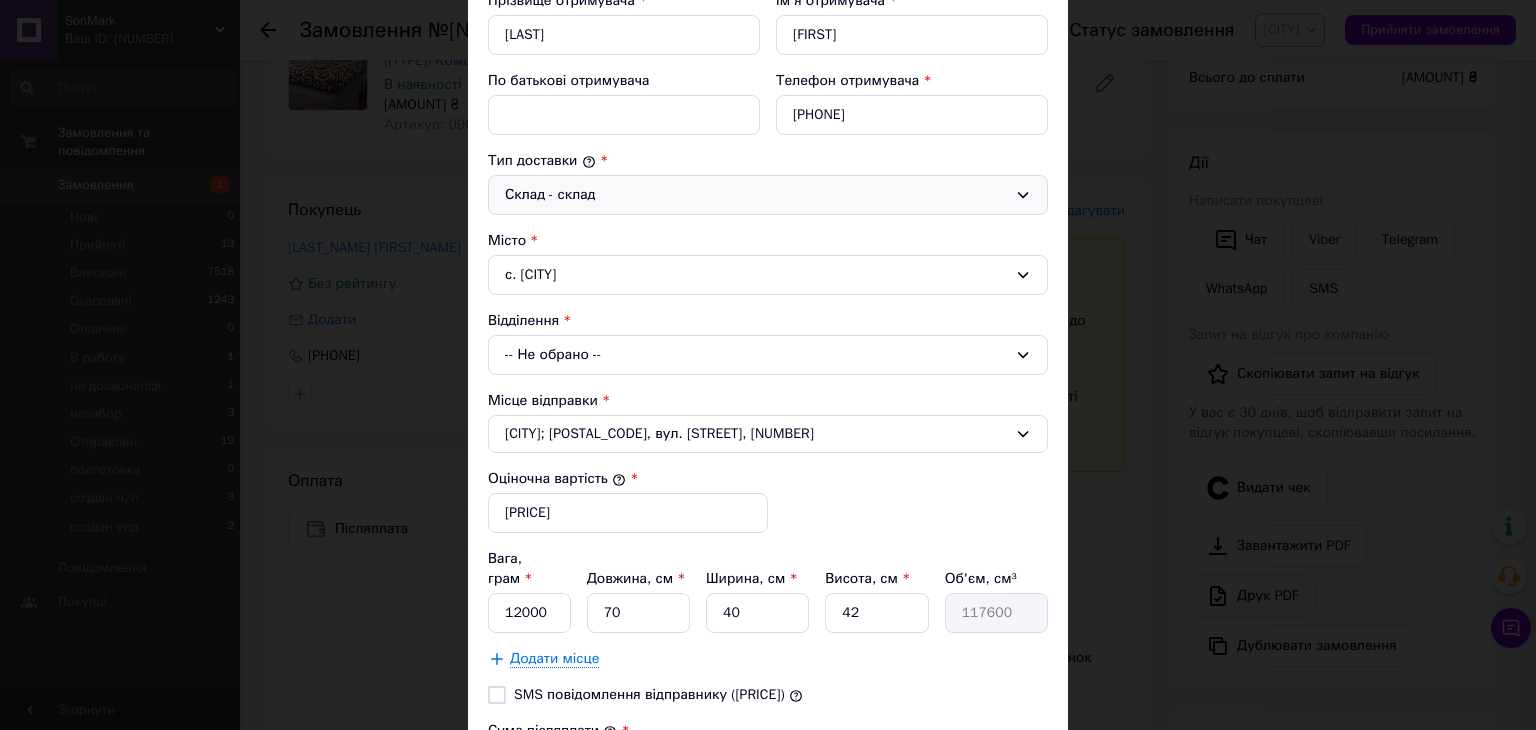 click on "-- Не обрано --" at bounding box center (768, 355) 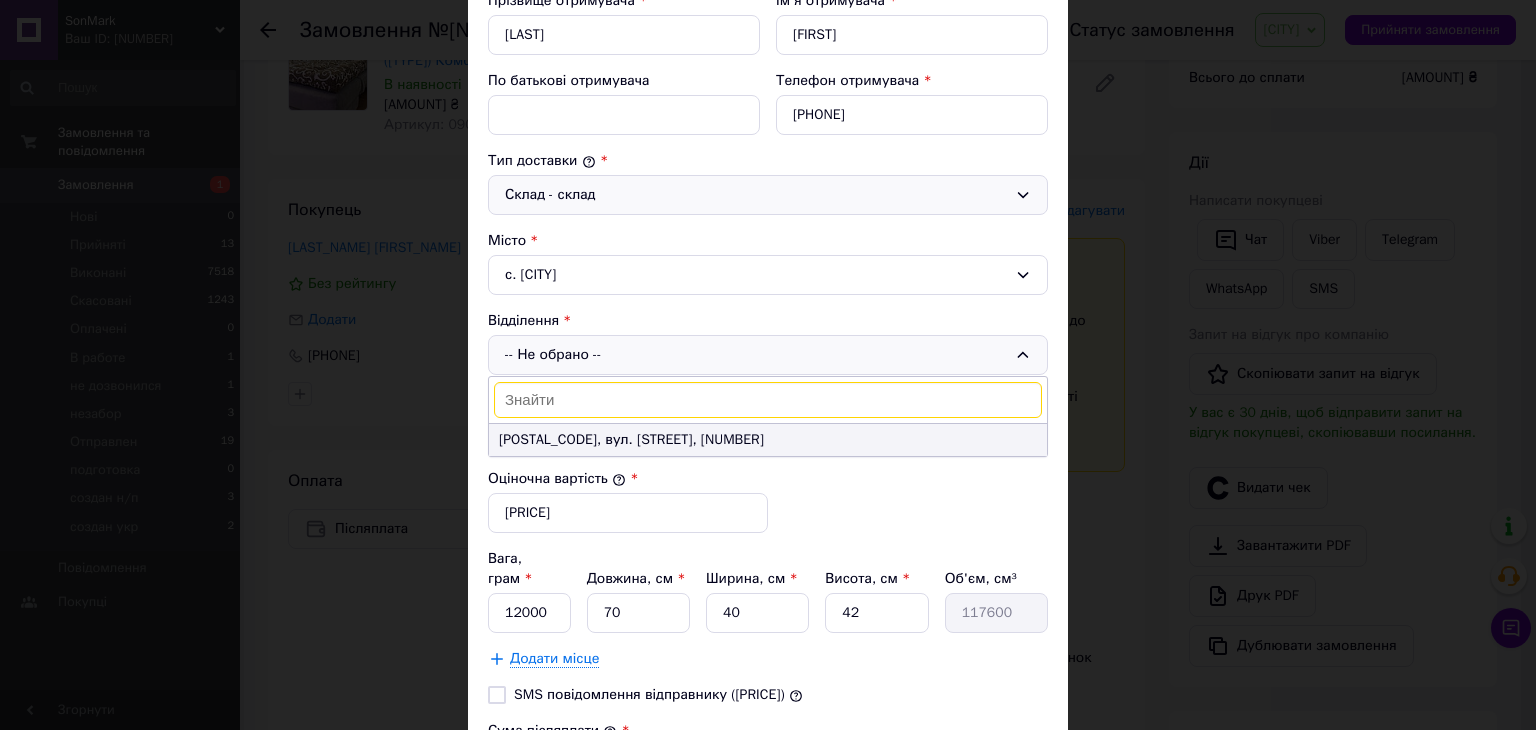 click on "[POSTAL_CODE], вул. [STREET], [NUMBER]" at bounding box center [768, 440] 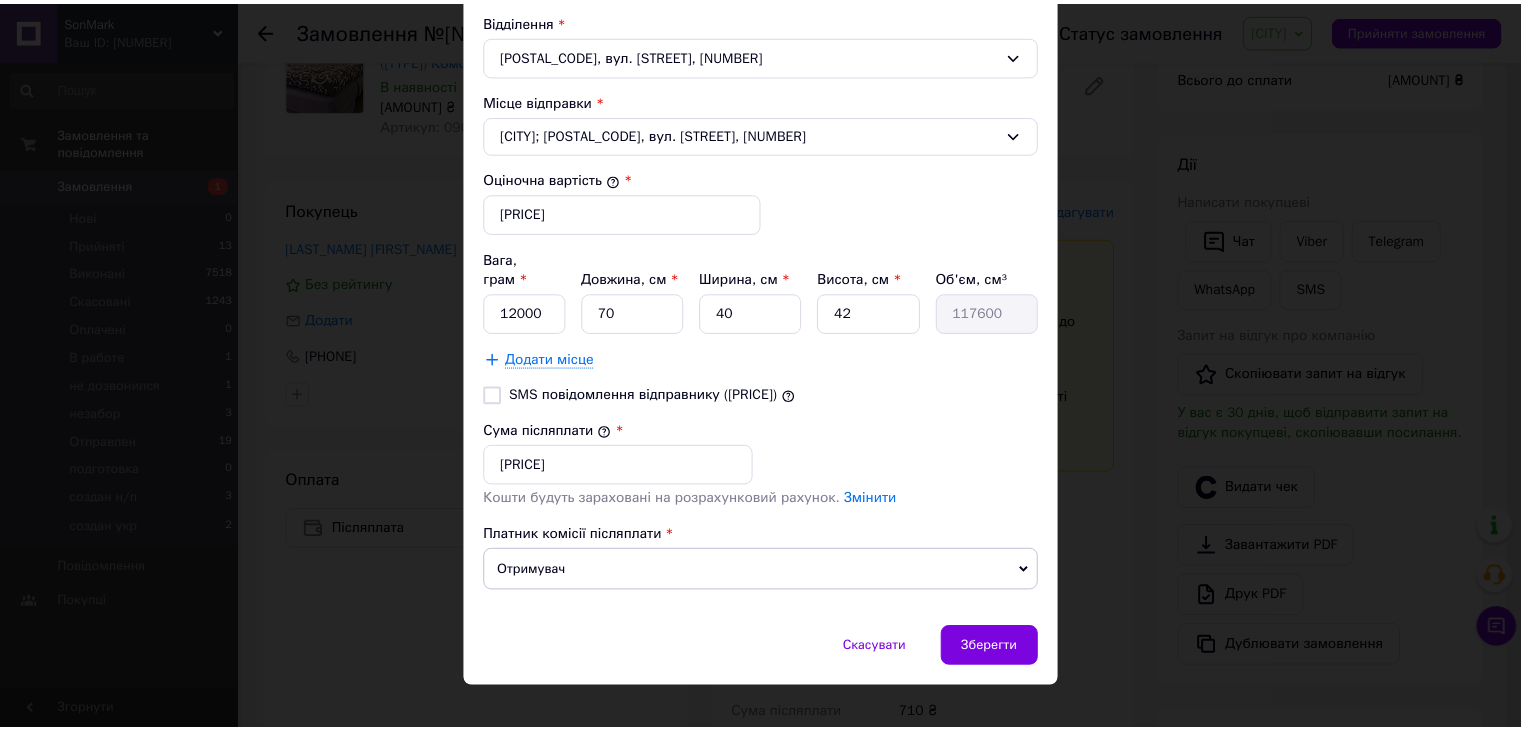 scroll, scrollTop: 701, scrollLeft: 0, axis: vertical 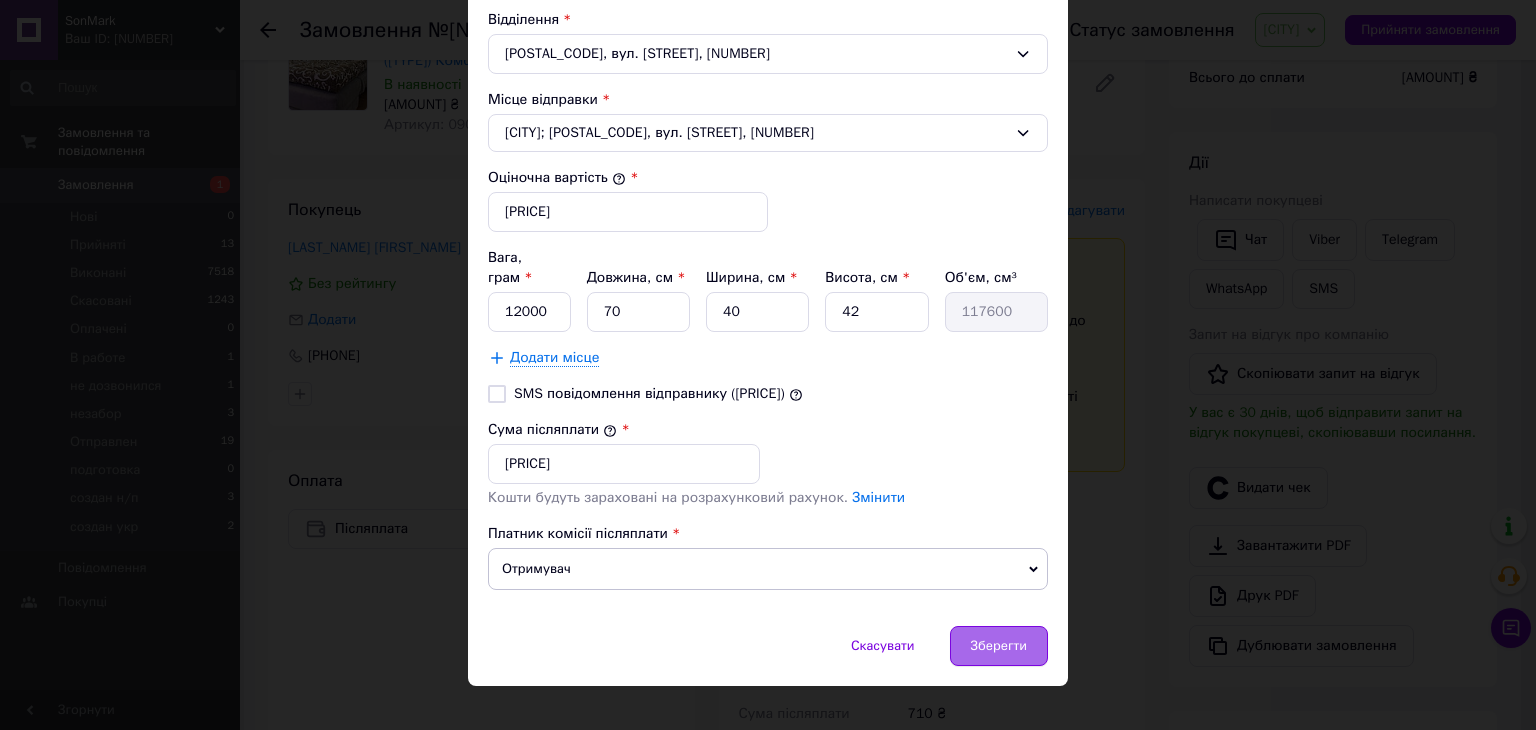click on "Зберегти" at bounding box center [999, 646] 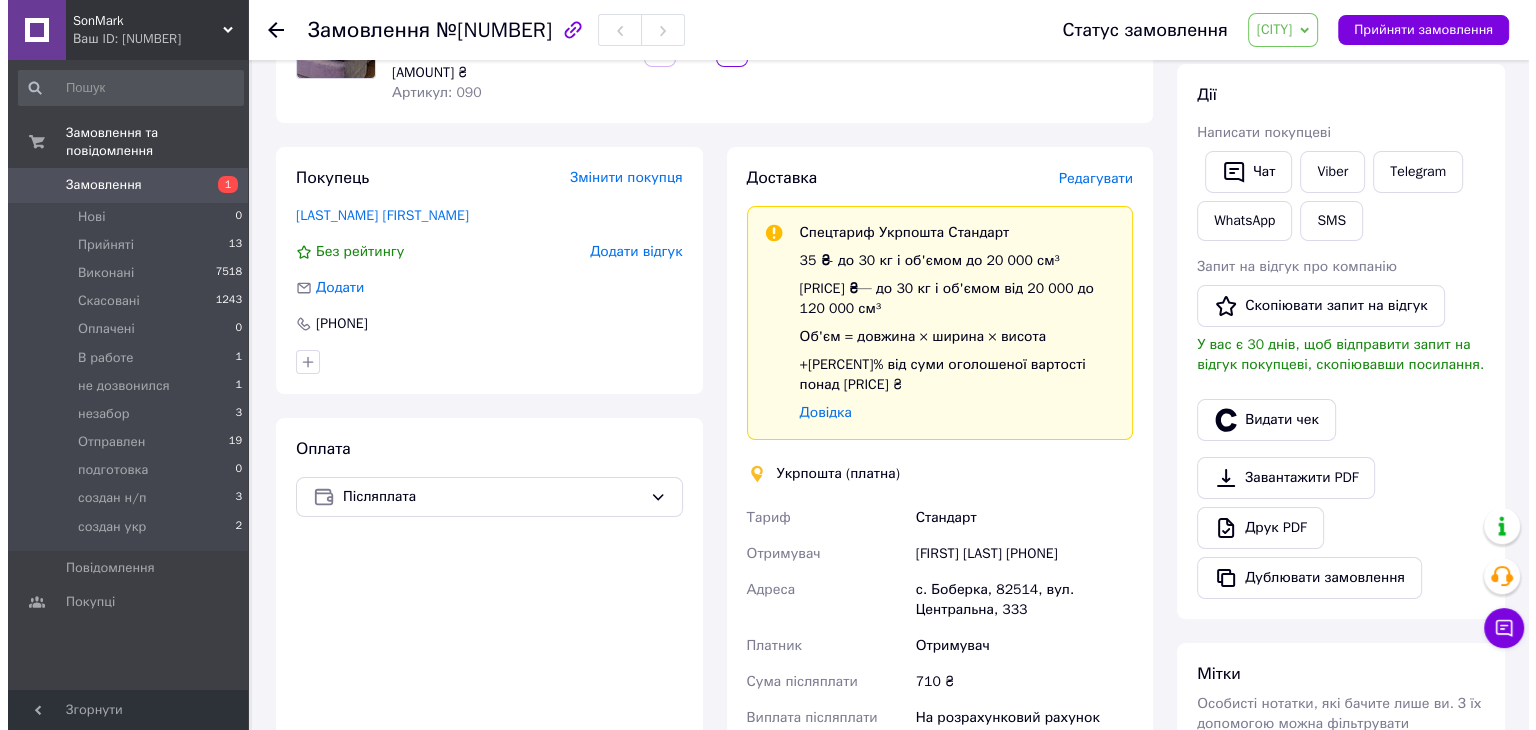 scroll, scrollTop: 100, scrollLeft: 0, axis: vertical 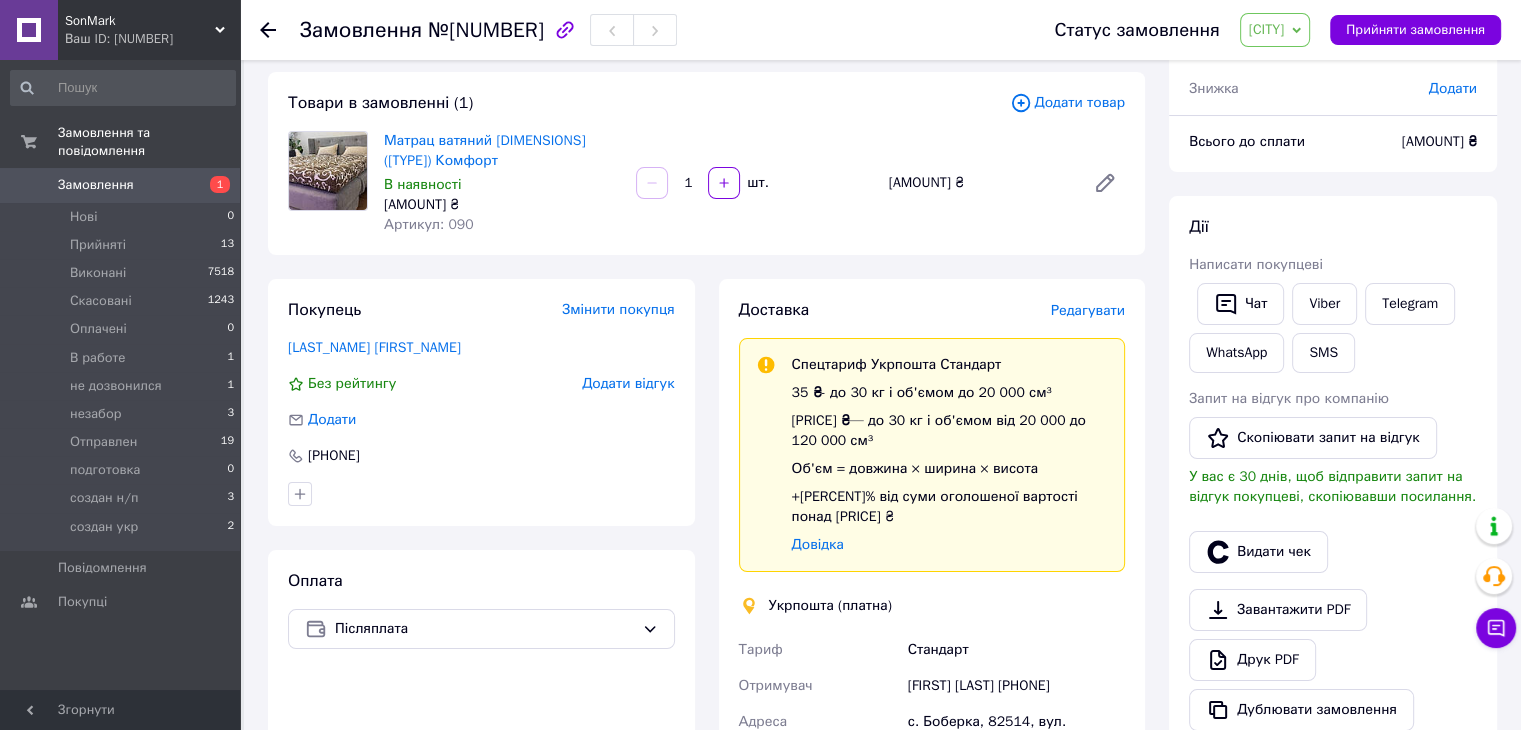 click on "Редагувати" at bounding box center (1088, 310) 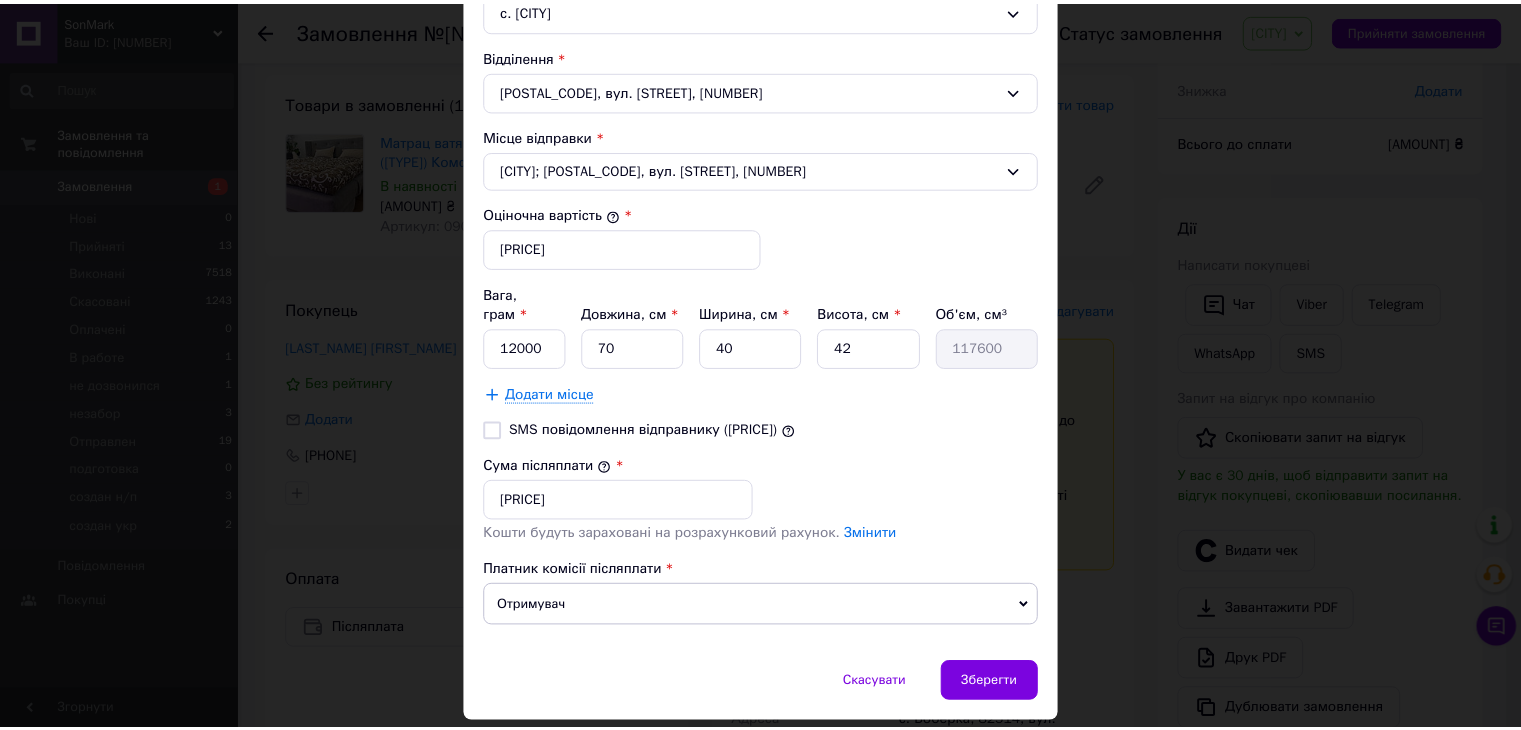 scroll, scrollTop: 700, scrollLeft: 0, axis: vertical 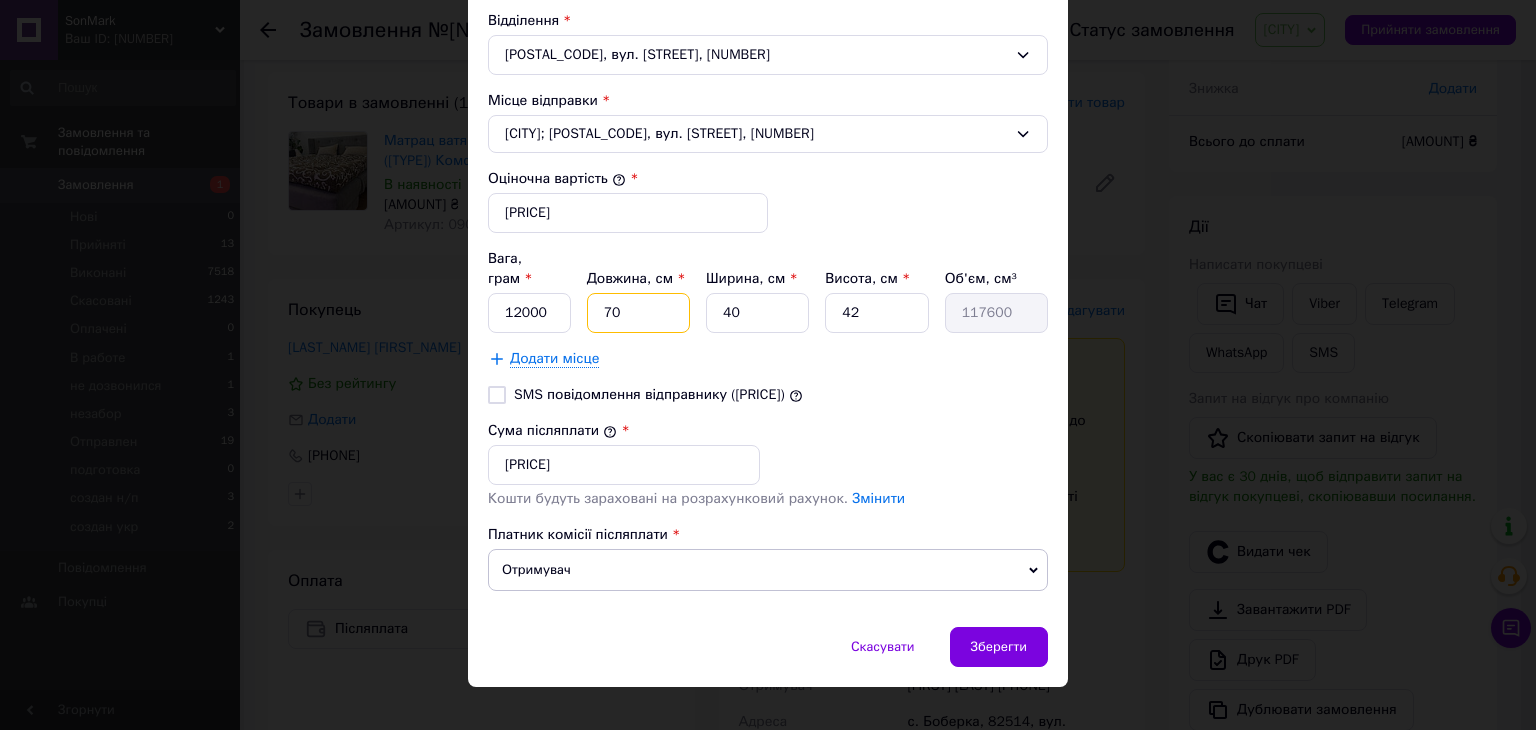 click on "70" at bounding box center [638, 313] 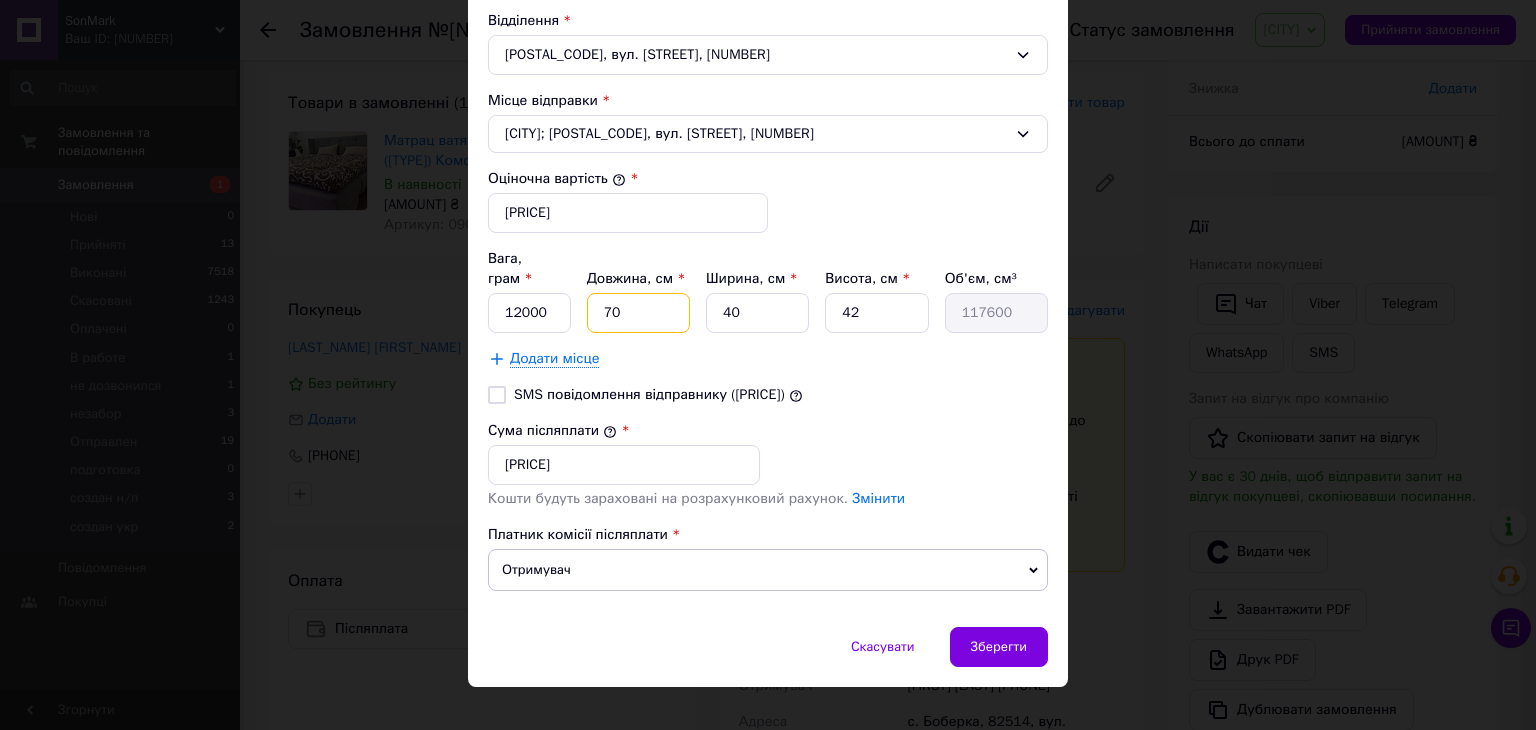 type on "6" 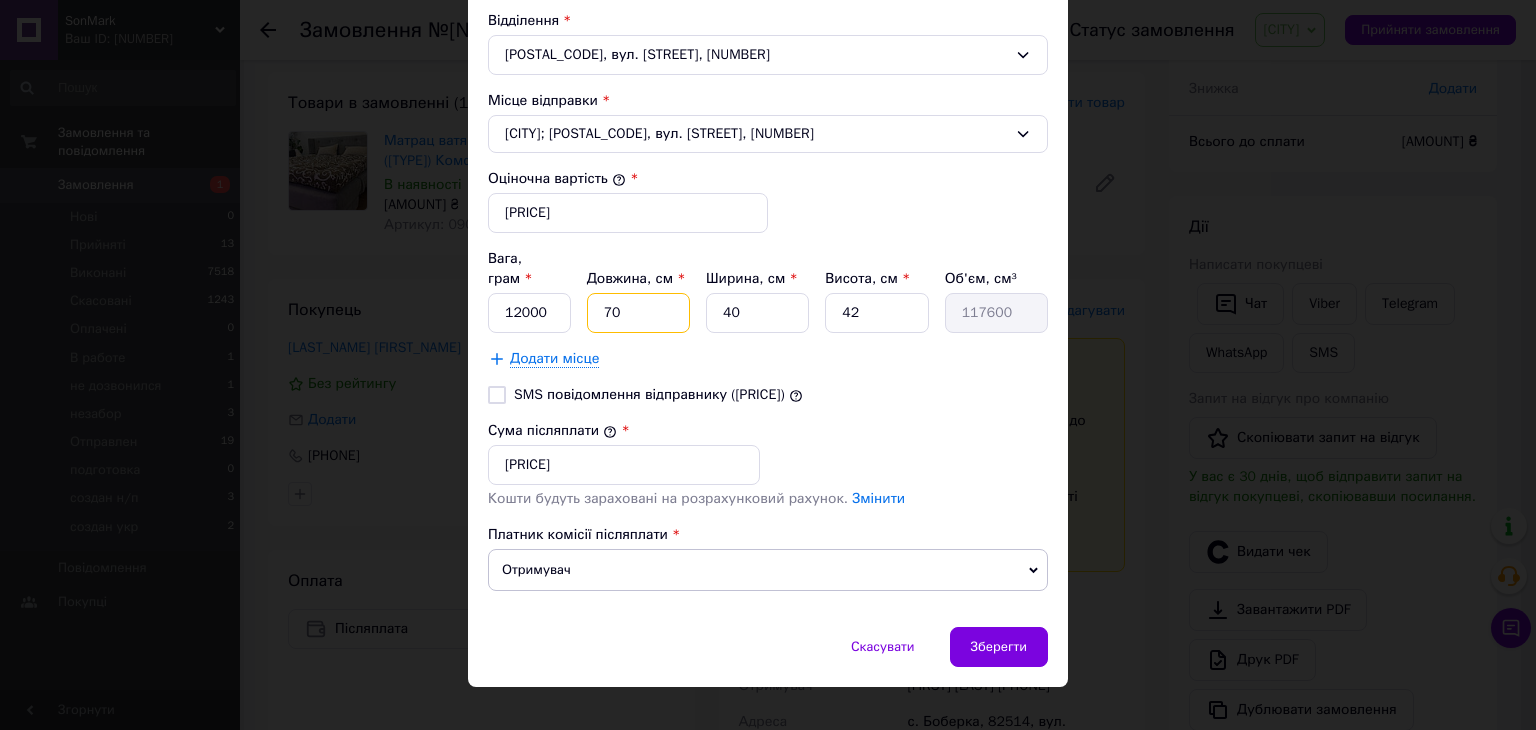type on "[NUMBER]" 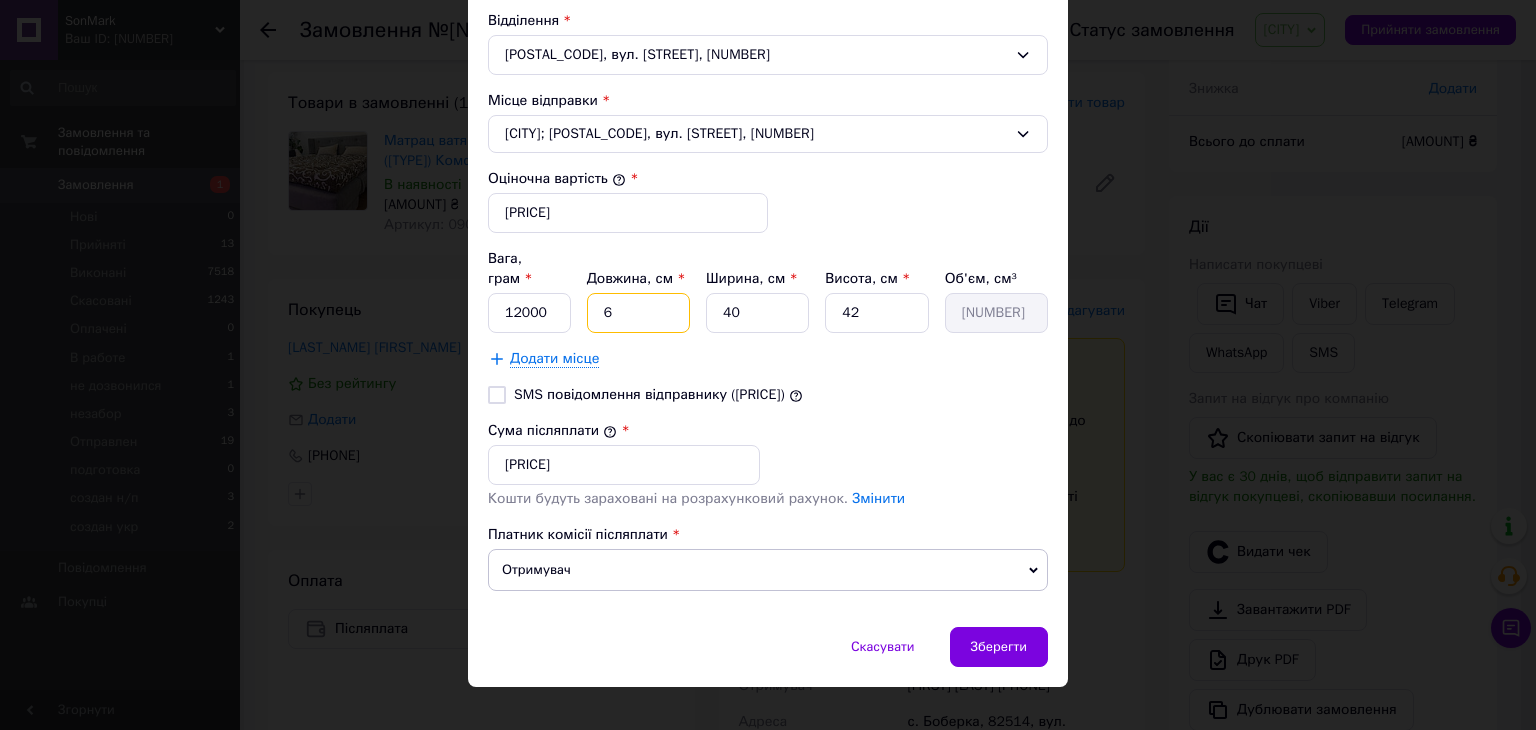 type on "60" 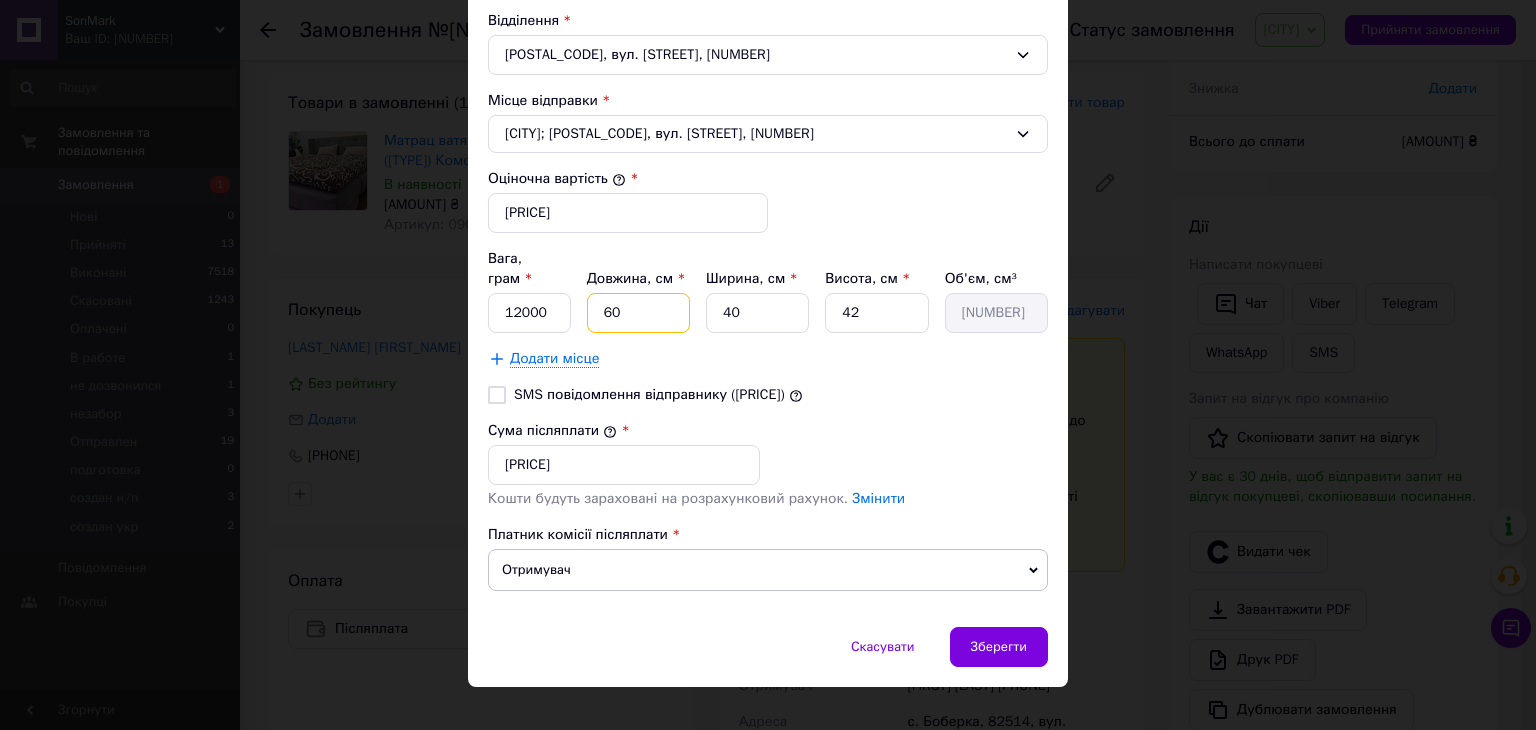 type on "60" 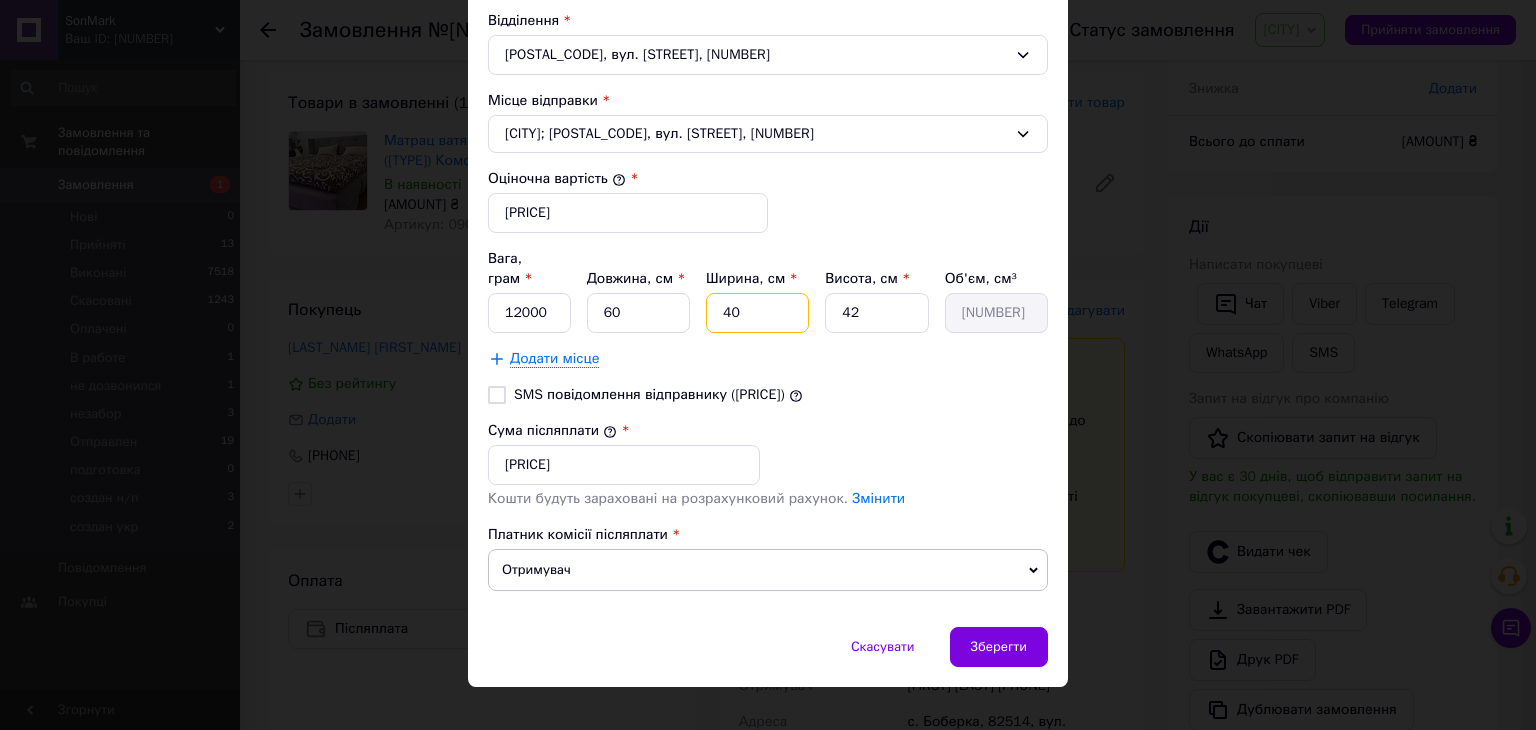drag, startPoint x: 744, startPoint y: 285, endPoint x: 711, endPoint y: 285, distance: 33 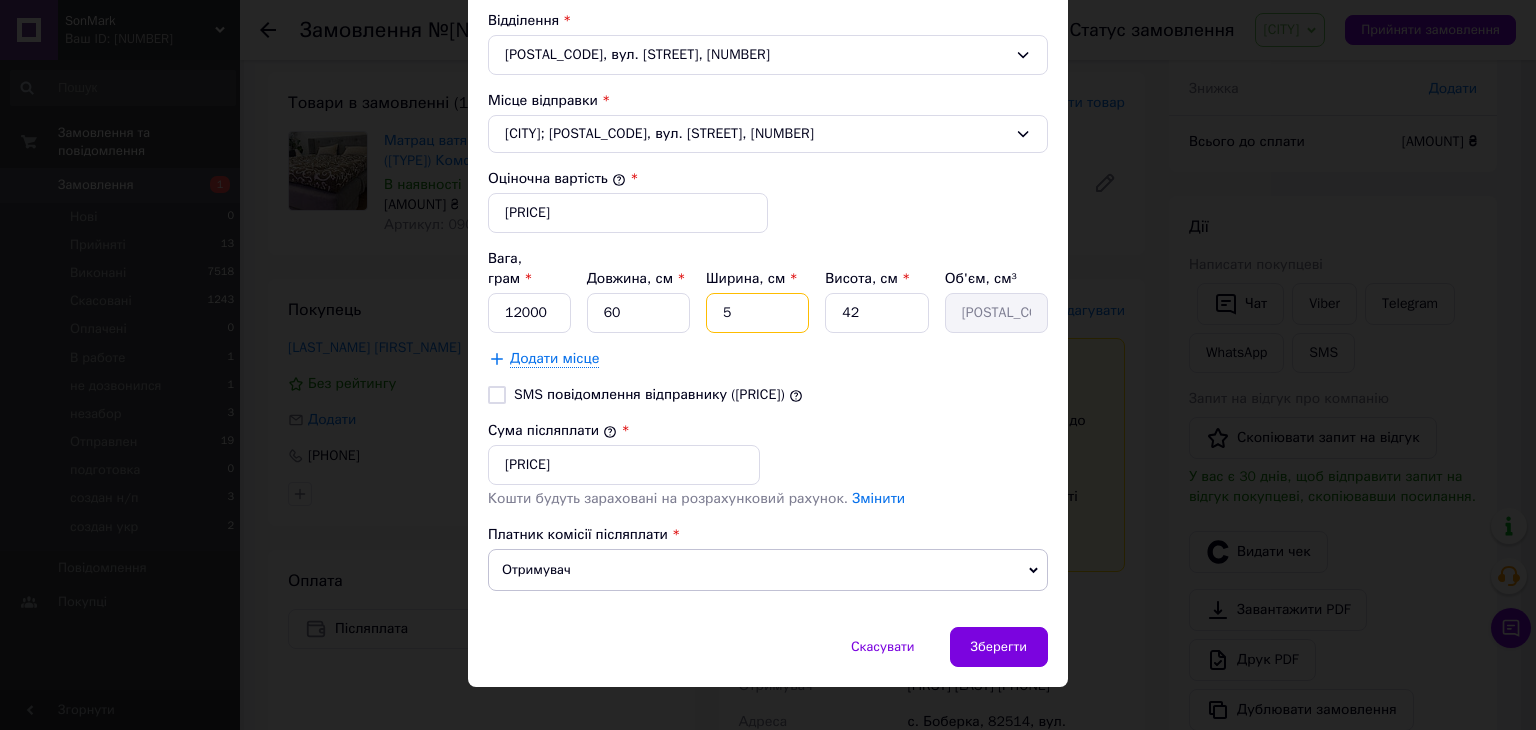 type on "50" 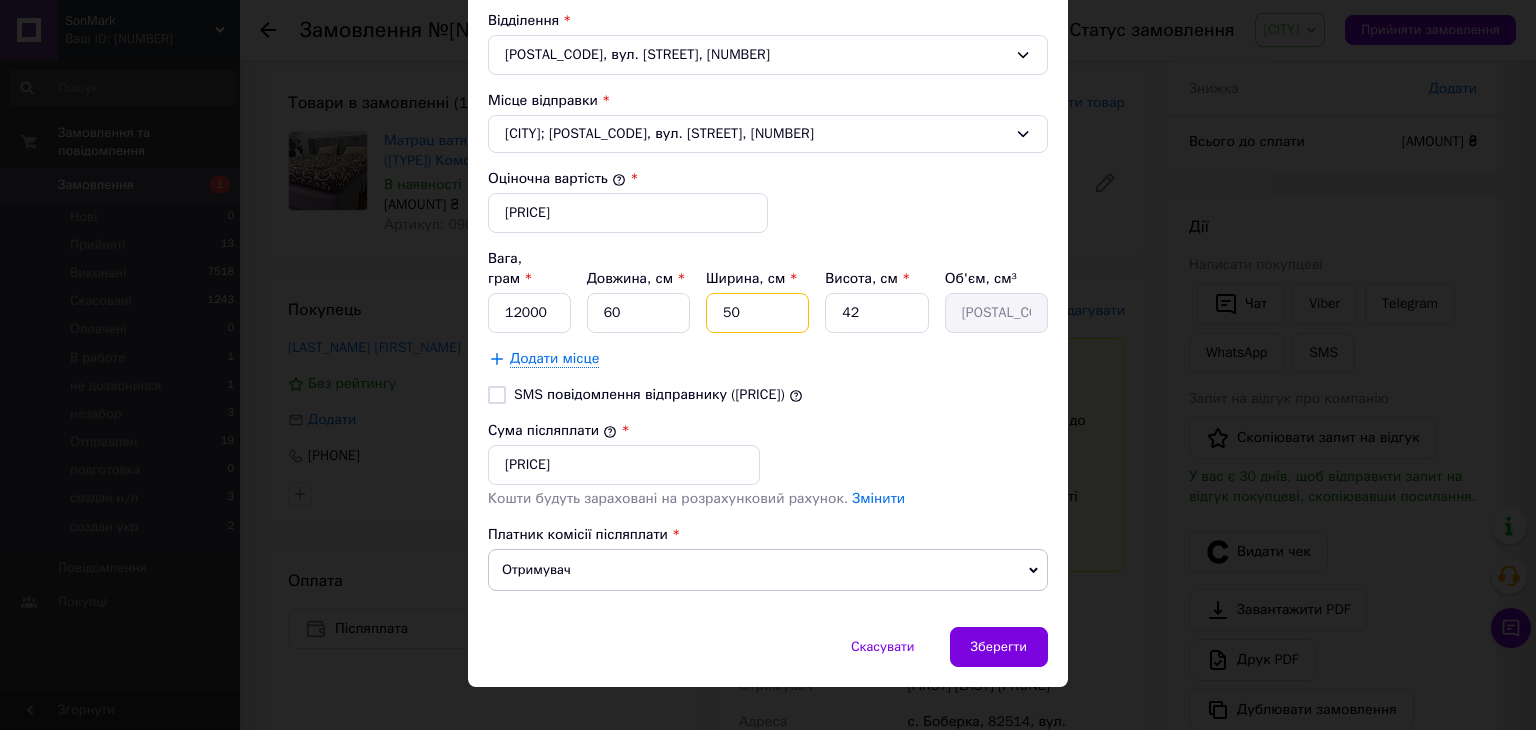 type on "50" 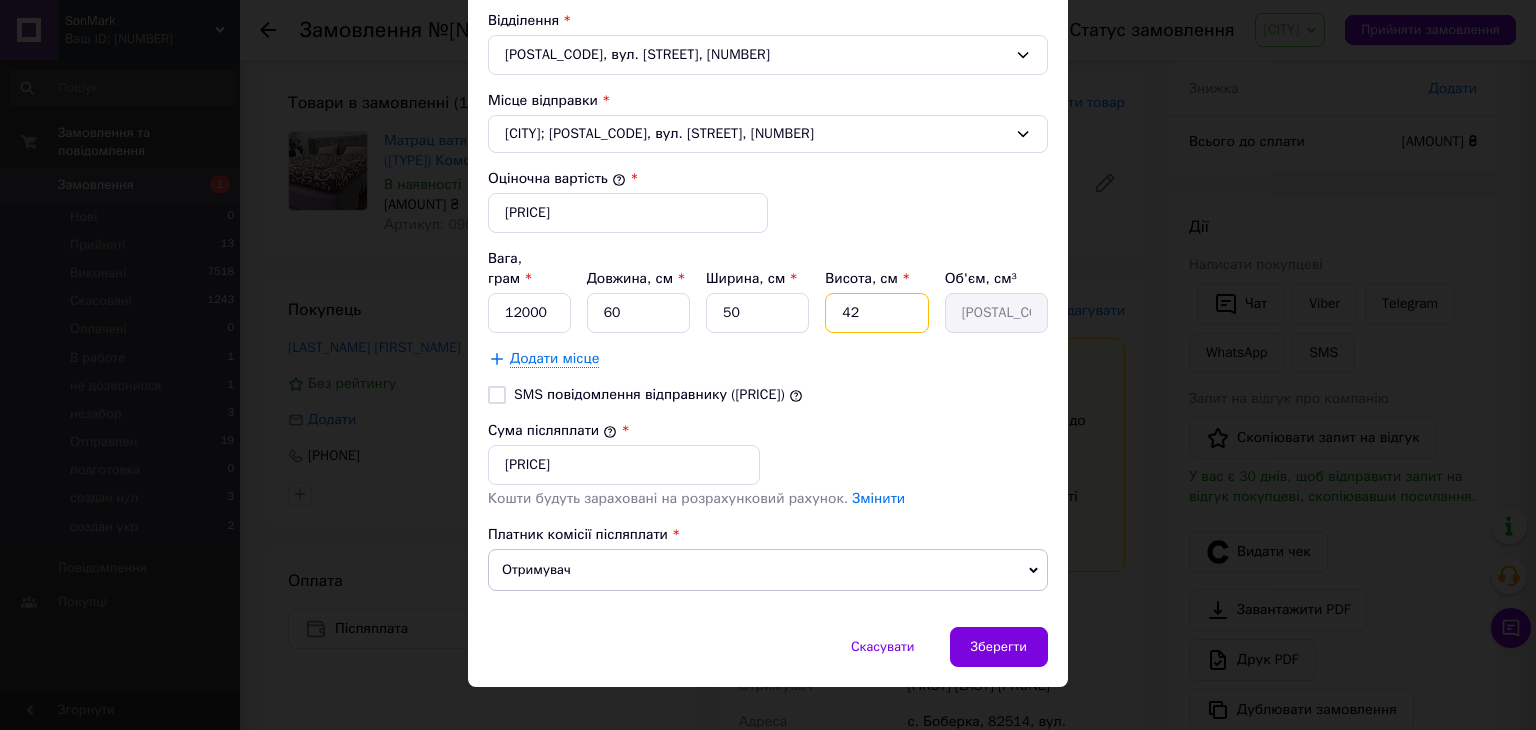 drag, startPoint x: 836, startPoint y: 282, endPoint x: 816, endPoint y: 287, distance: 20.615528 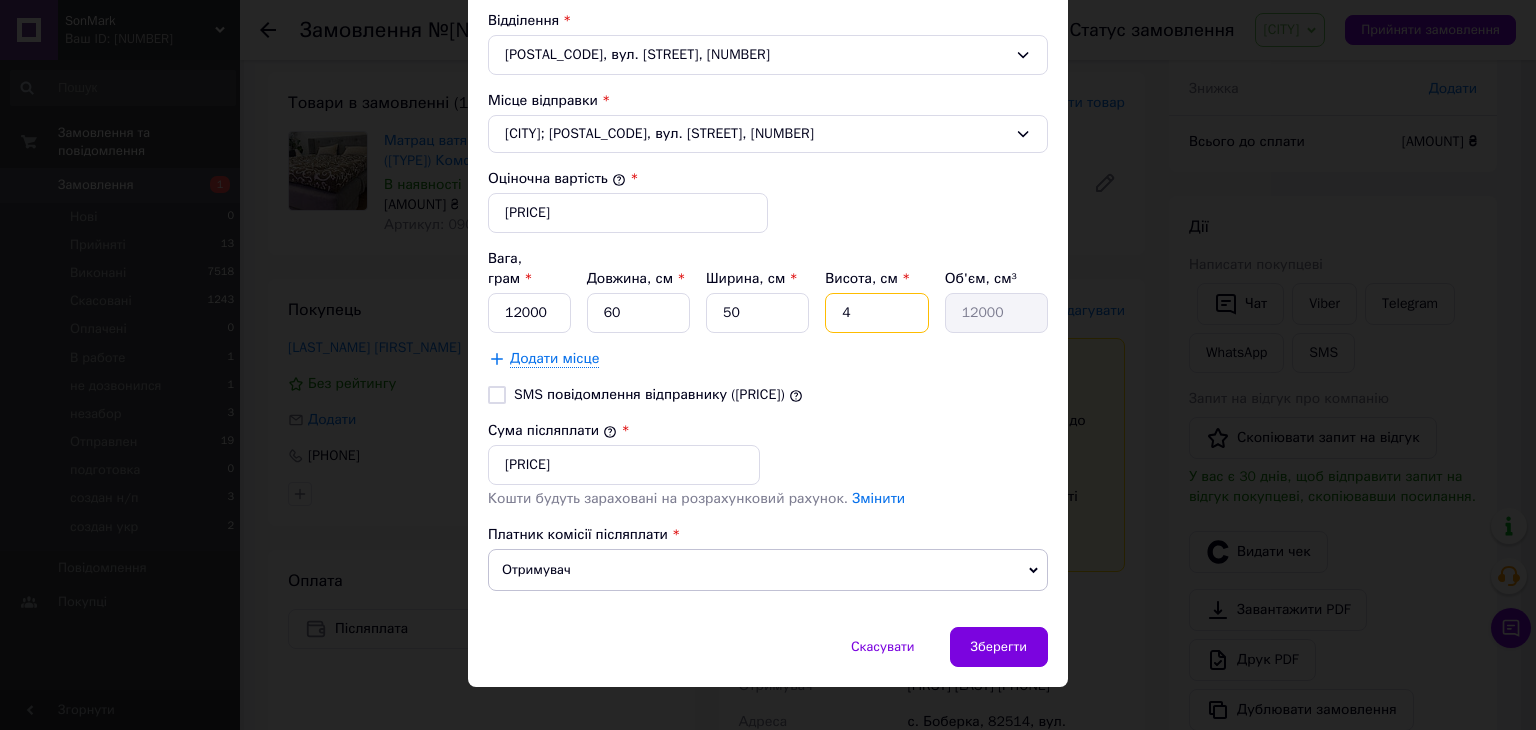 type on "40" 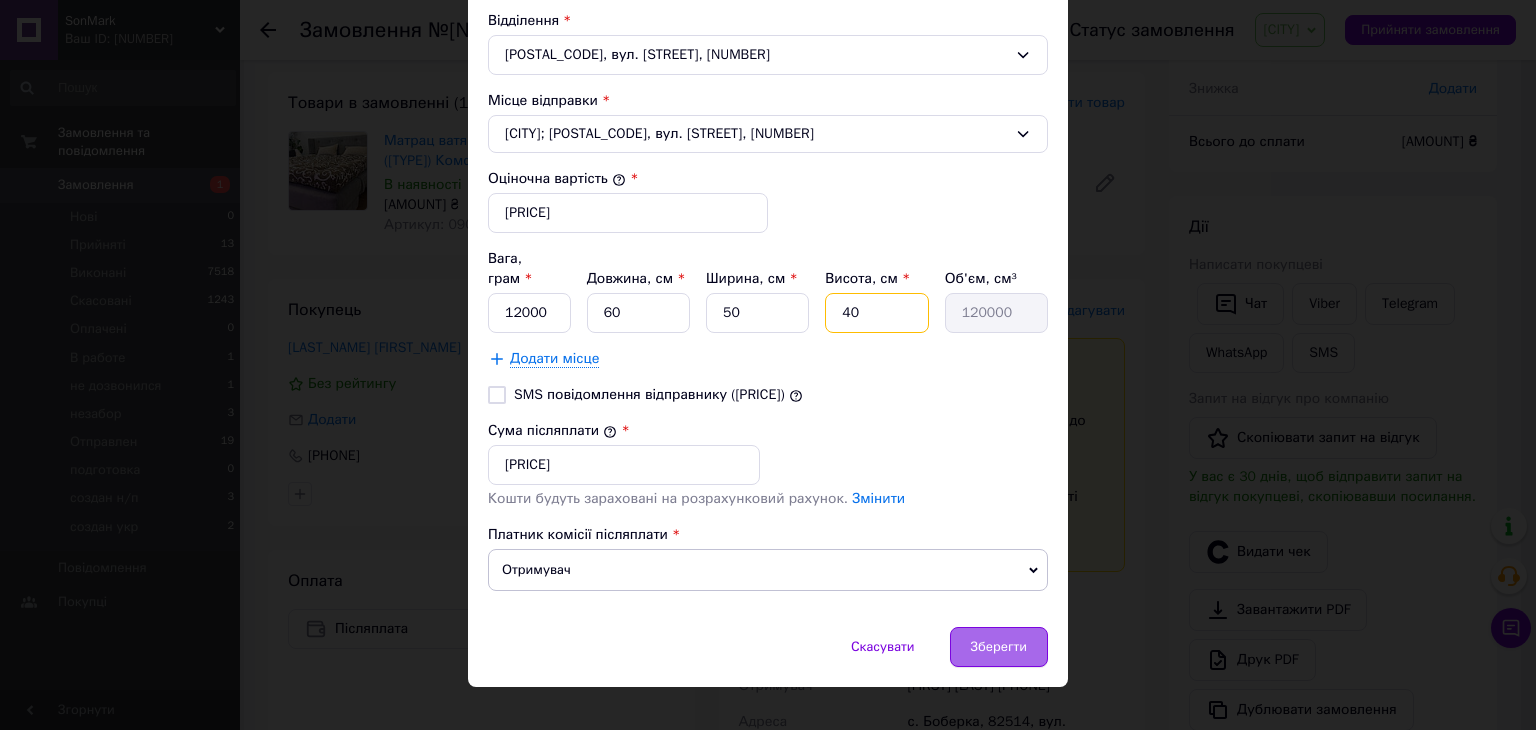 type on "40" 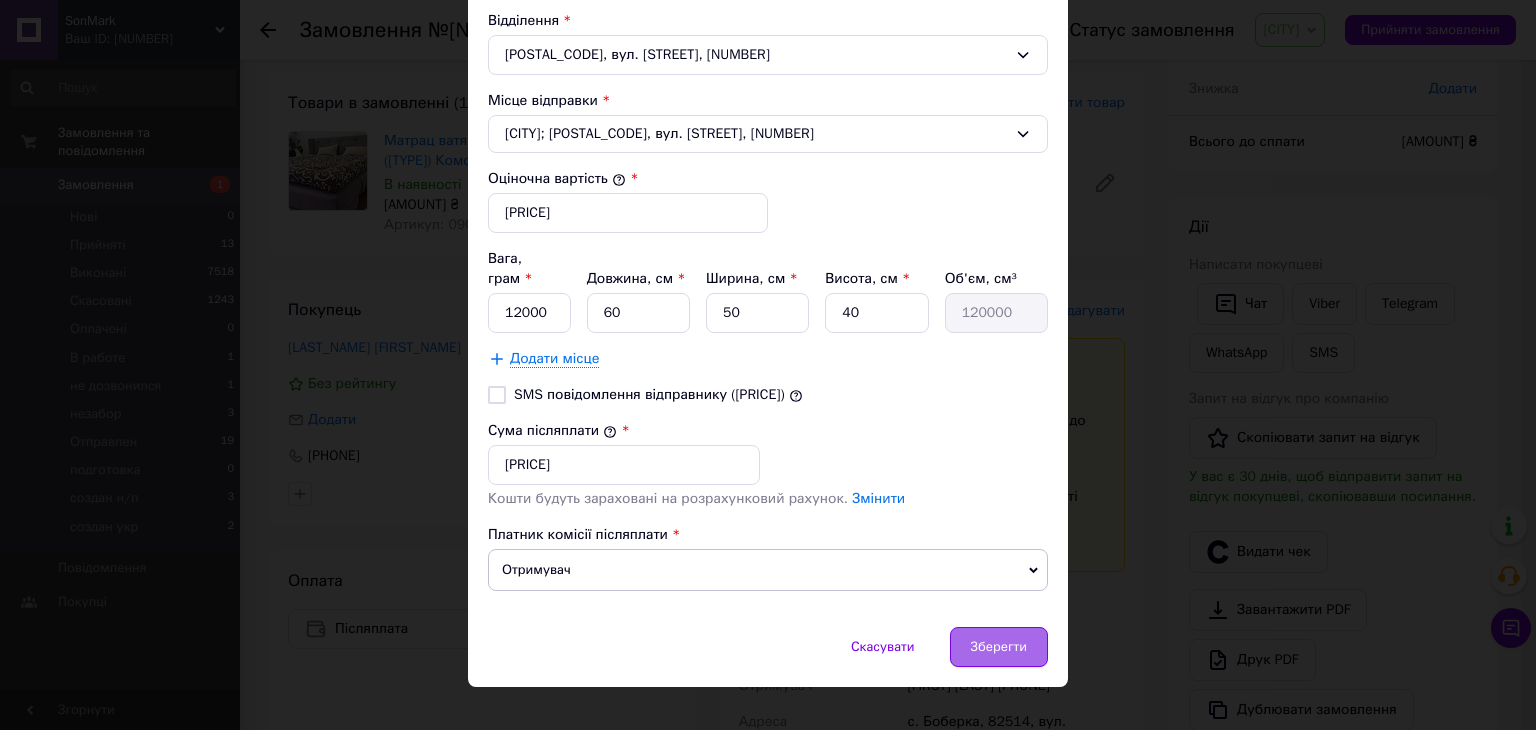 click on "Зберегти" at bounding box center [999, 647] 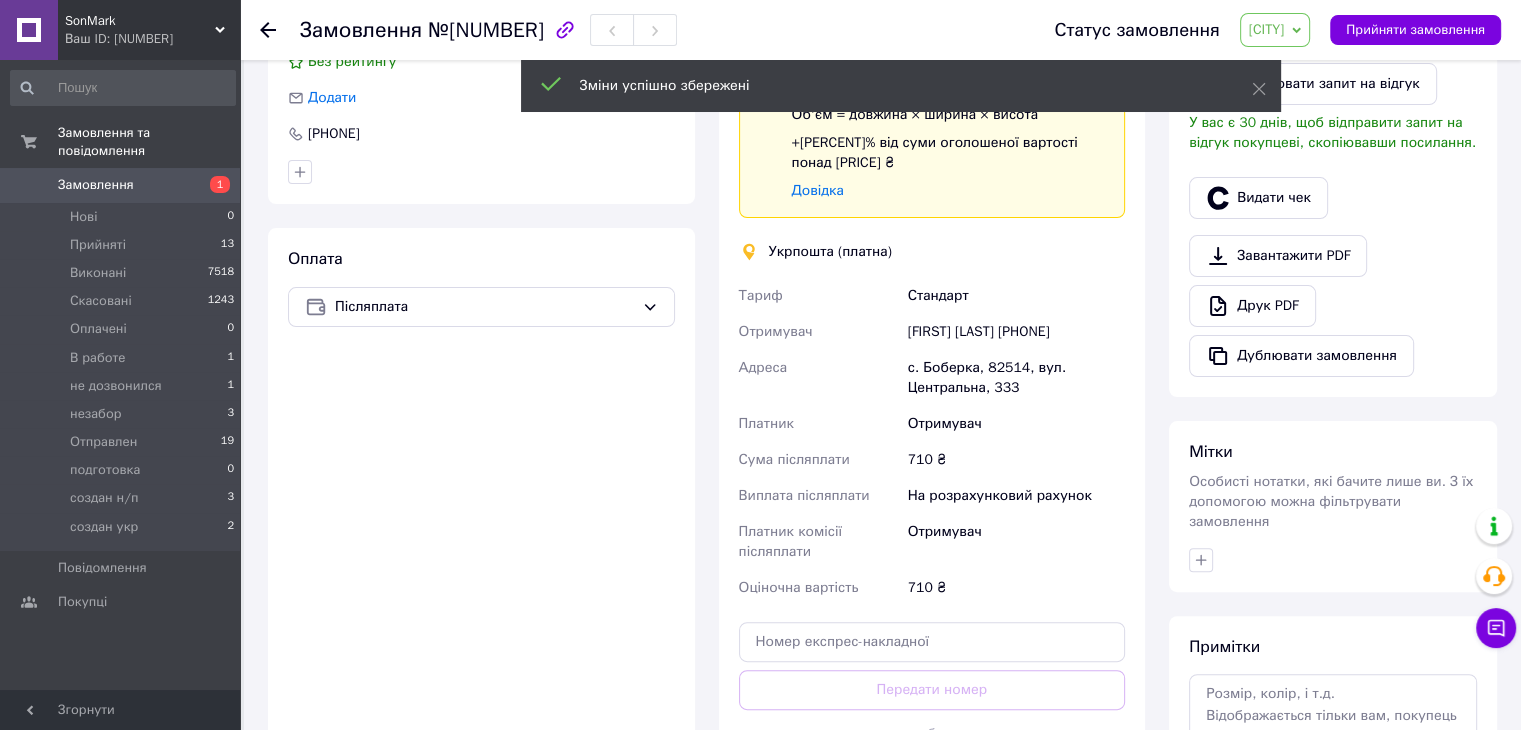 scroll, scrollTop: 500, scrollLeft: 0, axis: vertical 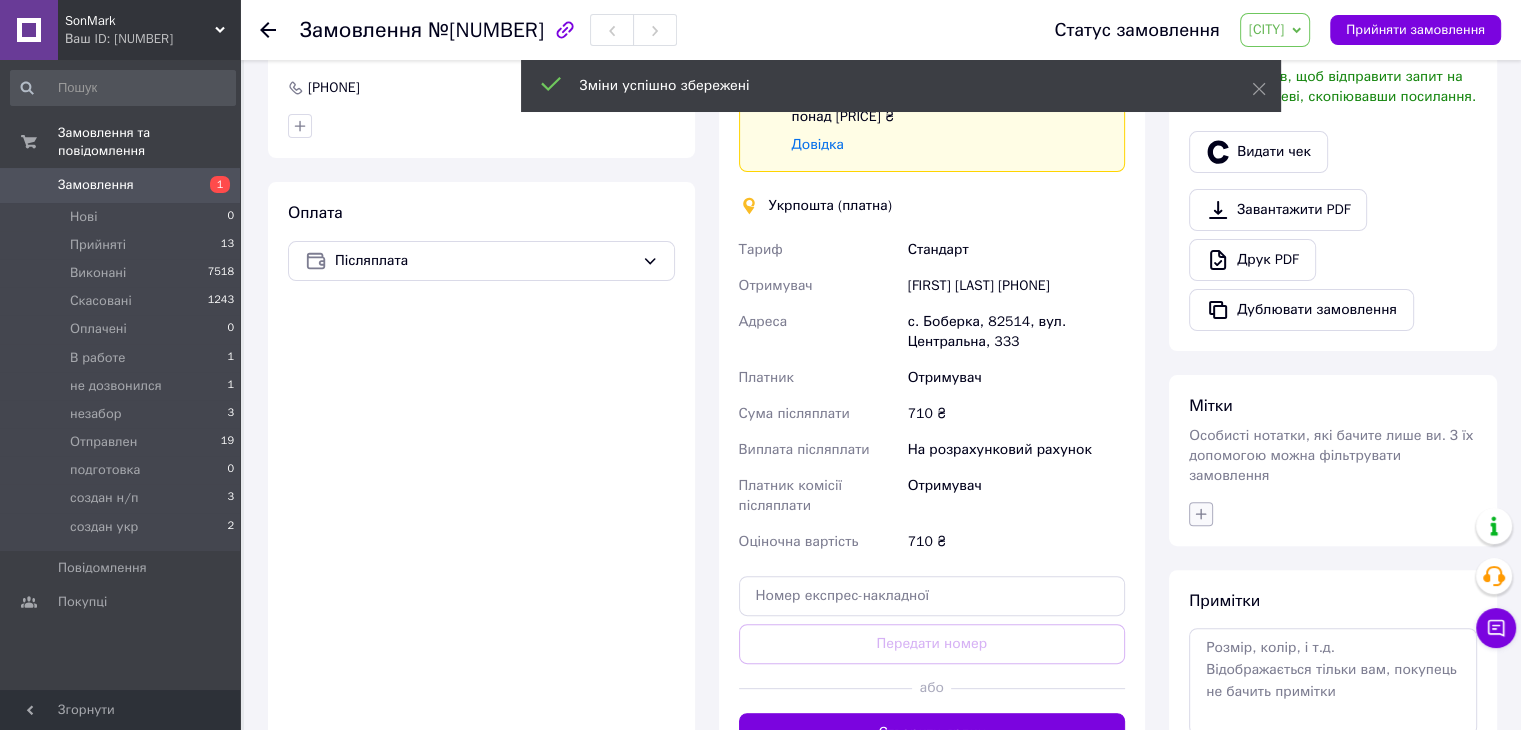 click at bounding box center (1201, 514) 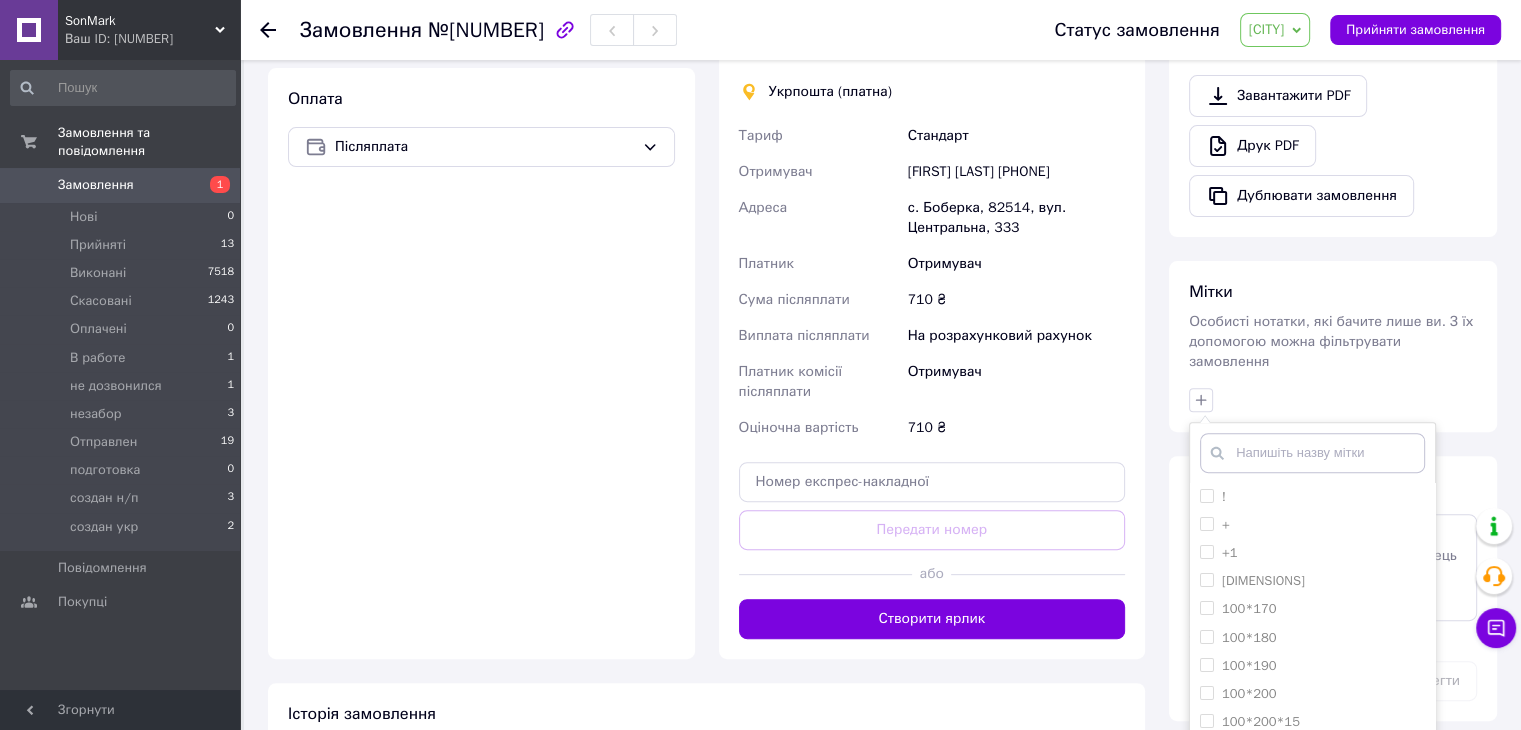 scroll, scrollTop: 700, scrollLeft: 0, axis: vertical 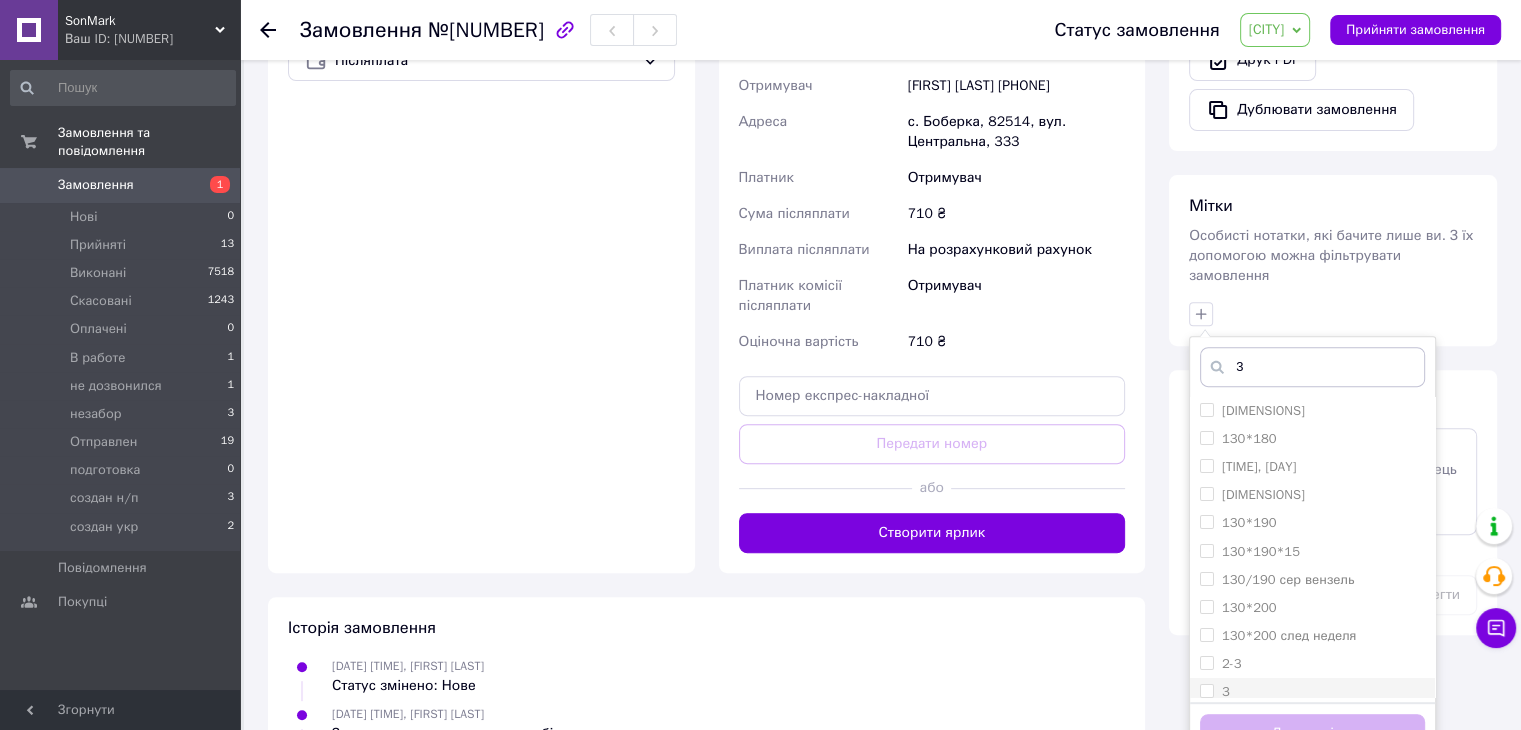 type on "3" 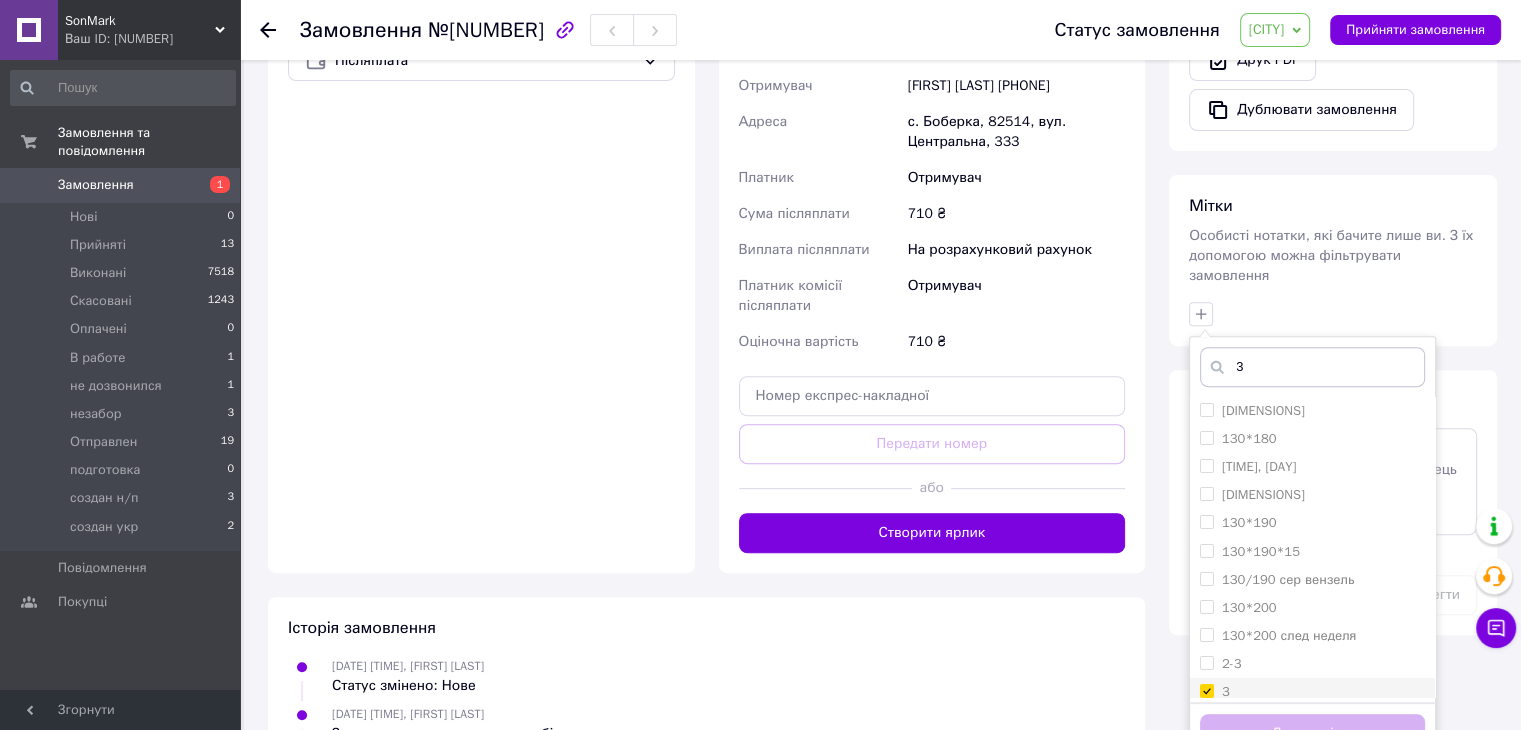 checkbox on "true" 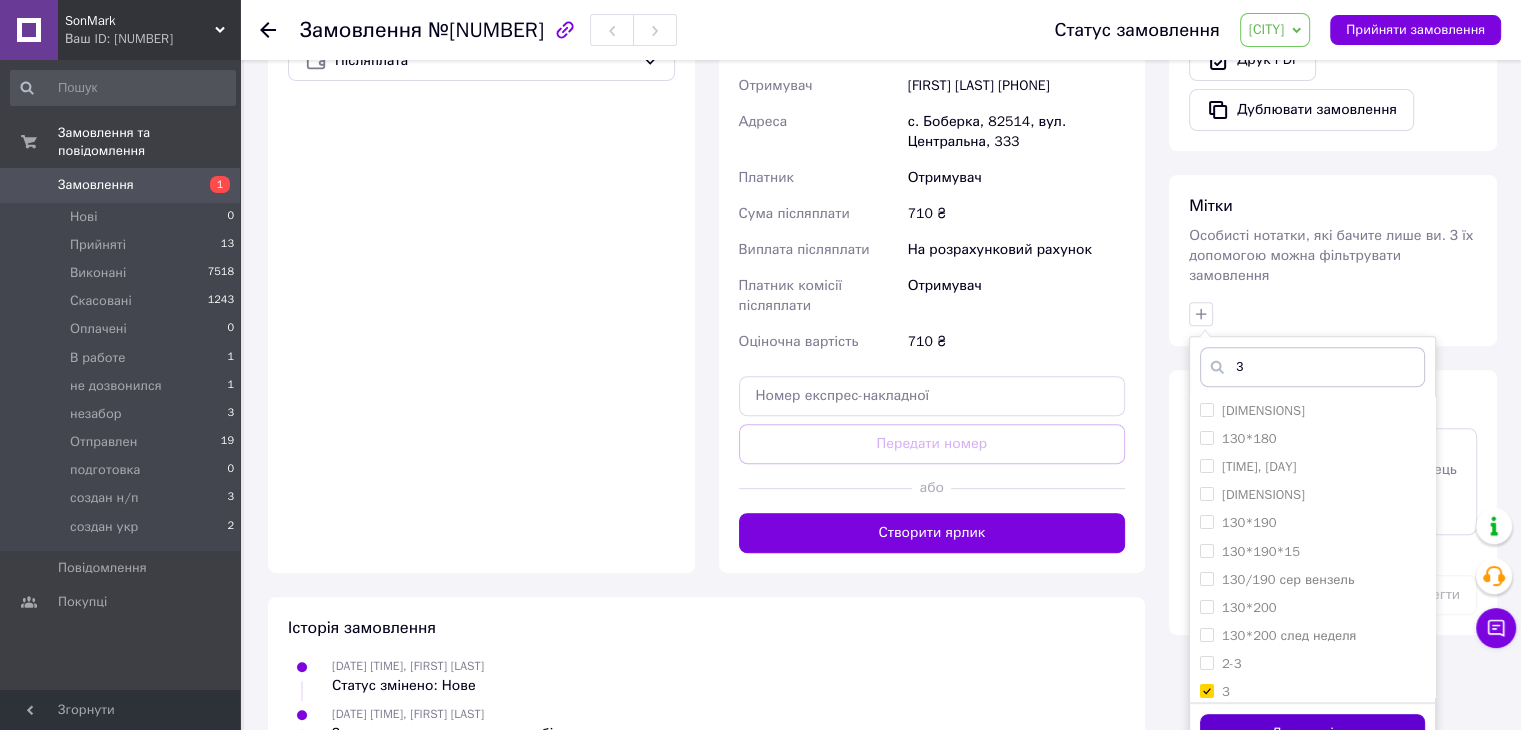 click on "Додати мітку" at bounding box center (1312, 733) 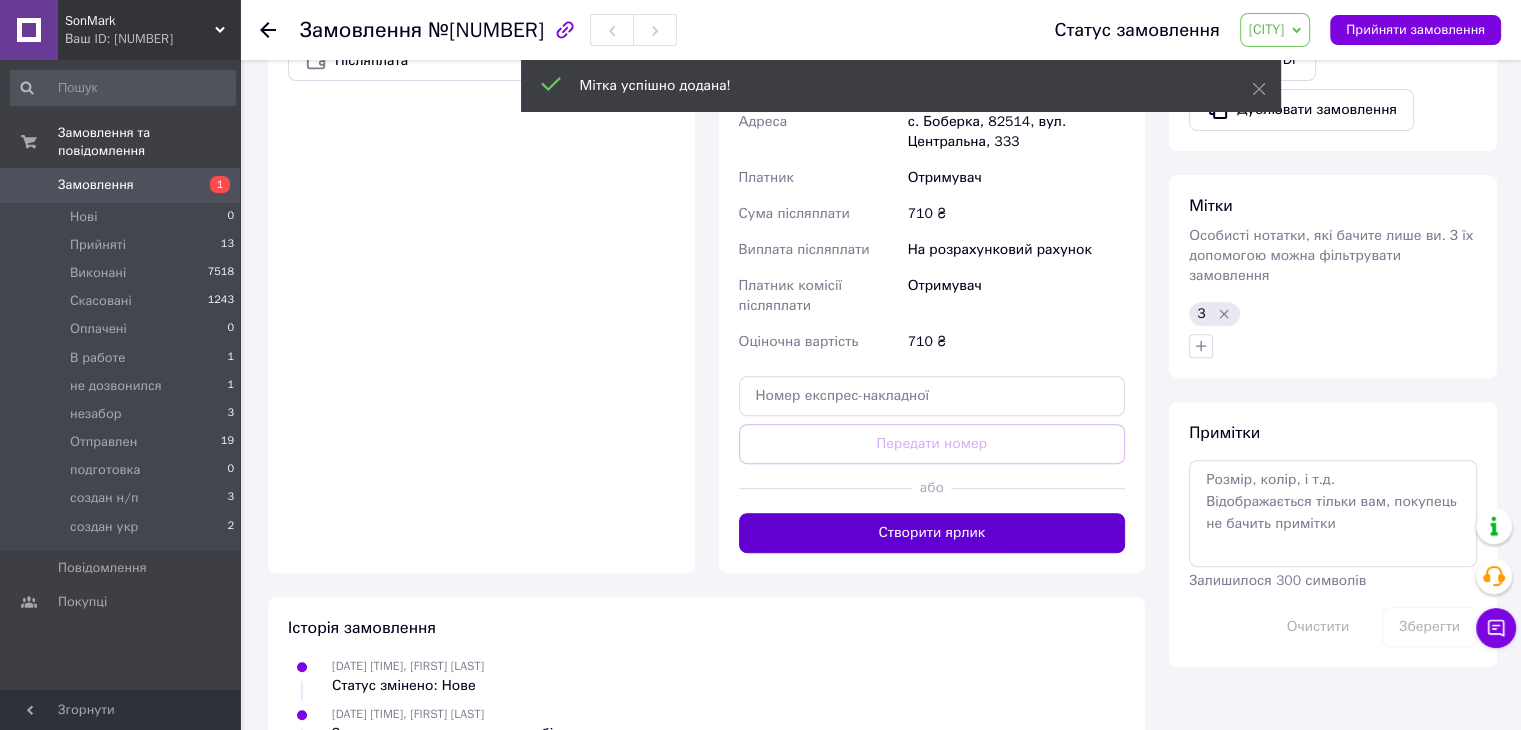 click on "Створити ярлик" at bounding box center [932, 533] 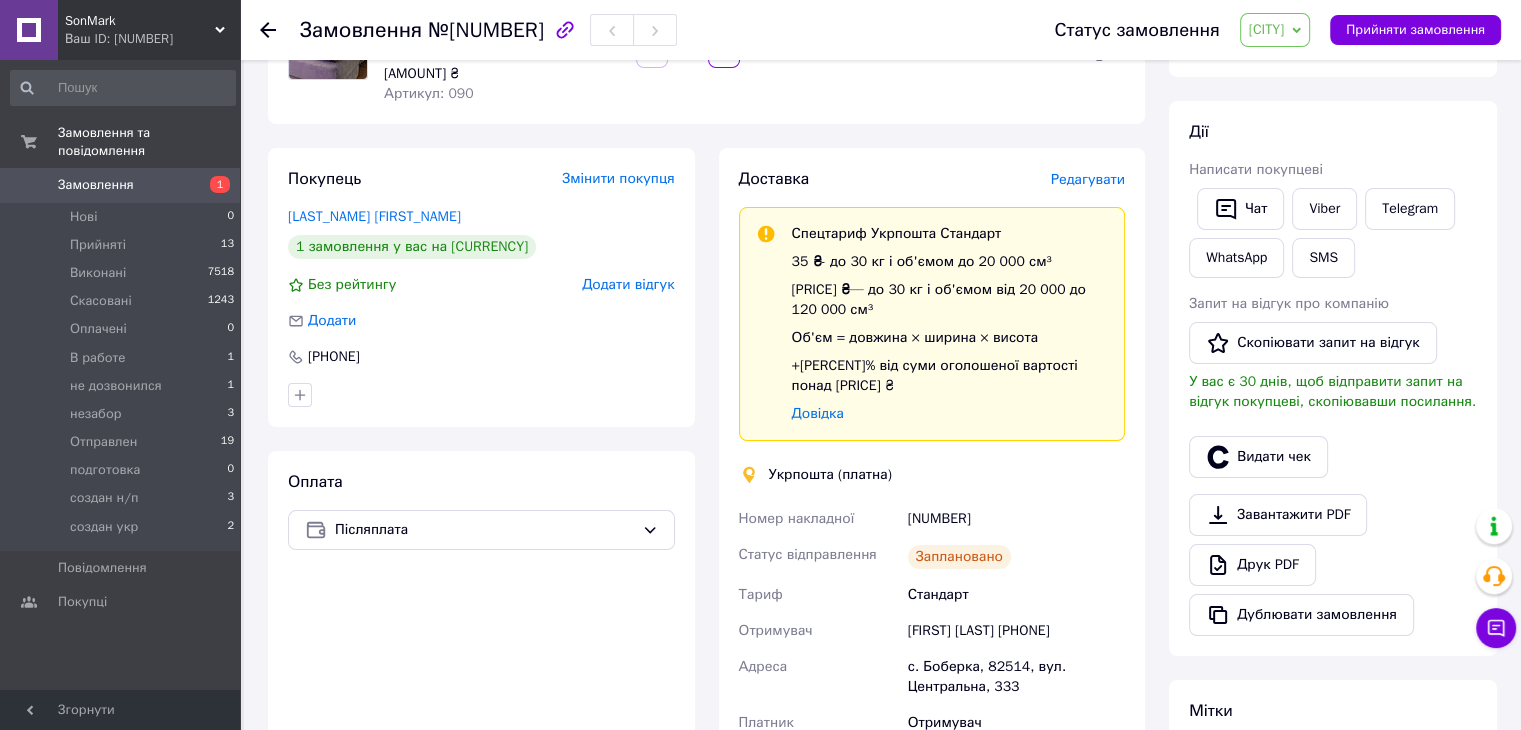 scroll, scrollTop: 200, scrollLeft: 0, axis: vertical 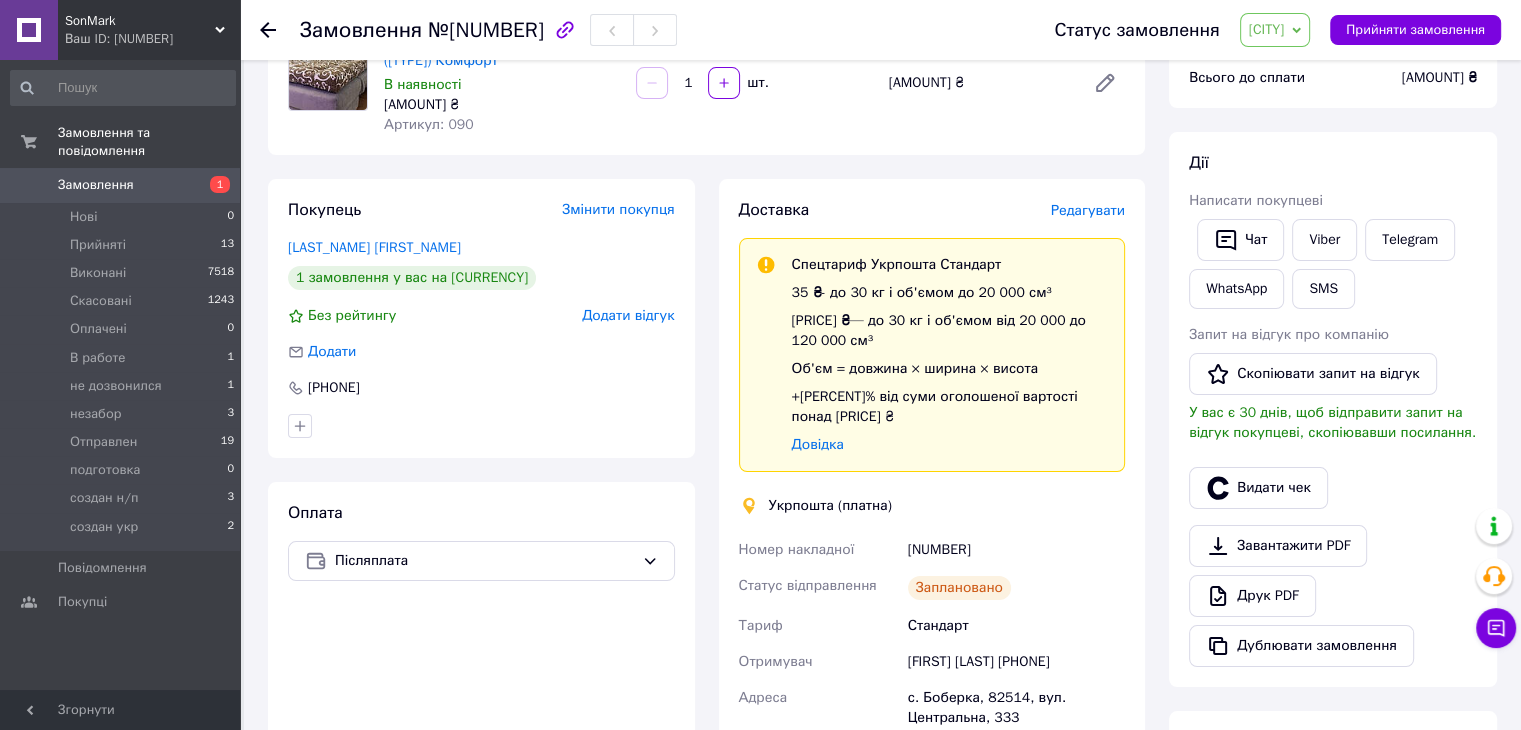 click on "[CITY]" at bounding box center [1275, 30] 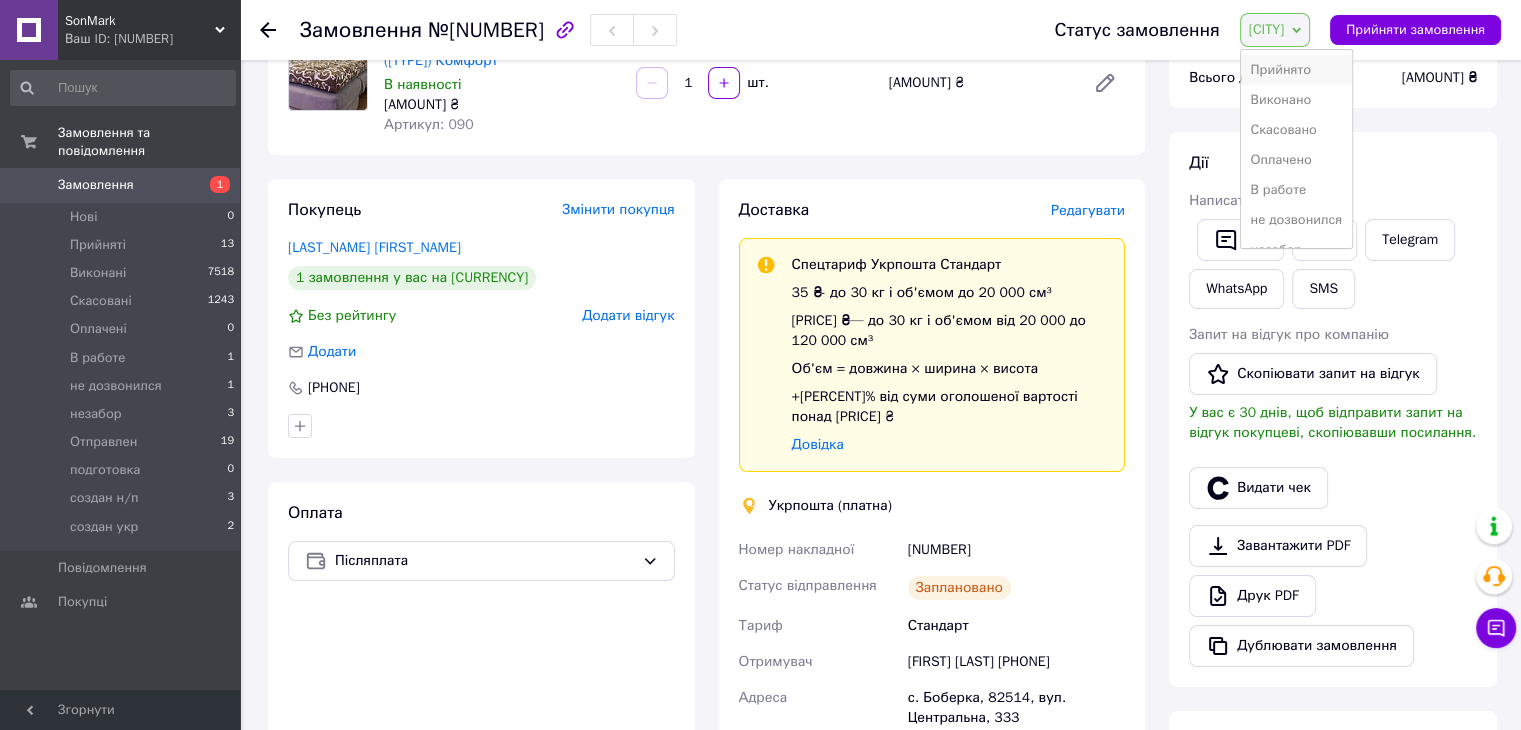click on "Прийнято" at bounding box center [1297, 70] 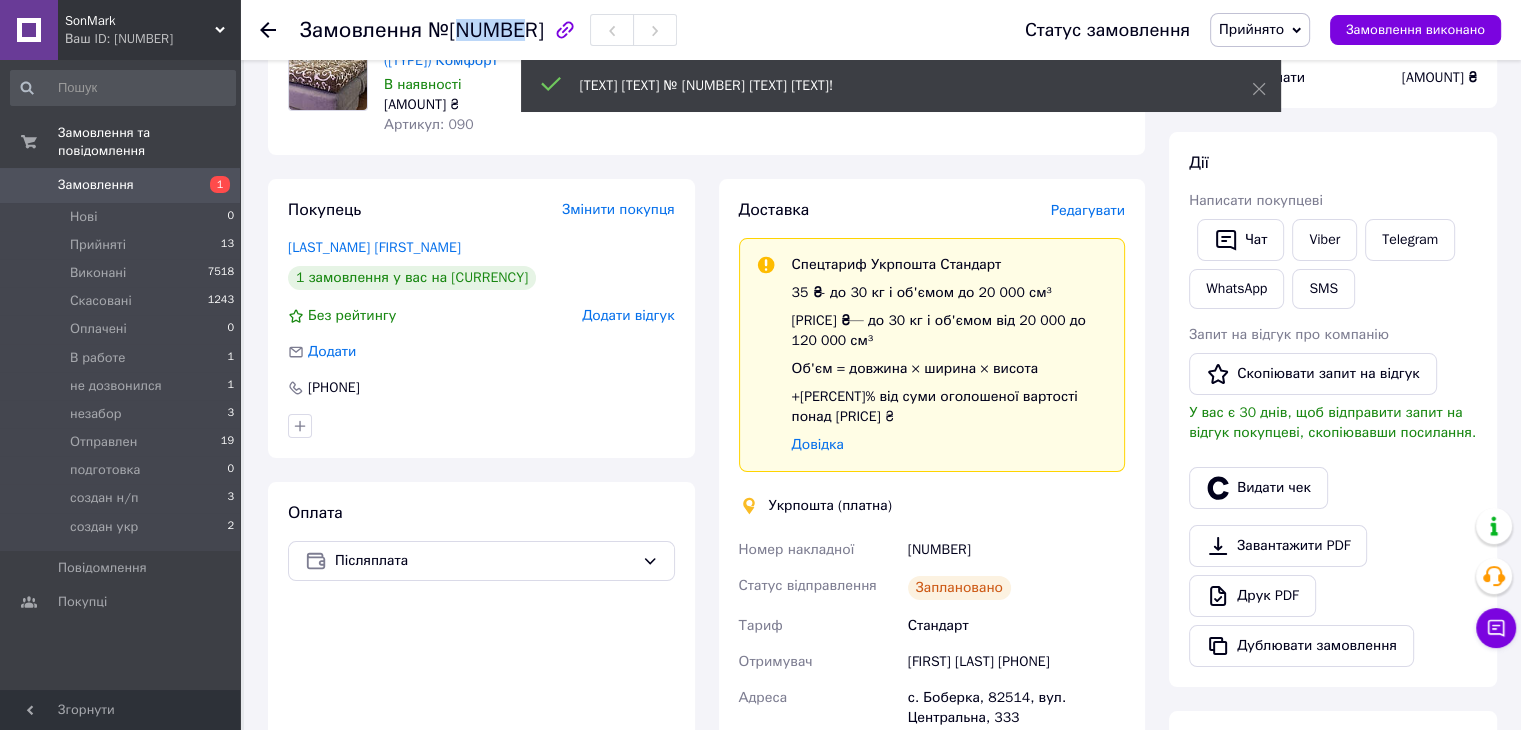 drag, startPoint x: 460, startPoint y: 31, endPoint x: 509, endPoint y: 31, distance: 49 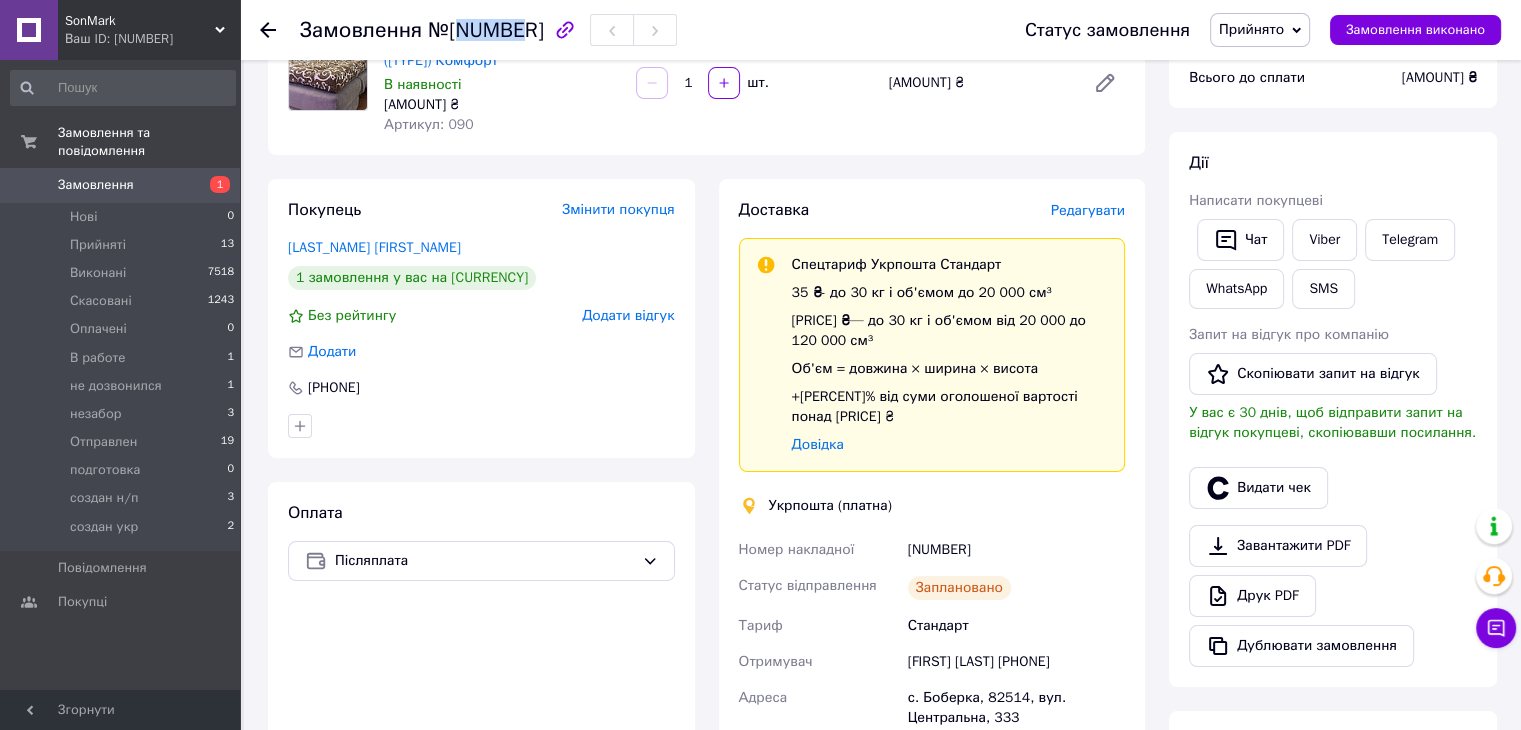 drag, startPoint x: 452, startPoint y: 33, endPoint x: 543, endPoint y: 33, distance: 91 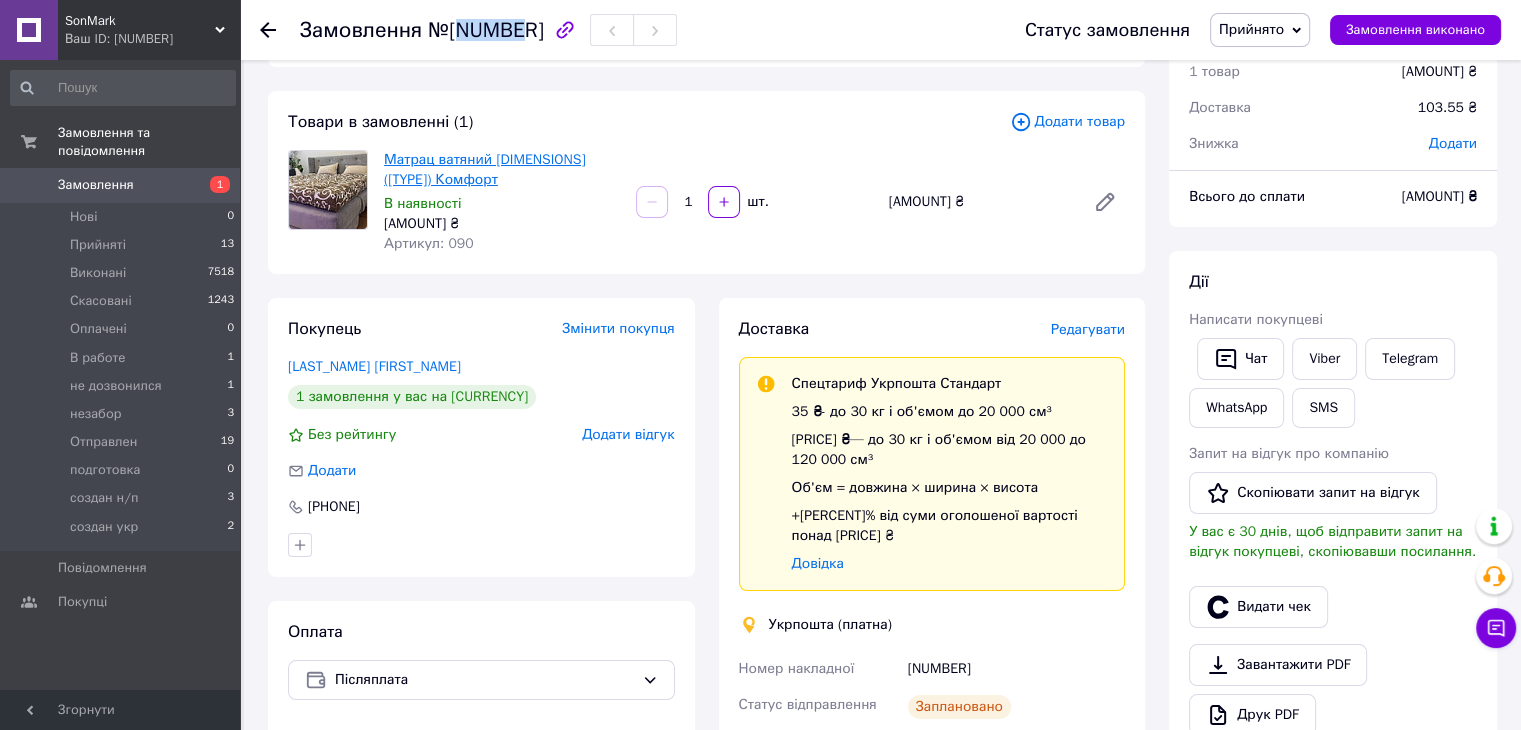 scroll, scrollTop: 0, scrollLeft: 0, axis: both 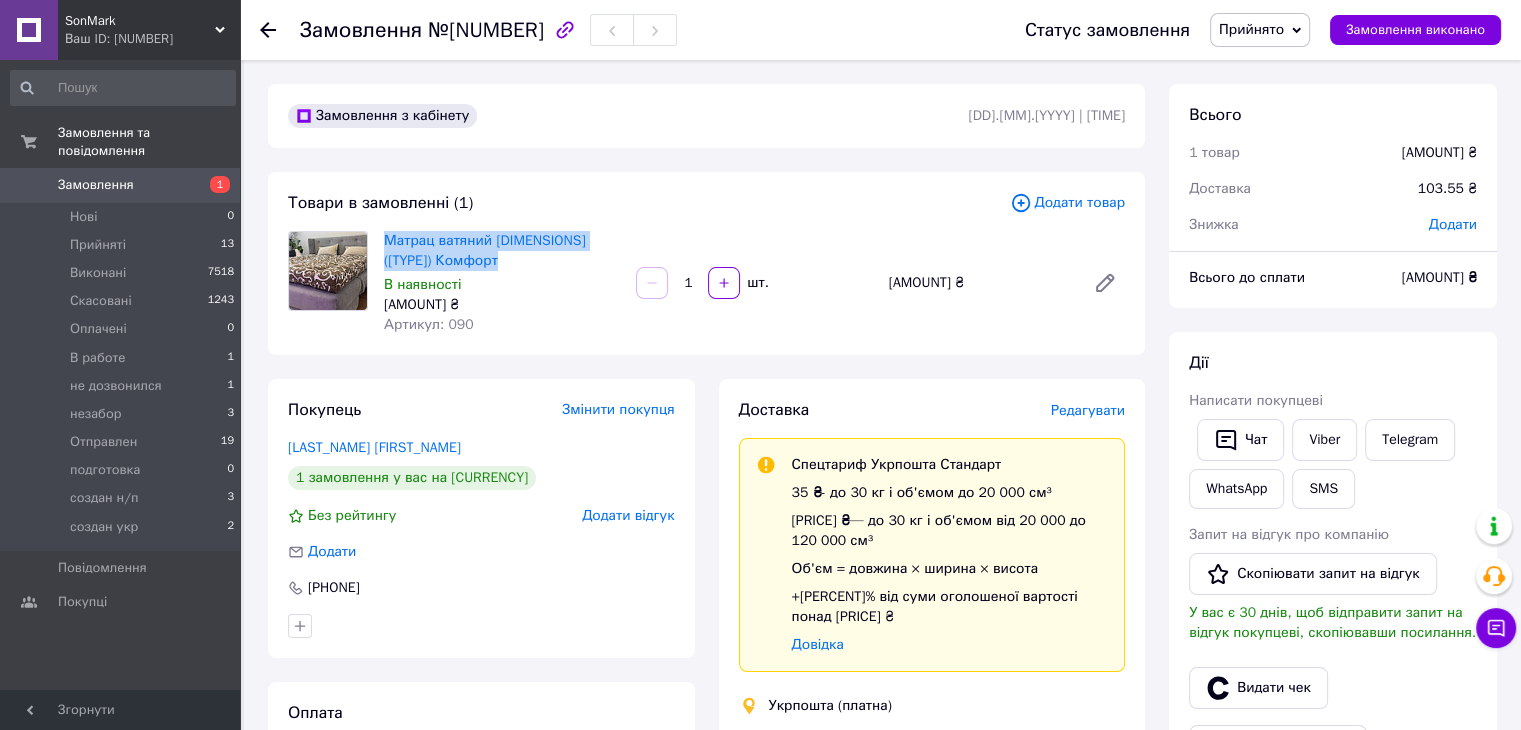 drag, startPoint x: 377, startPoint y: 239, endPoint x: 532, endPoint y: 271, distance: 158.26875 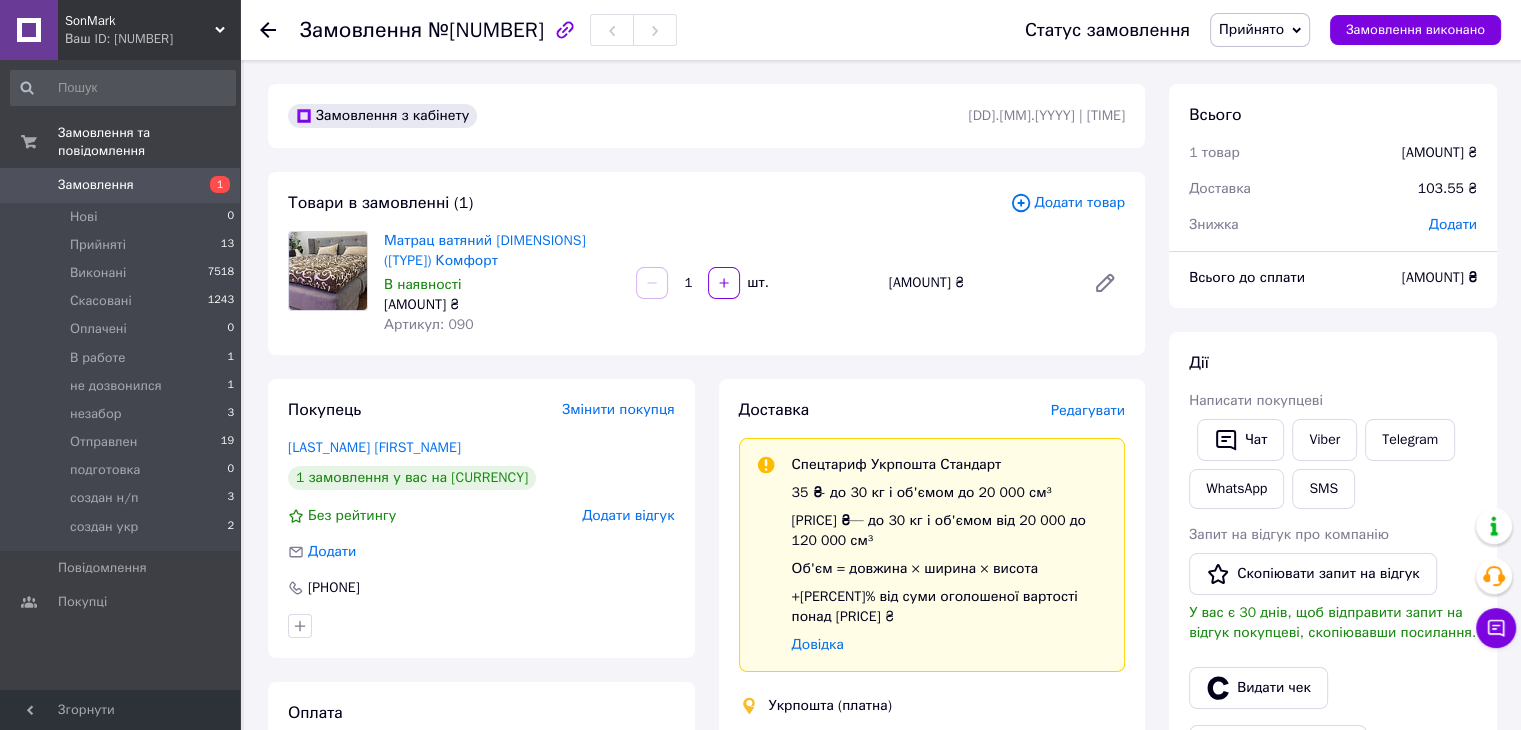 click on "Товари в замовленні (1)" at bounding box center (649, 203) 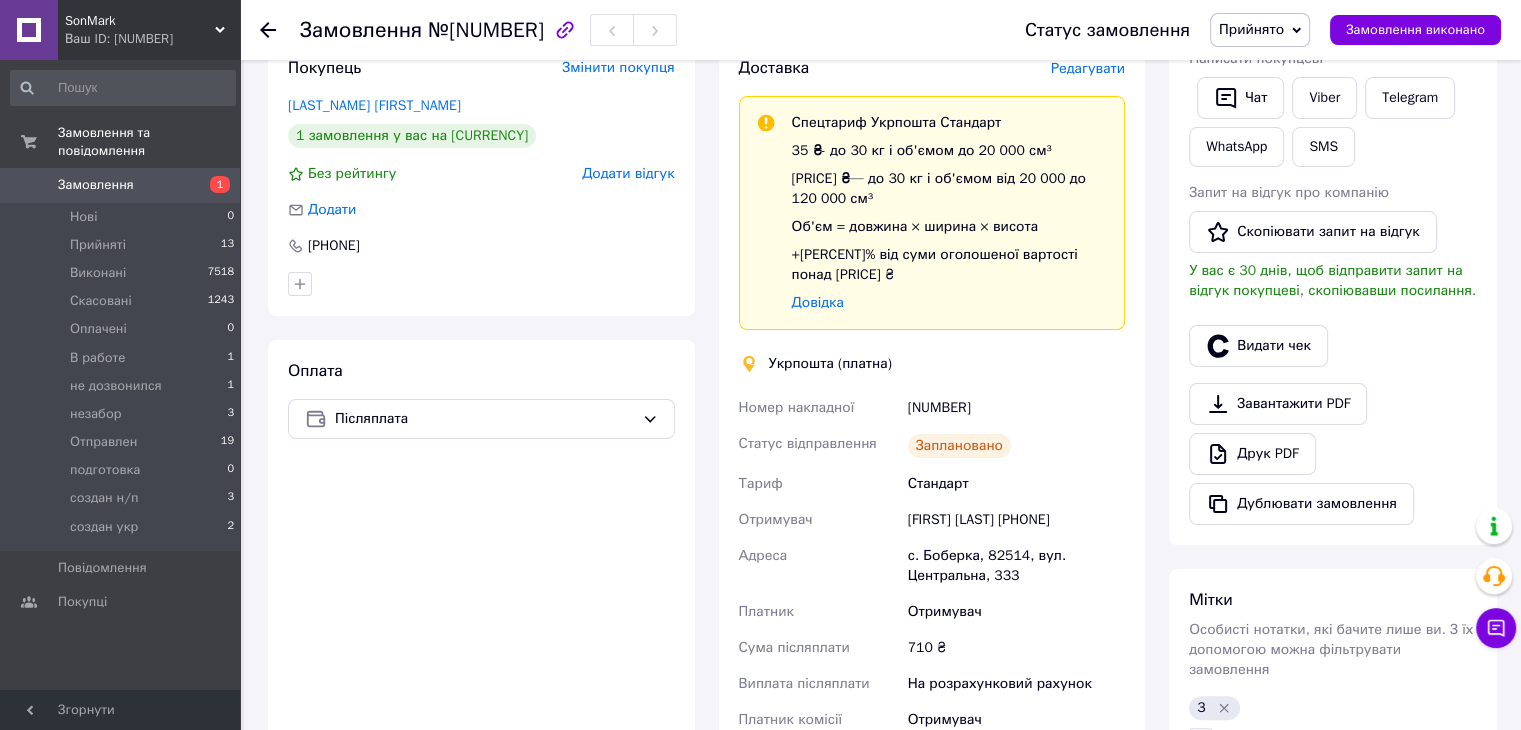 scroll, scrollTop: 400, scrollLeft: 0, axis: vertical 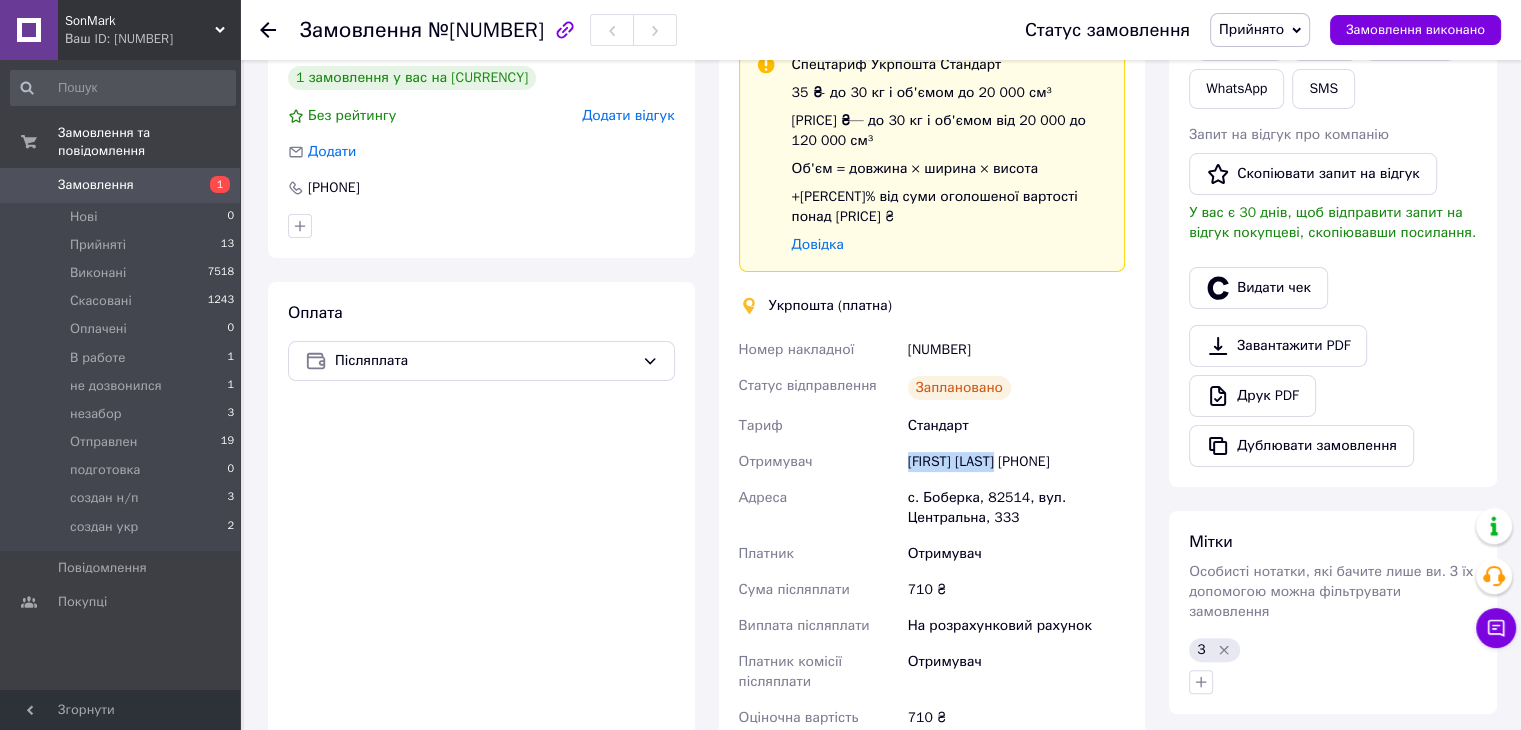 drag, startPoint x: 907, startPoint y: 441, endPoint x: 1003, endPoint y: 441, distance: 96 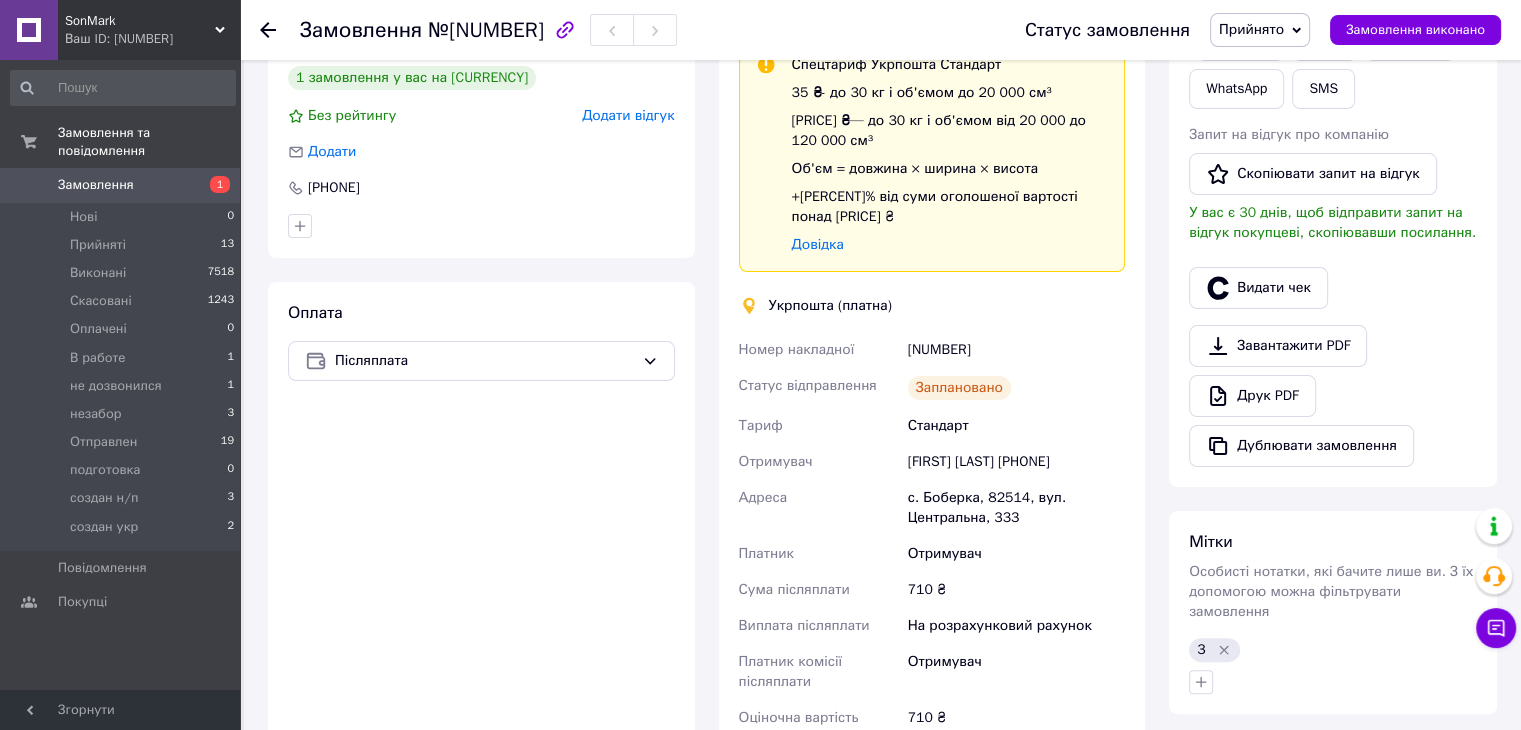 click on "Оплата Післяплата" at bounding box center (481, 565) 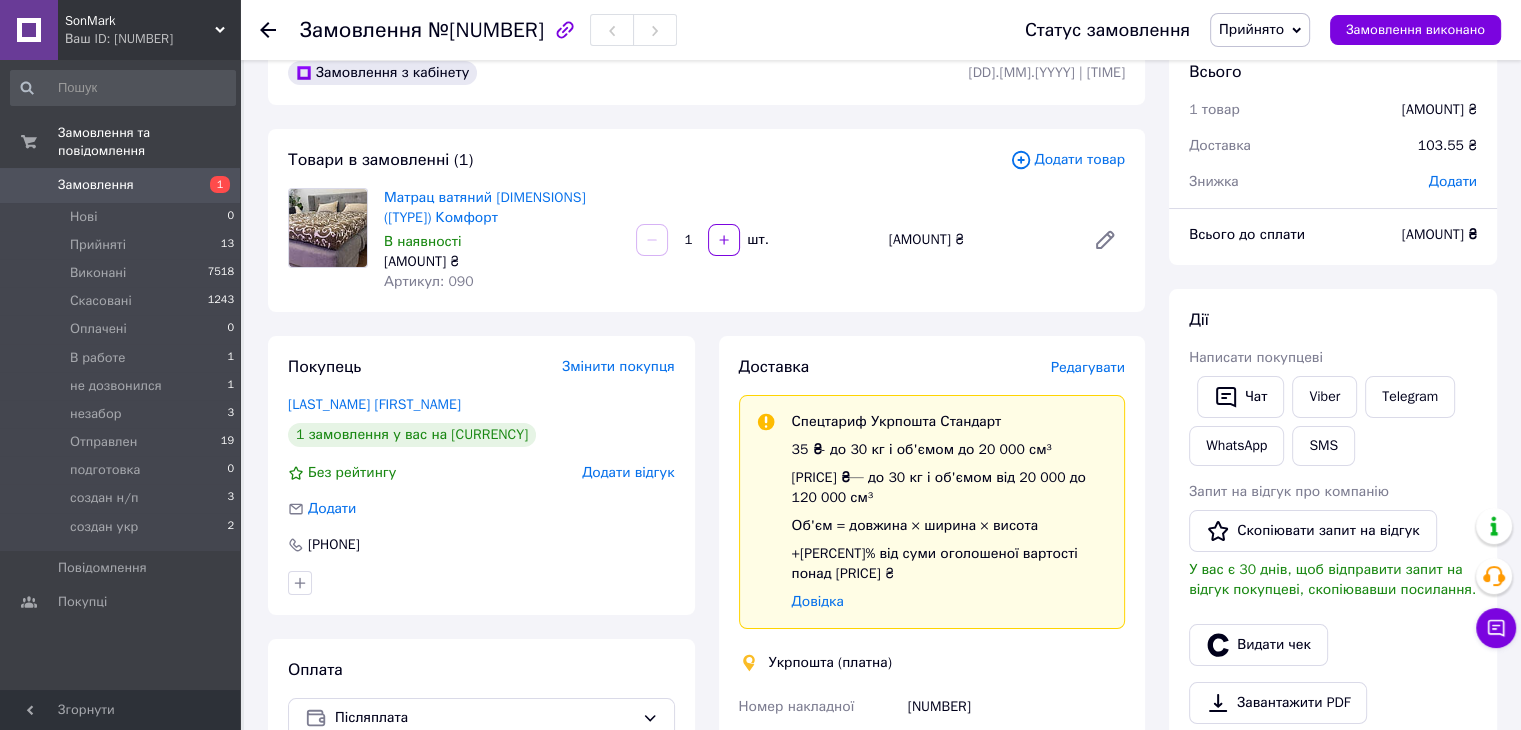 scroll, scrollTop: 0, scrollLeft: 0, axis: both 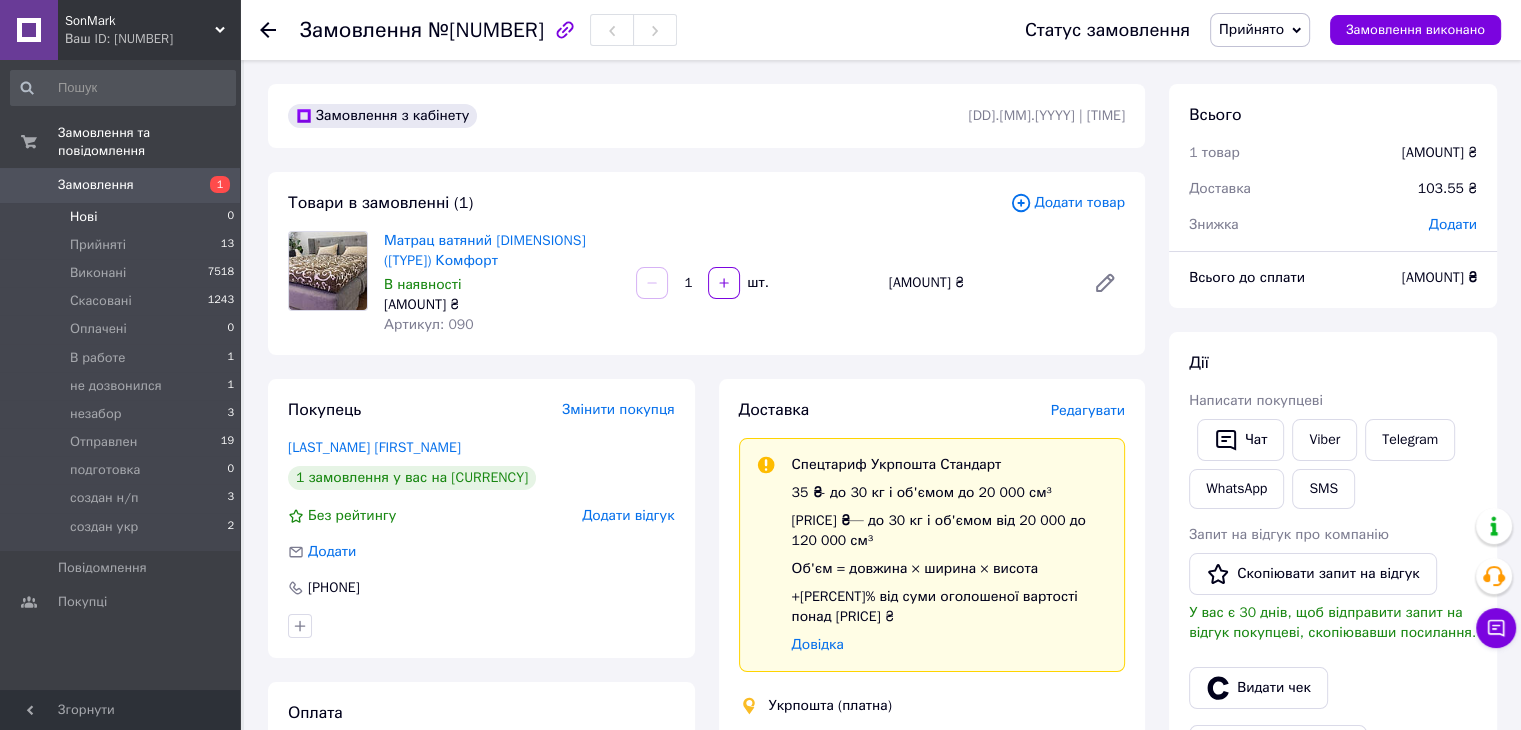 click on "Нові" at bounding box center (83, 217) 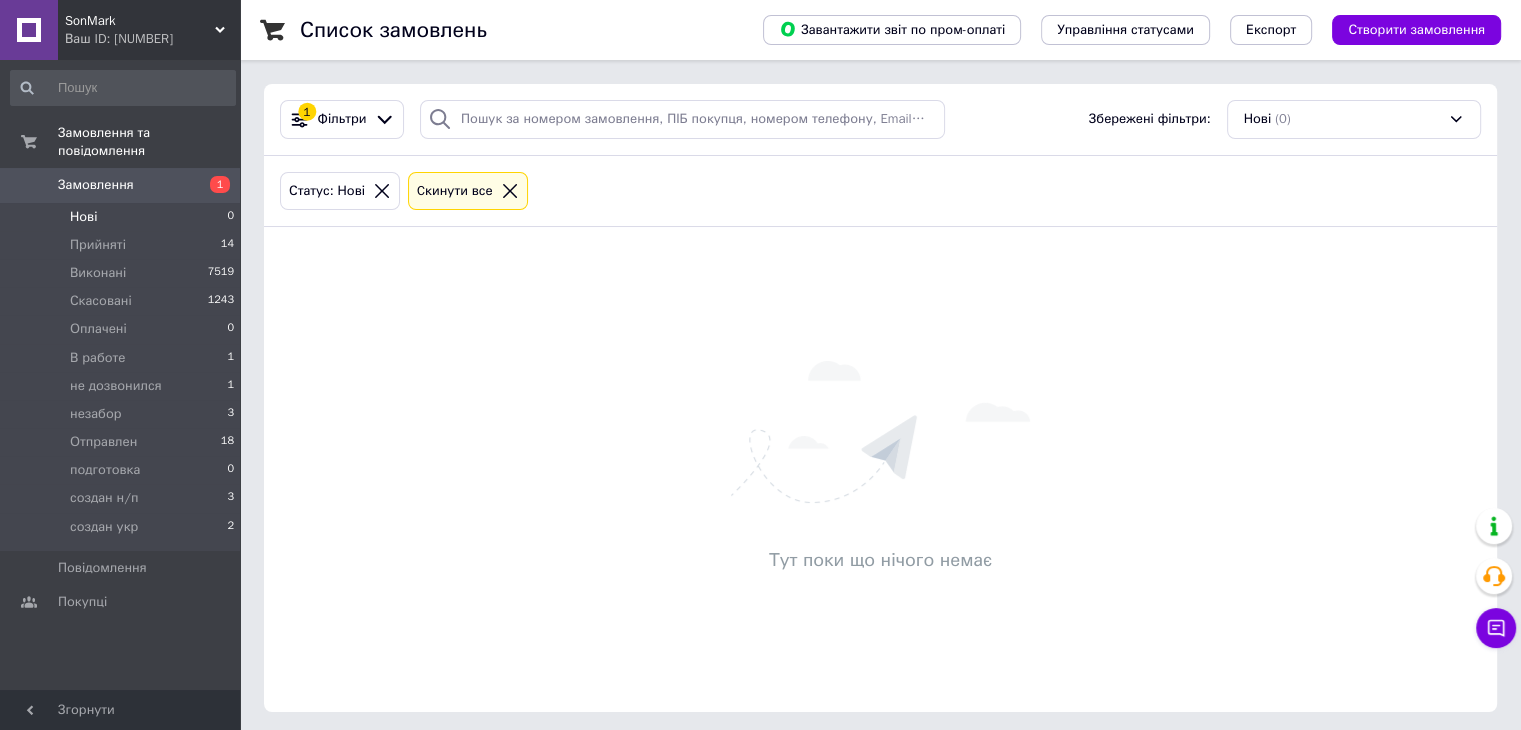 click on "Замовлення" at bounding box center [96, 185] 